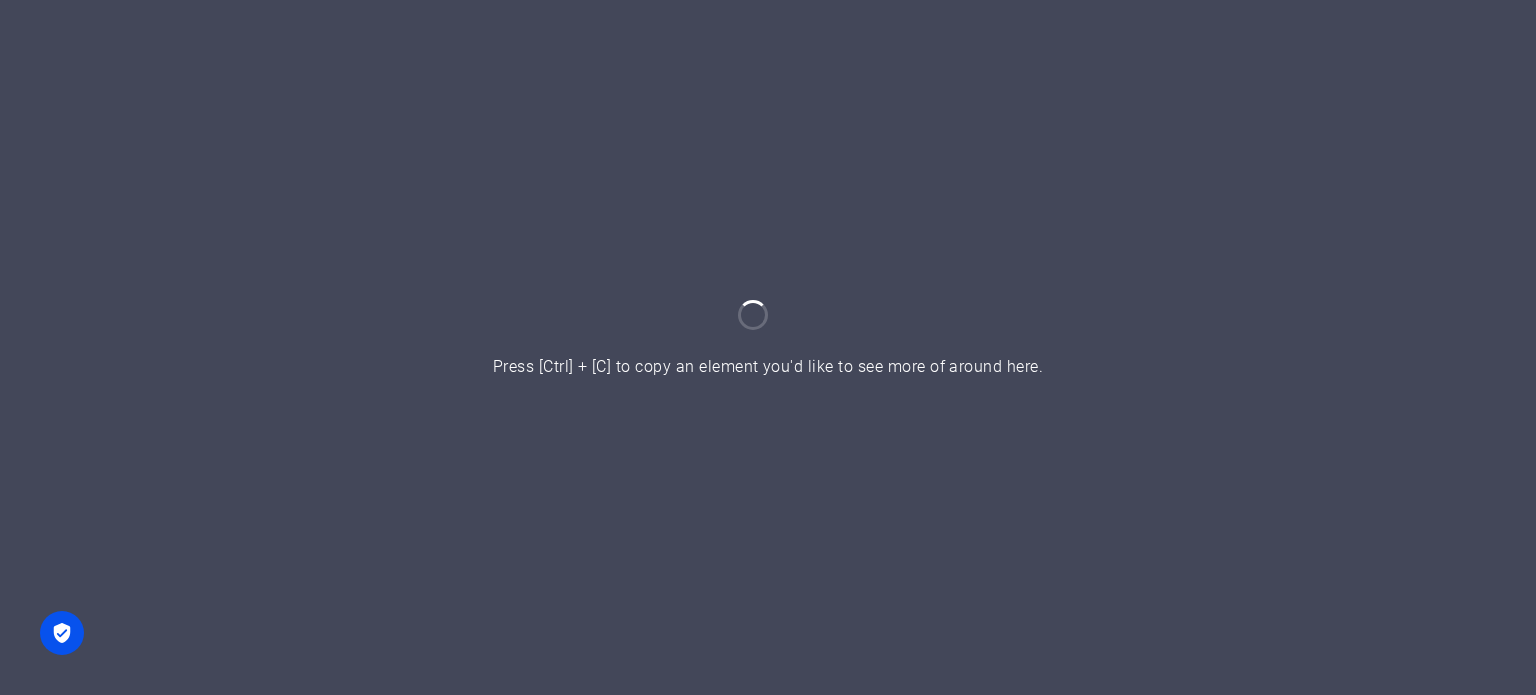 scroll, scrollTop: 0, scrollLeft: 0, axis: both 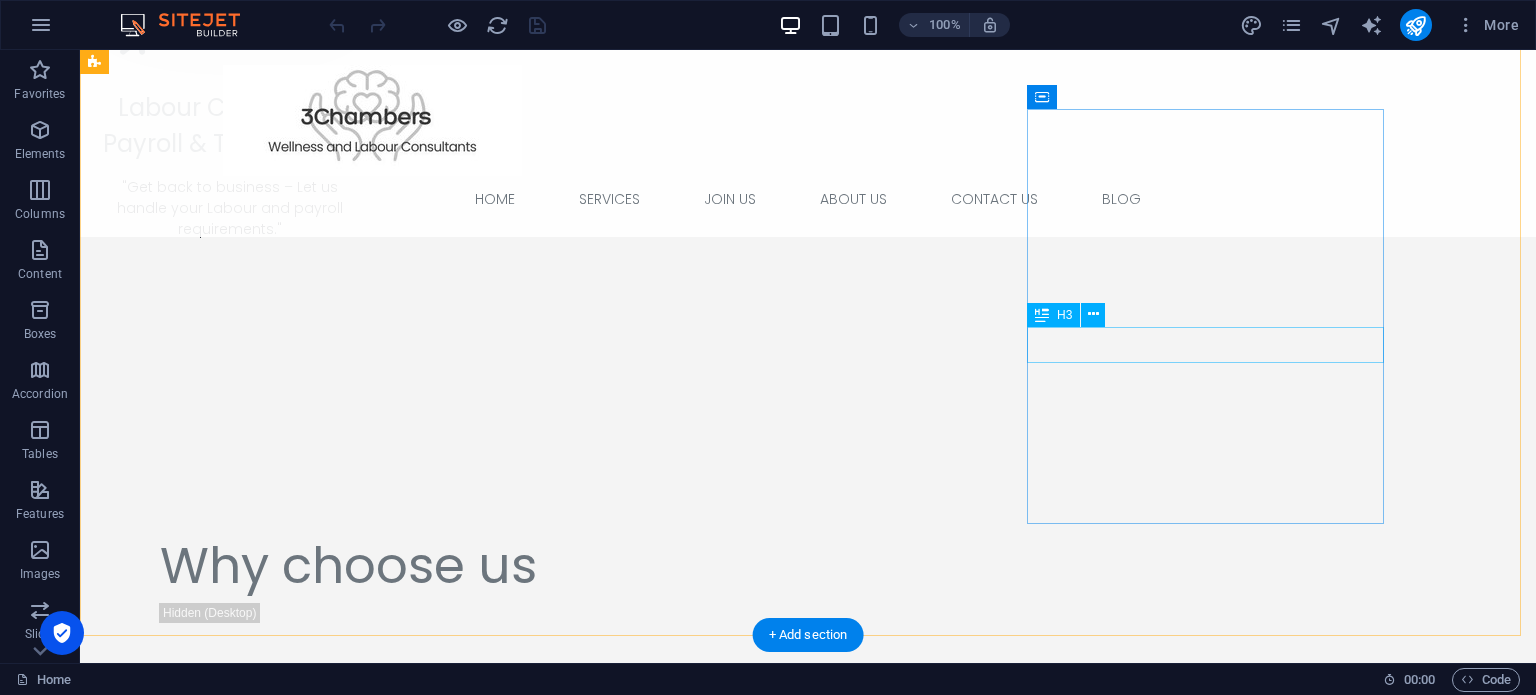 click on "Stay ahead of training" at bounding box center [274, 3861] 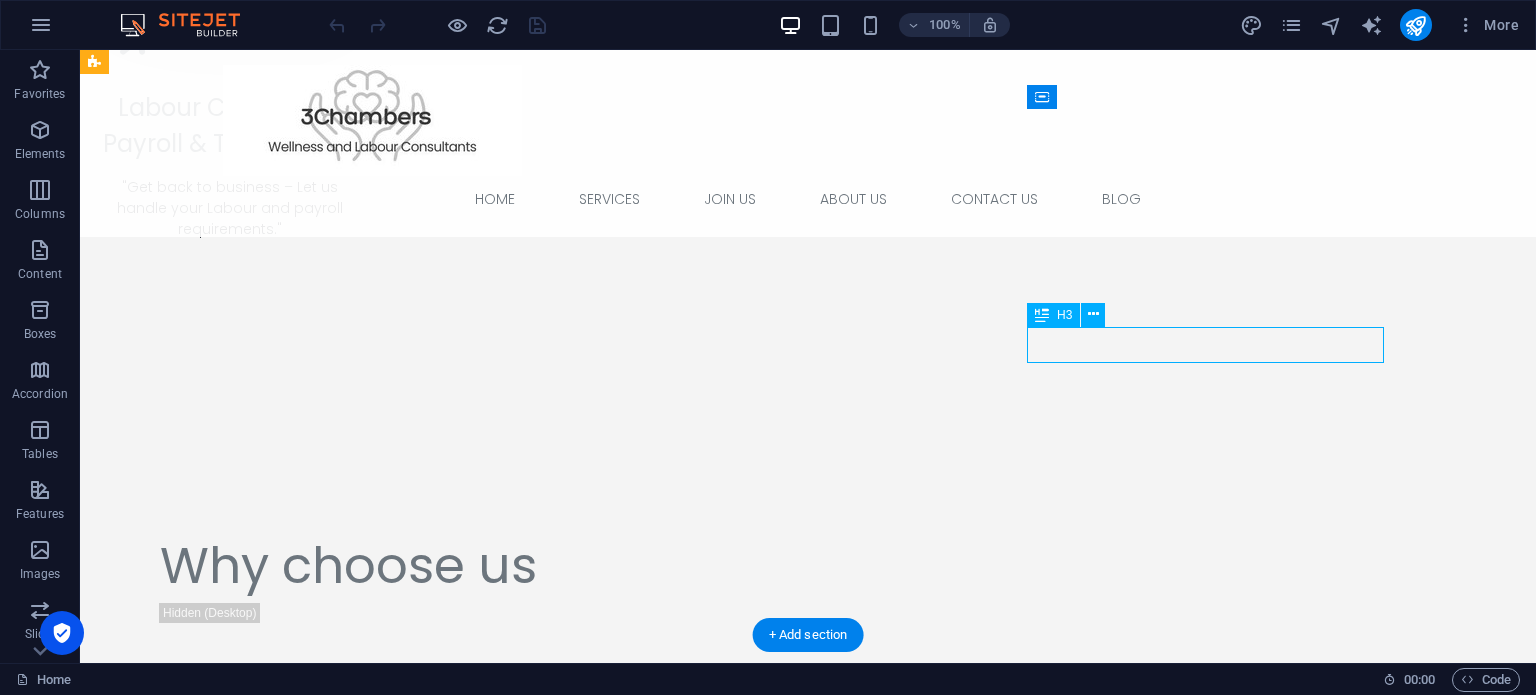 click on "Stay ahead of training" at bounding box center [274, 3861] 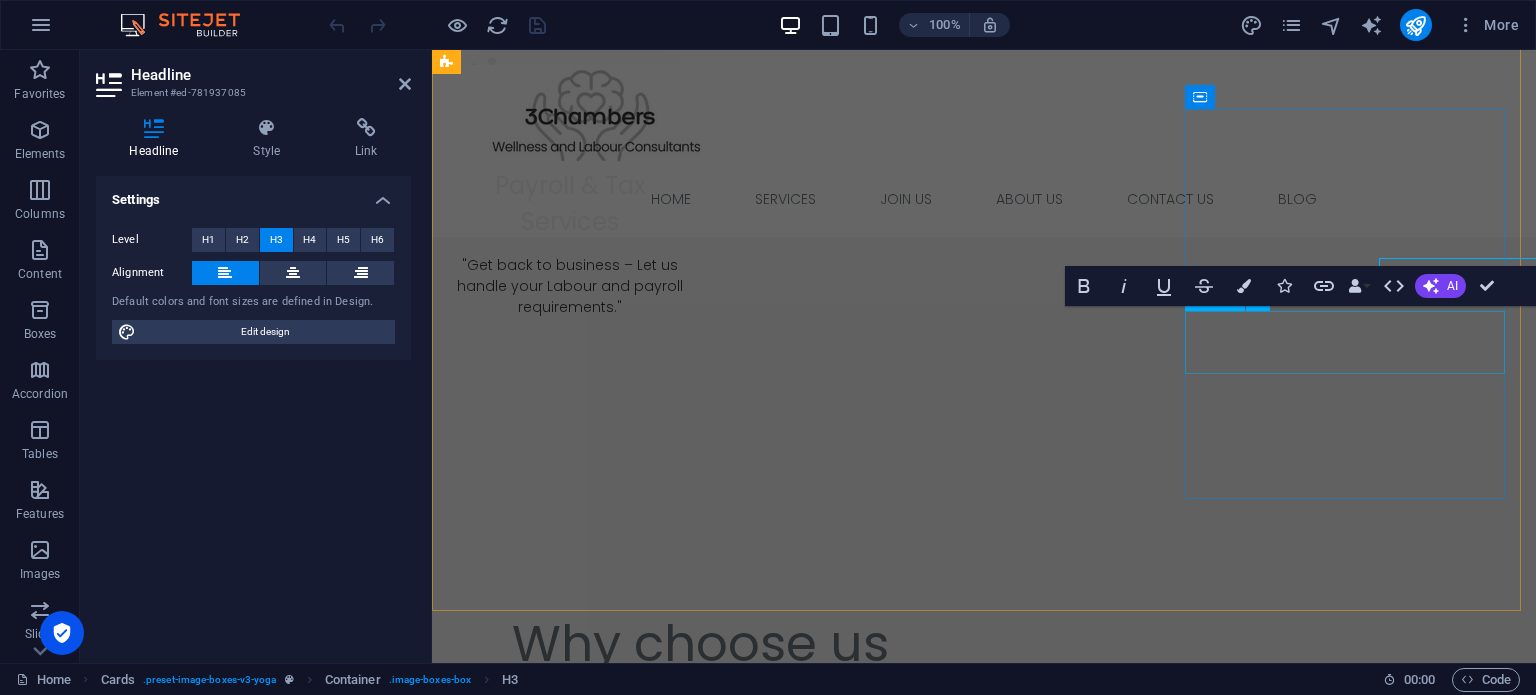 scroll, scrollTop: 2216, scrollLeft: 0, axis: vertical 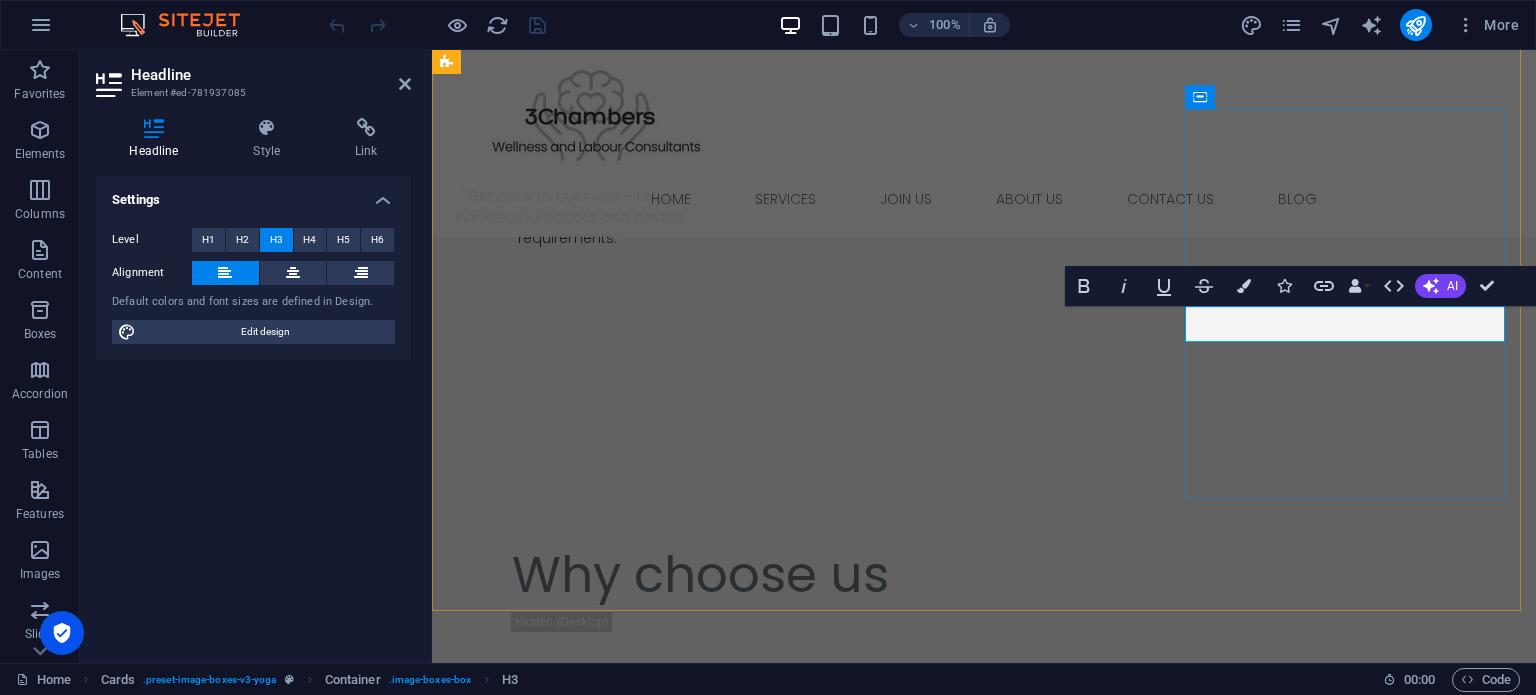 click on "Stay ahead of training" at bounding box center (610, 3810) 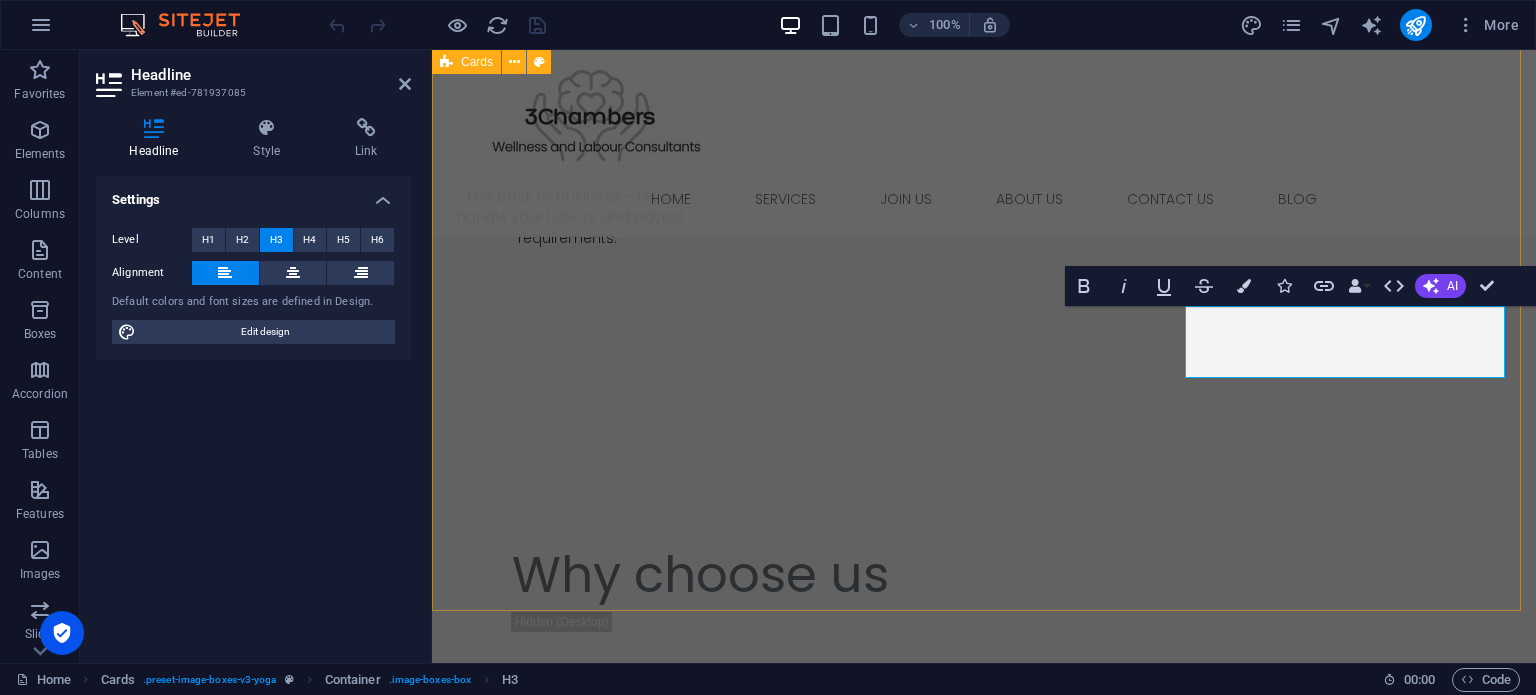 click on "Dynamic team-building activities Team building isn't a luxury or optional corporate activity; it's a strategic necessity that directly impacts your organization's performance, culture, and bottom line. Simplifying Compliance Lorem ipsum dolor sit amet, consectetuer adipiscing elit. Aenean commodo ligula eget dolor. Lorem ipsum dolor sit amet. Stay ahead of training your employees Lorem ipsum dolor sit amet, consectetuer adipiscing elit. Aenean commodo ligula eget dolor. Lorem ipsum dolor sit amet." at bounding box center [984, 3375] 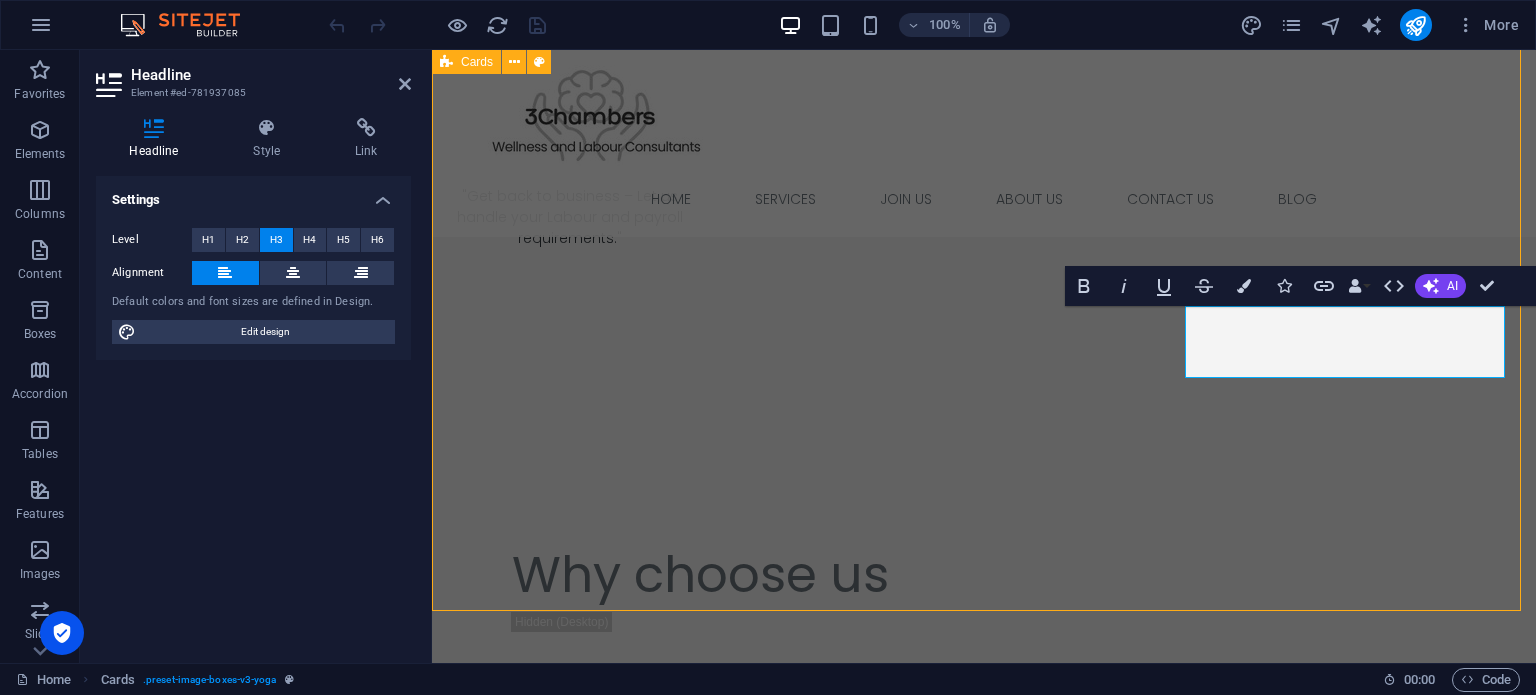 scroll, scrollTop: 2168, scrollLeft: 0, axis: vertical 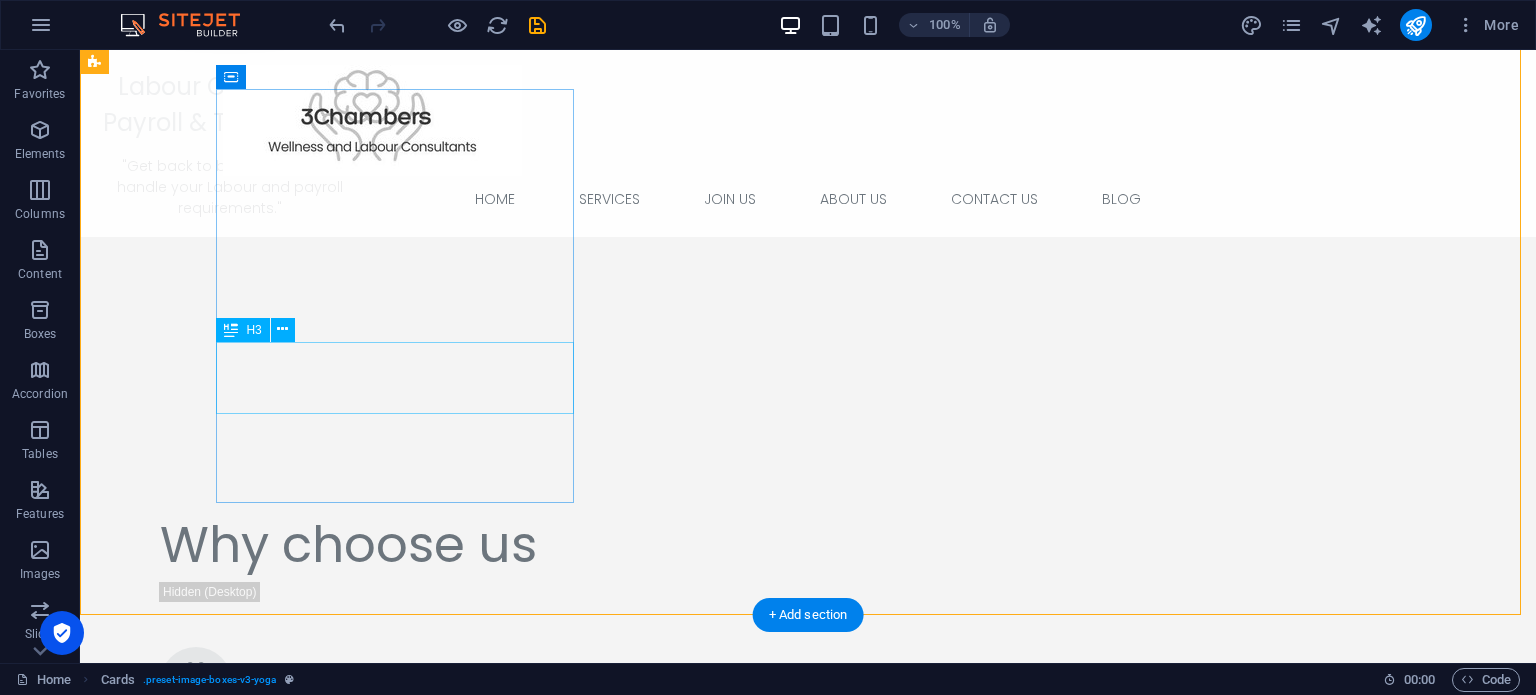 click on "Dynamic team-building activities" at bounding box center [274, 3077] 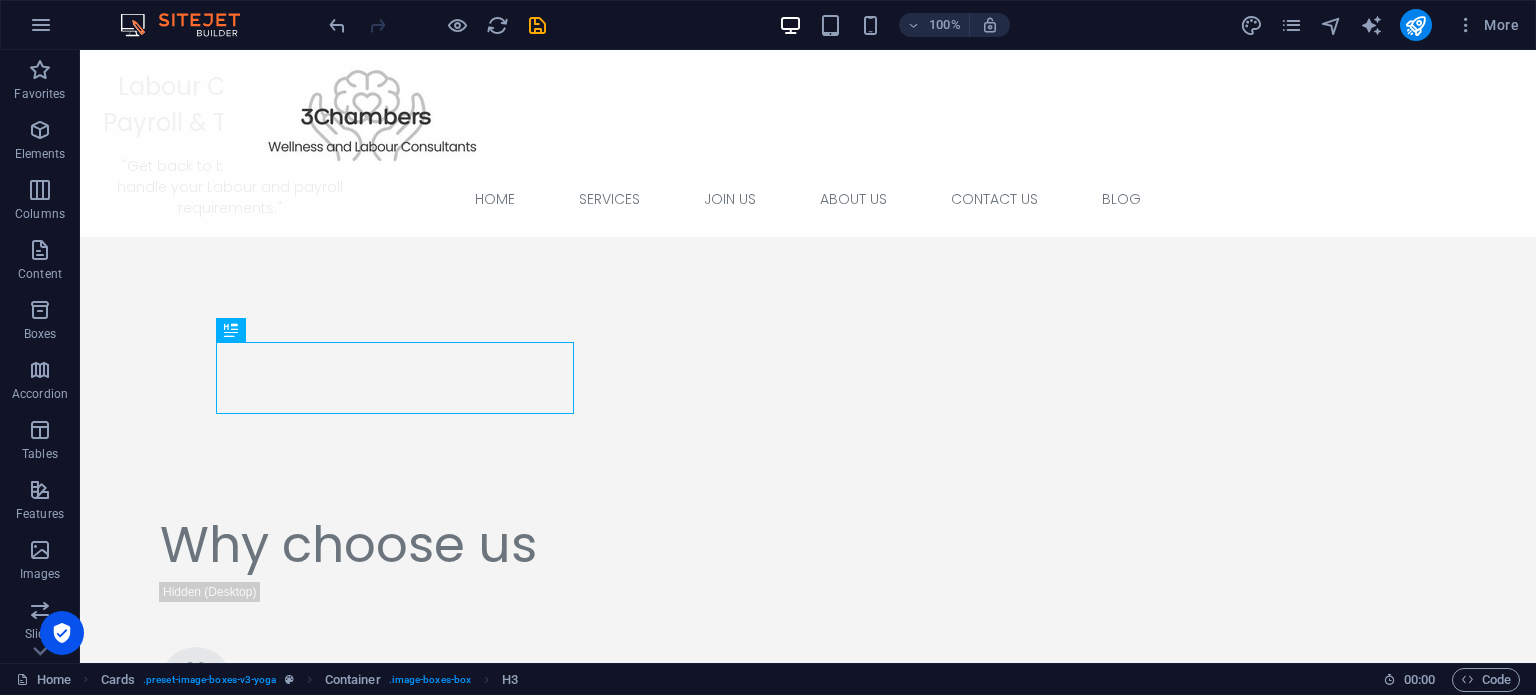 scroll, scrollTop: 2704, scrollLeft: 0, axis: vertical 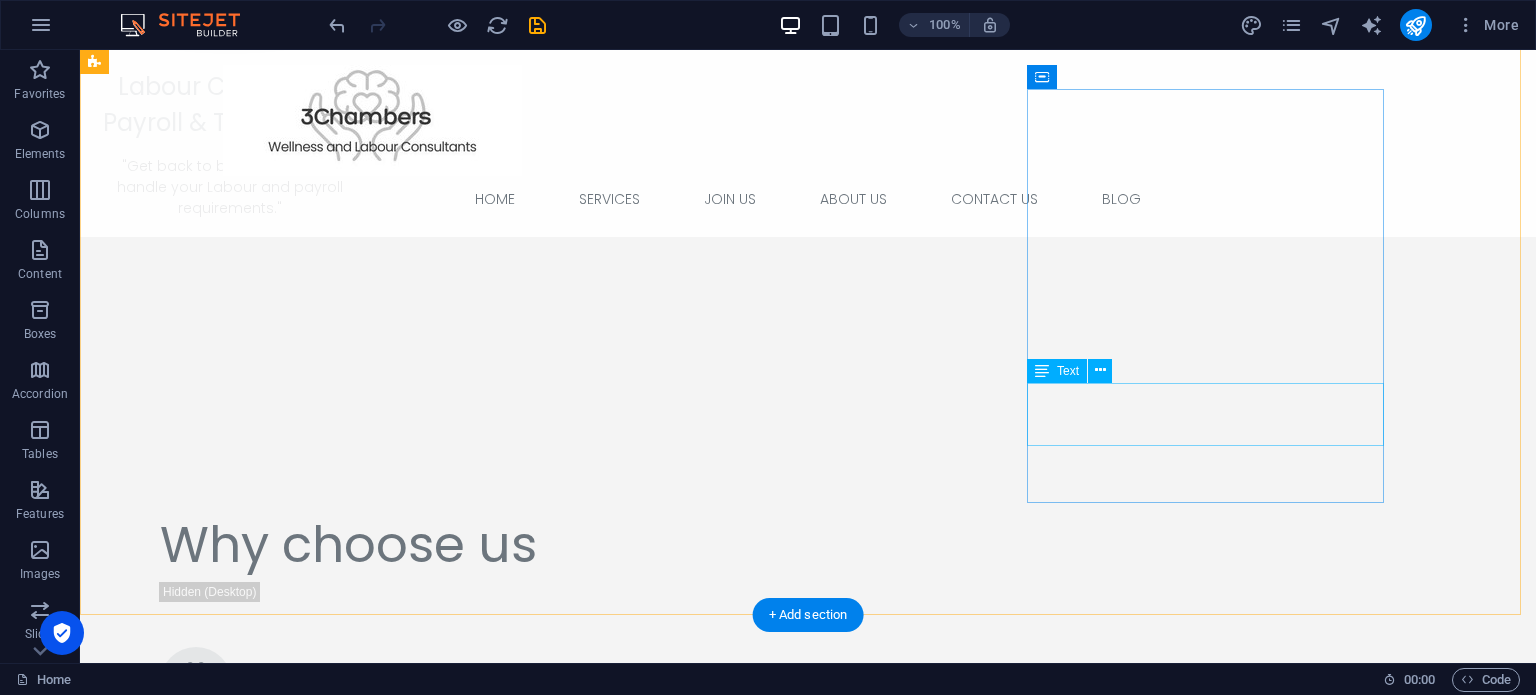 click on "Lorem ipsum dolor sit amet, consectetuer adipiscing elit. Aenean commodo ligula eget dolor. Lorem ipsum dolor sit amet." at bounding box center [274, 3930] 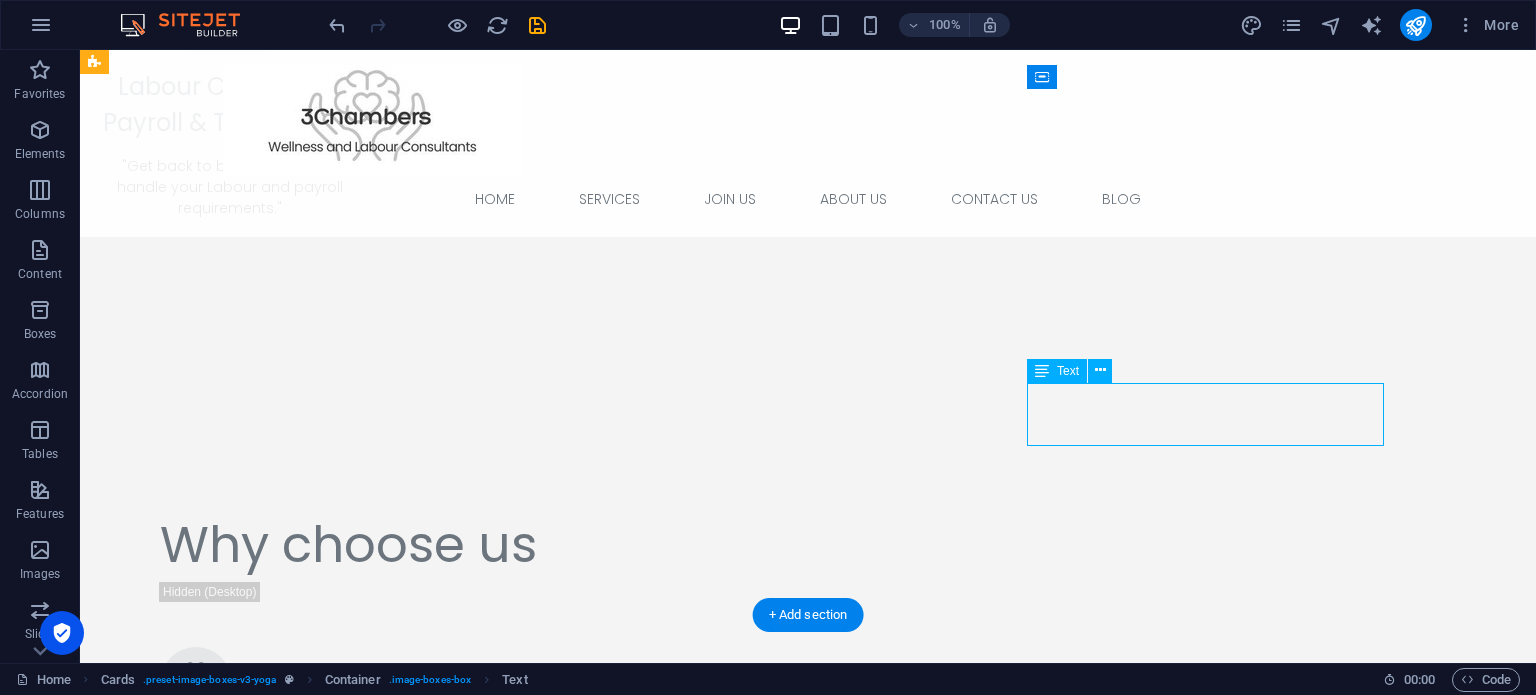 click on "Lorem ipsum dolor sit amet, consectetuer adipiscing elit. Aenean commodo ligula eget dolor. Lorem ipsum dolor sit amet." at bounding box center [274, 3930] 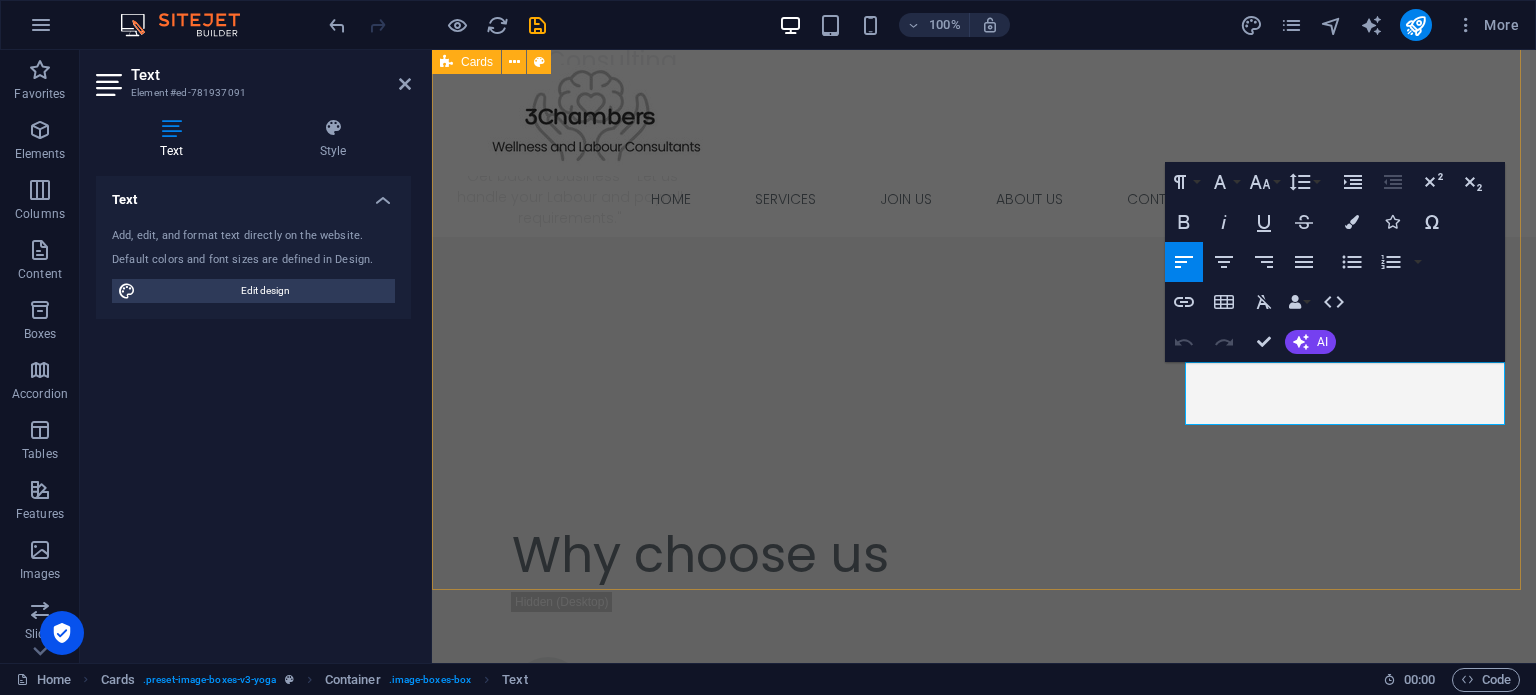 click on "Dynamic team-building activities Team building isn't a luxury or optional corporate activity; it's a strategic necessity that directly impacts your organization's performance, culture, and bottom line. Simplifying Compliance Lorem ipsum dolor sit amet, consectetuer adipiscing elit. Aenean commodo ligula eget dolor. Lorem ipsum dolor sit amet. Stay ahead of training your employees Lorem ipsum dolor sit amet, consectetuer adipiscing elit. Aenean commodo ligula eget dolor. Lorem ipsum dolor sit amet." at bounding box center (984, 3355) 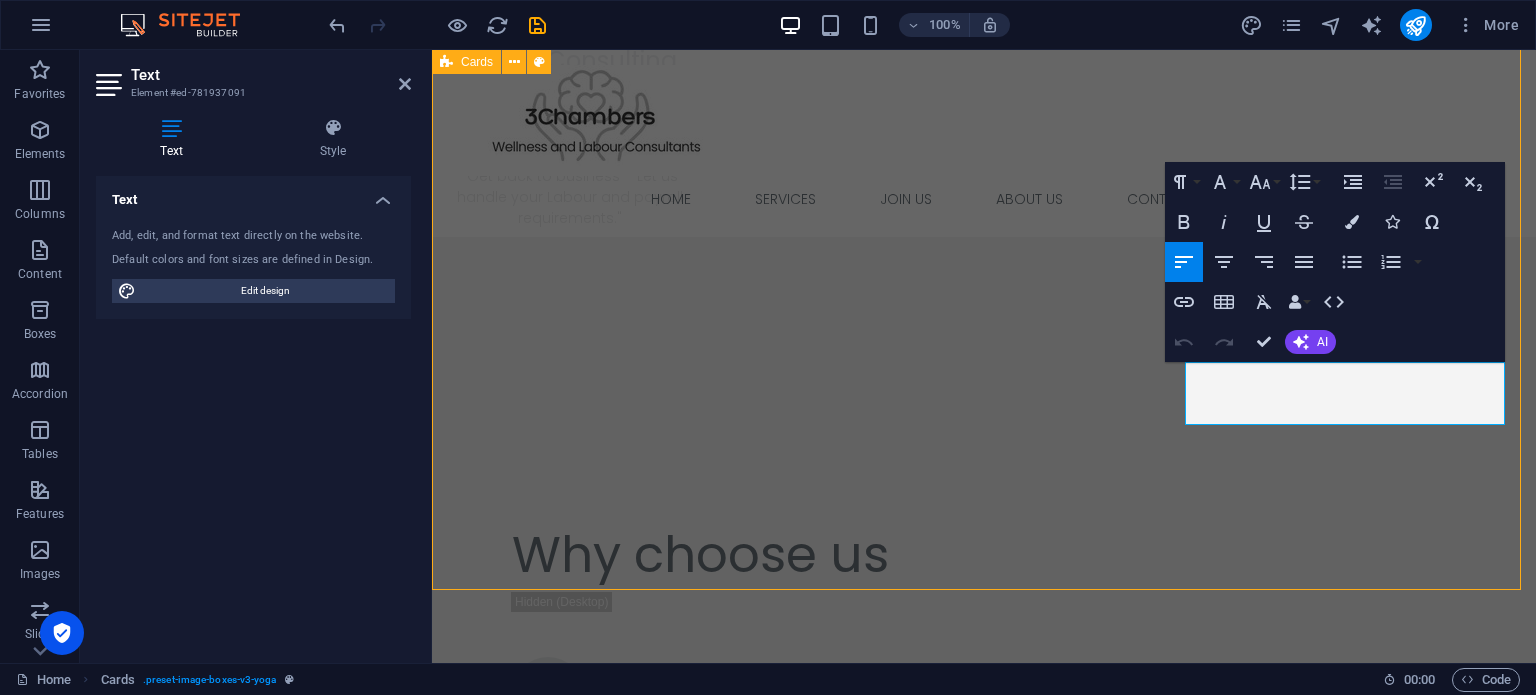scroll, scrollTop: 2188, scrollLeft: 0, axis: vertical 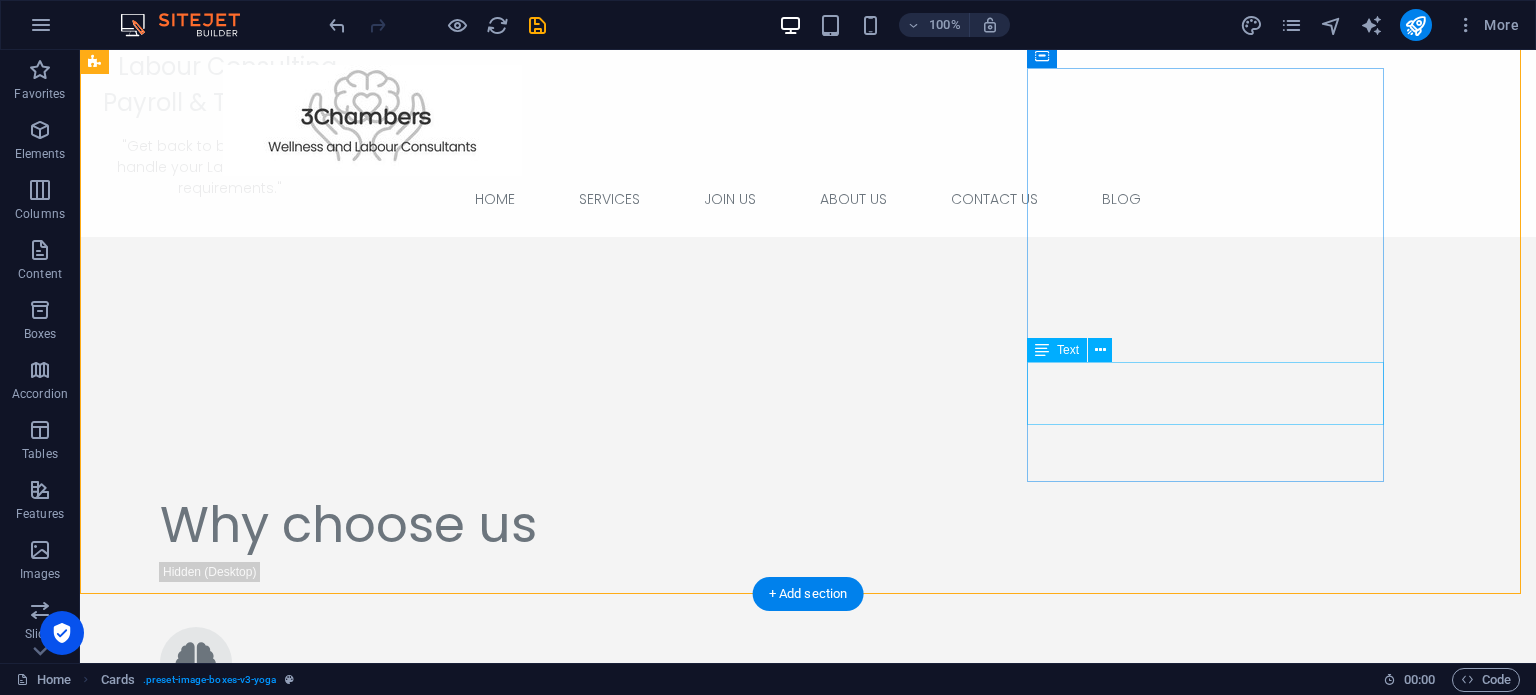 click on "Lorem ipsum dolor sit amet, consectetuer adipiscing elit. Aenean commodo ligula eget dolor. Lorem ipsum dolor sit amet." at bounding box center (274, 3910) 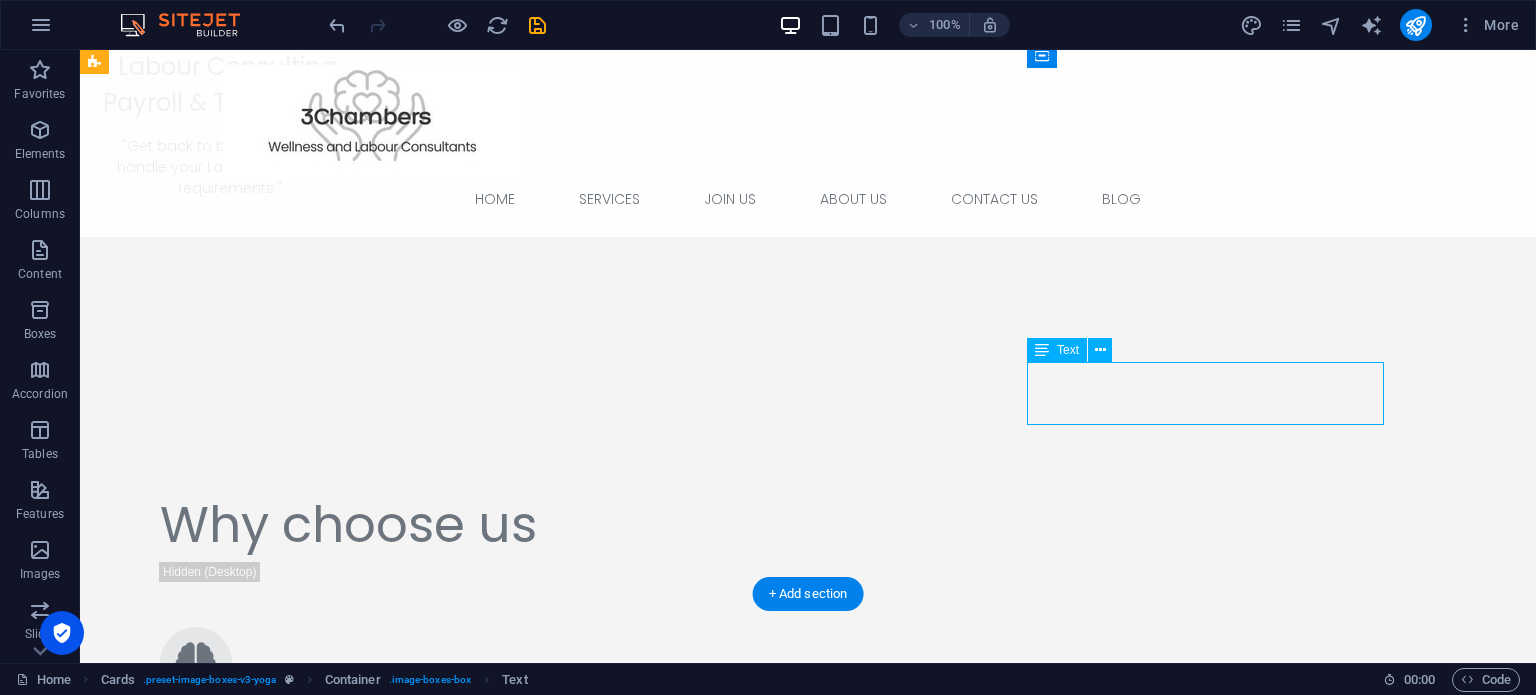 click on "Lorem ipsum dolor sit amet, consectetuer adipiscing elit. Aenean commodo ligula eget dolor. Lorem ipsum dolor sit amet." at bounding box center (274, 3910) 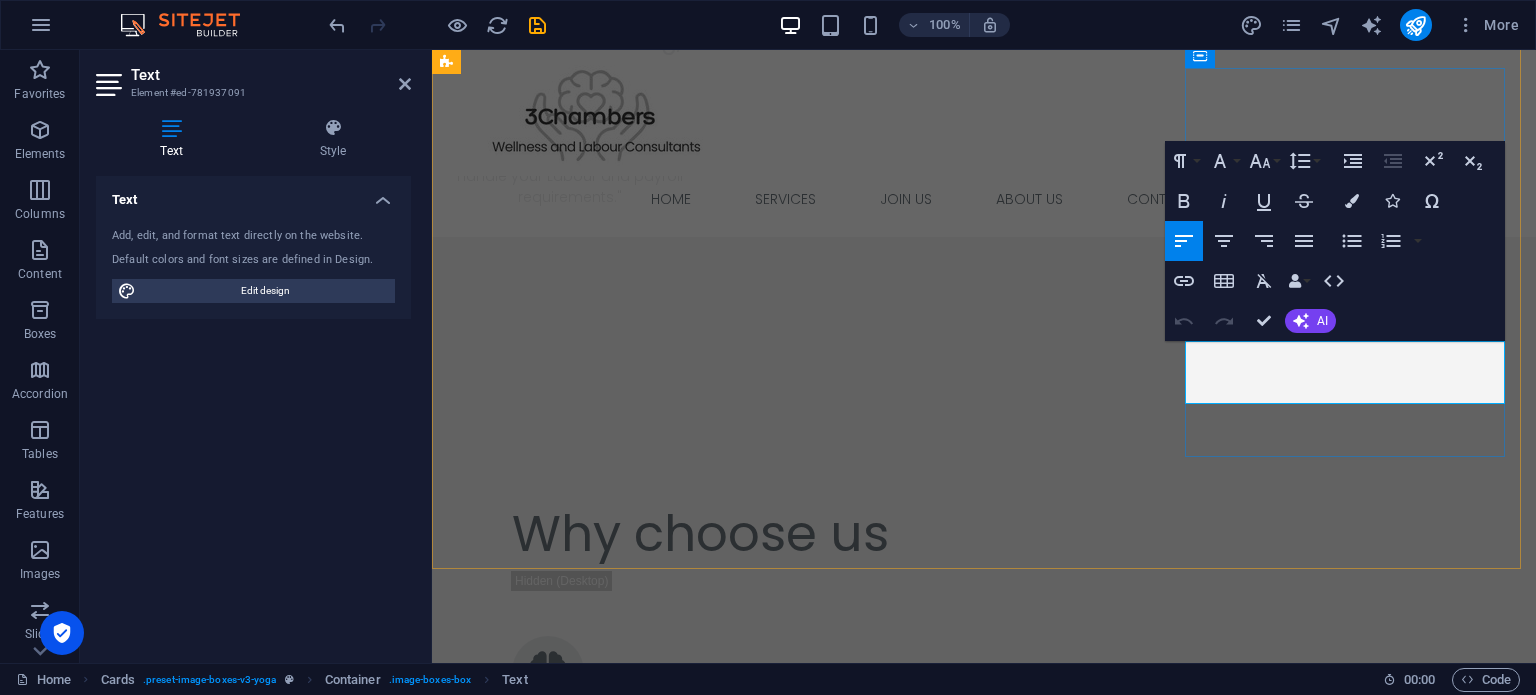 click on "Lorem ipsum dolor sit amet, consectetuer adipiscing elit. Aenean commodo ligula eget dolor. Lorem ipsum dolor sit amet." at bounding box center (610, 3859) 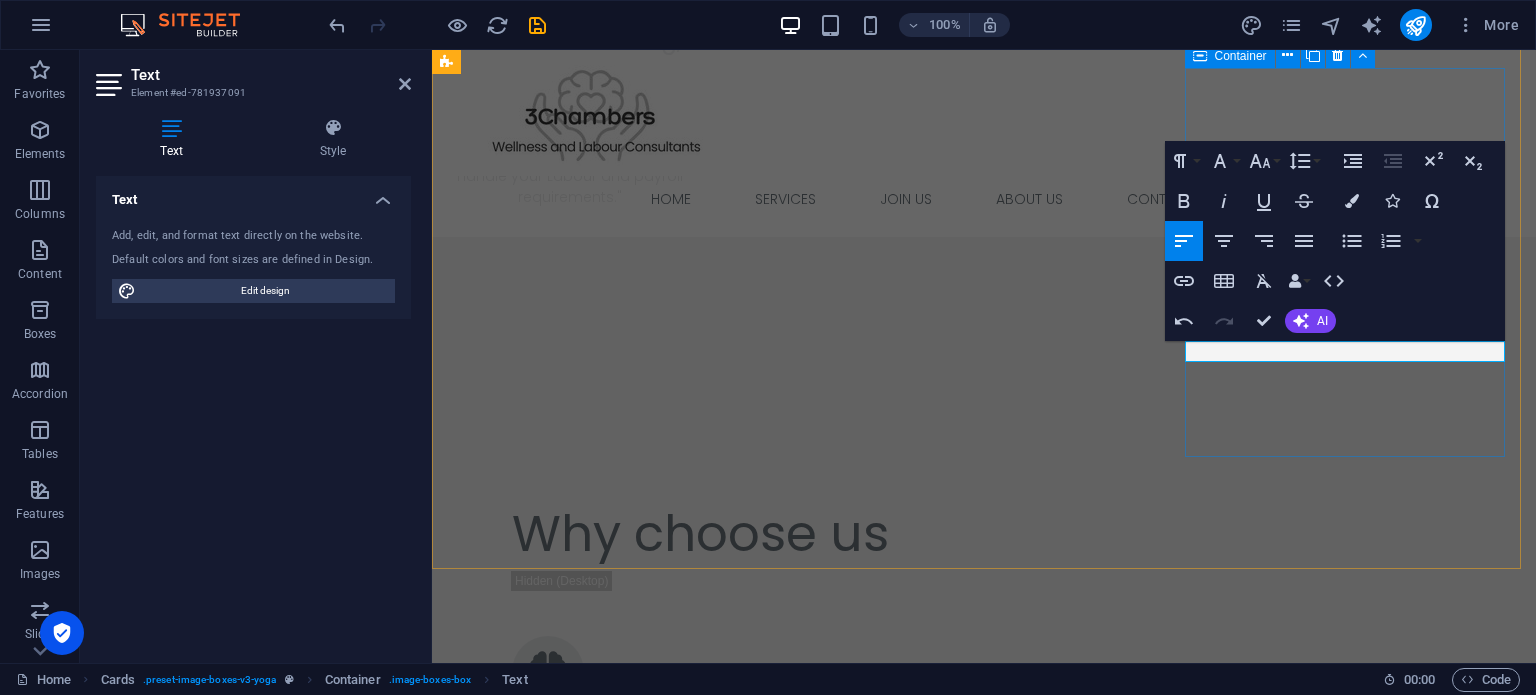 click on "Stay ahead of training your employees" at bounding box center (610, 3700) 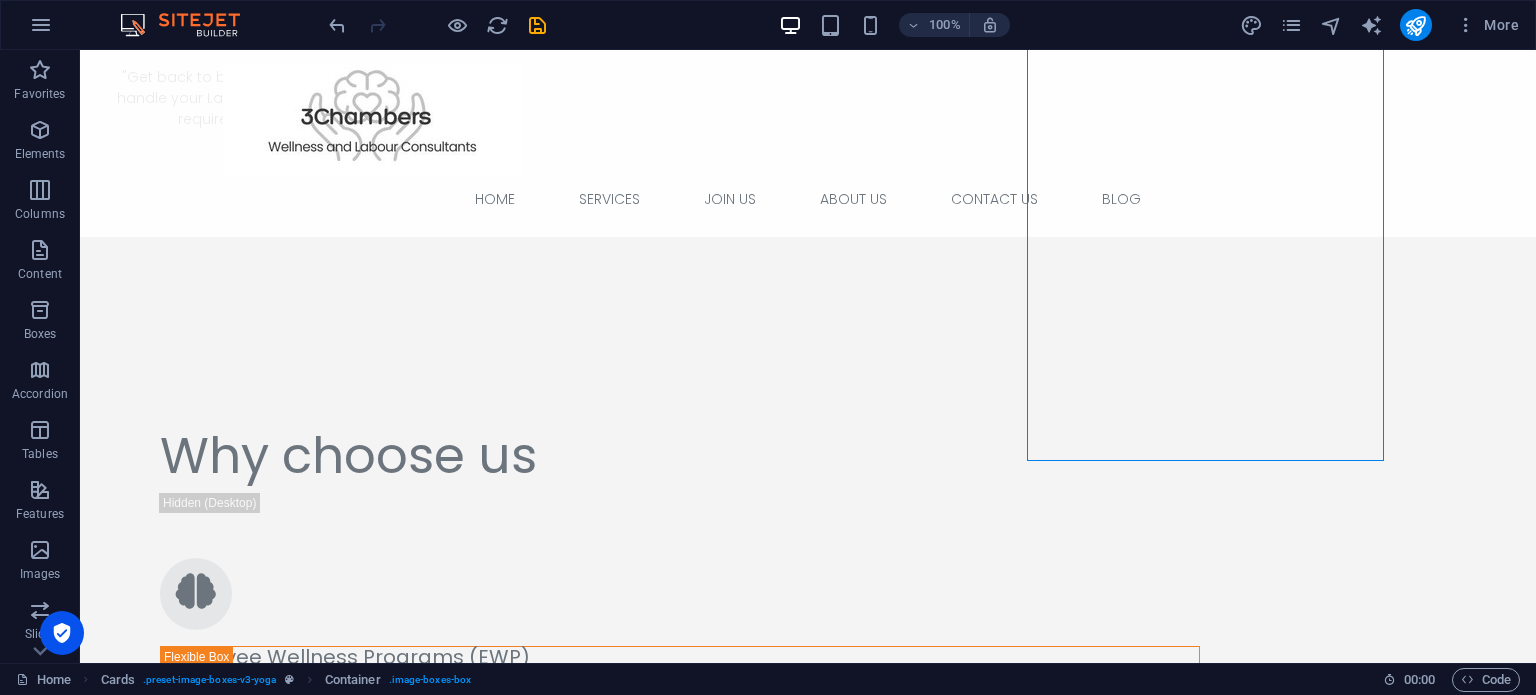 scroll, scrollTop: 2209, scrollLeft: 0, axis: vertical 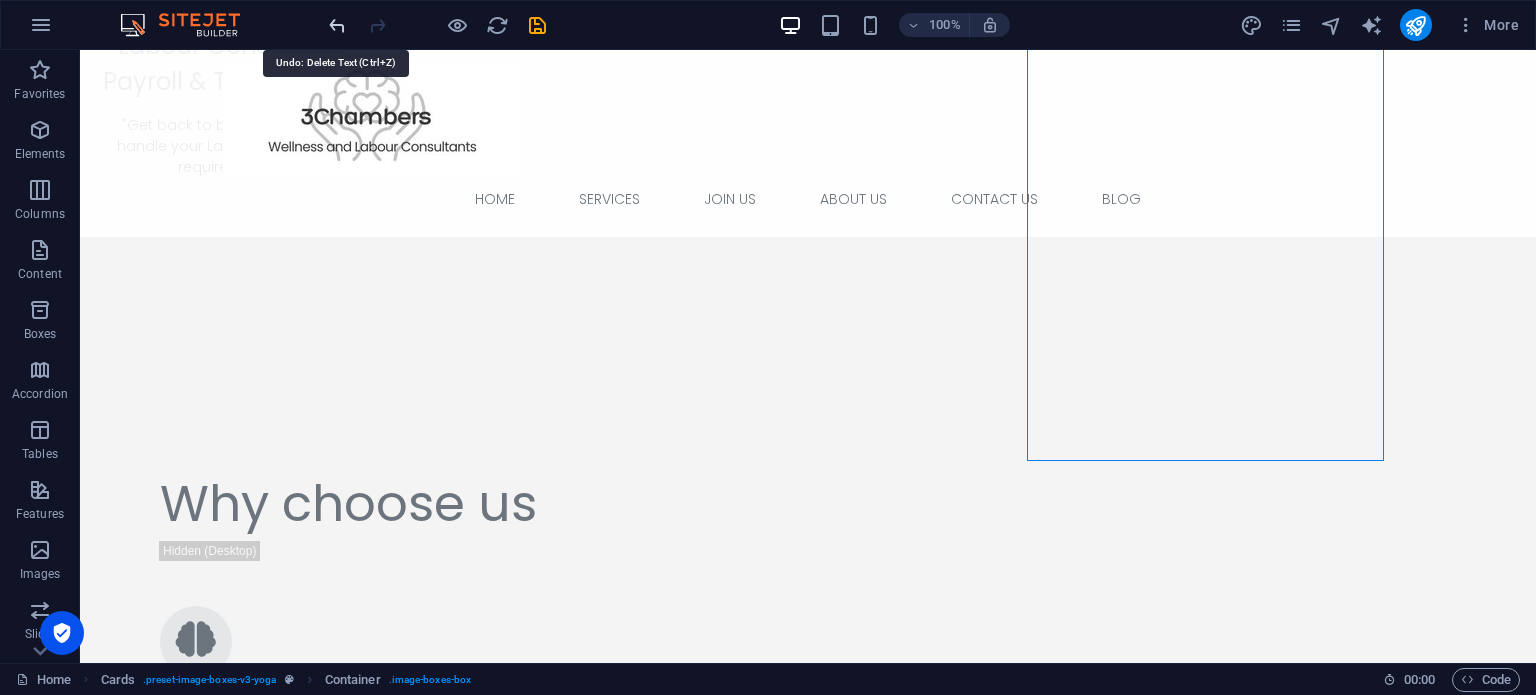 click at bounding box center (337, 25) 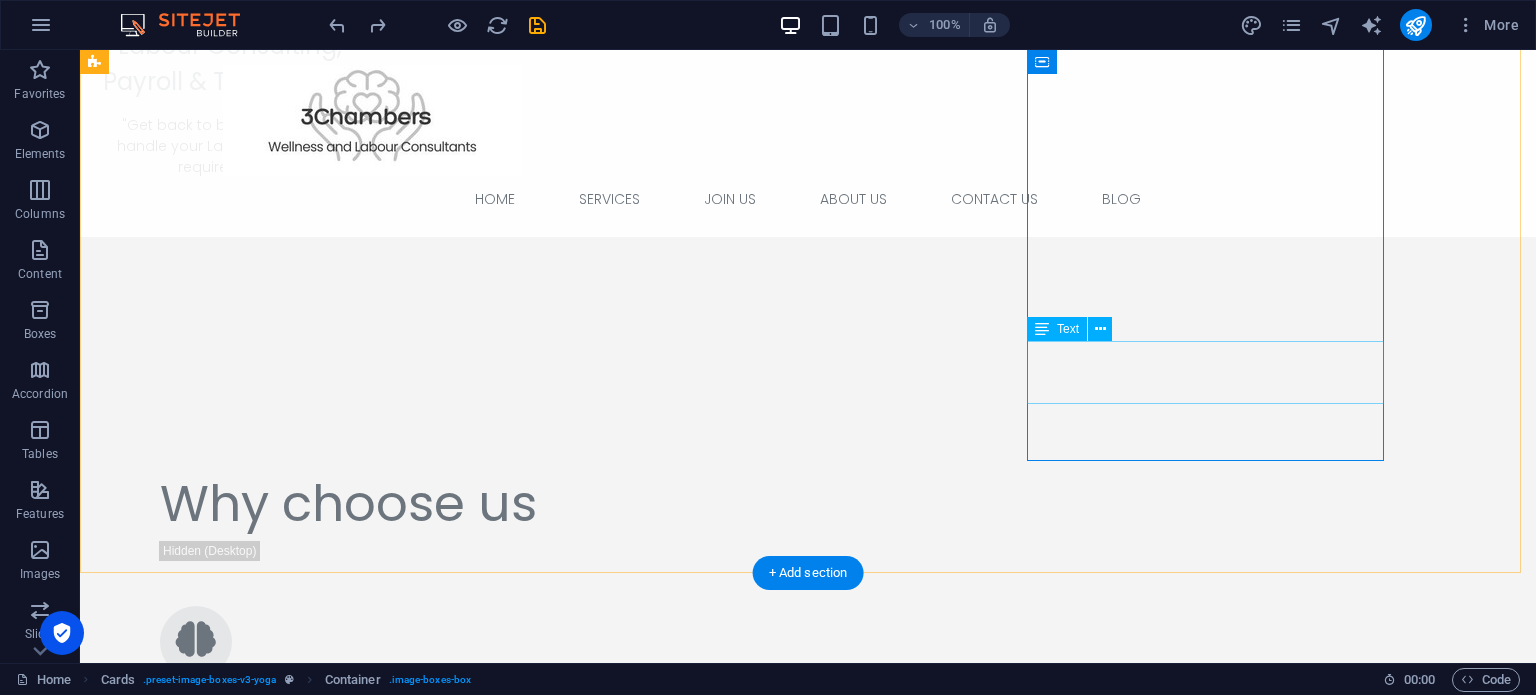 click on "Lorem ipsum dolor sit amet, consectetuer adipiscing elit. Aenean commodo ligula eget dolor. Lorem ipsum dolor sit amet." at bounding box center [274, 3889] 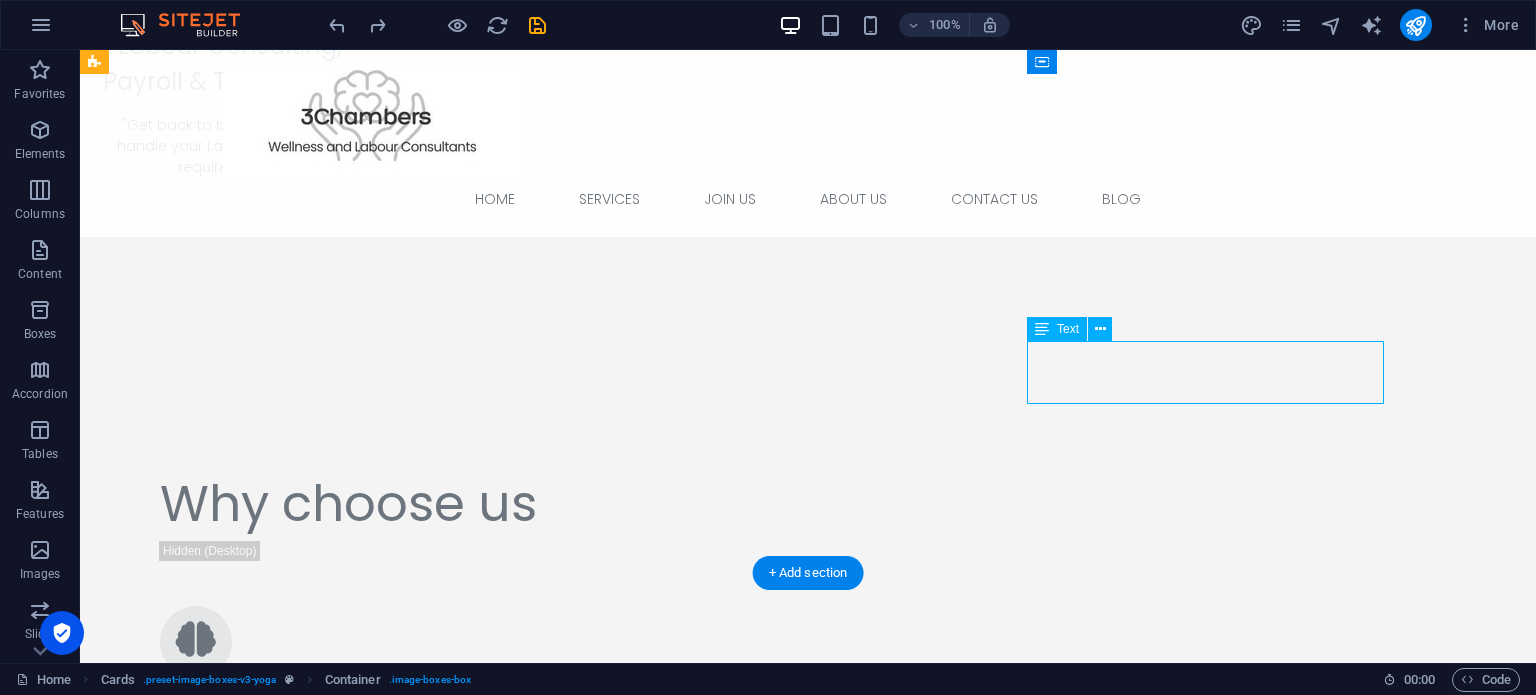 click on "Lorem ipsum dolor sit amet, consectetuer adipiscing elit. Aenean commodo ligula eget dolor. Lorem ipsum dolor sit amet." at bounding box center (274, 3889) 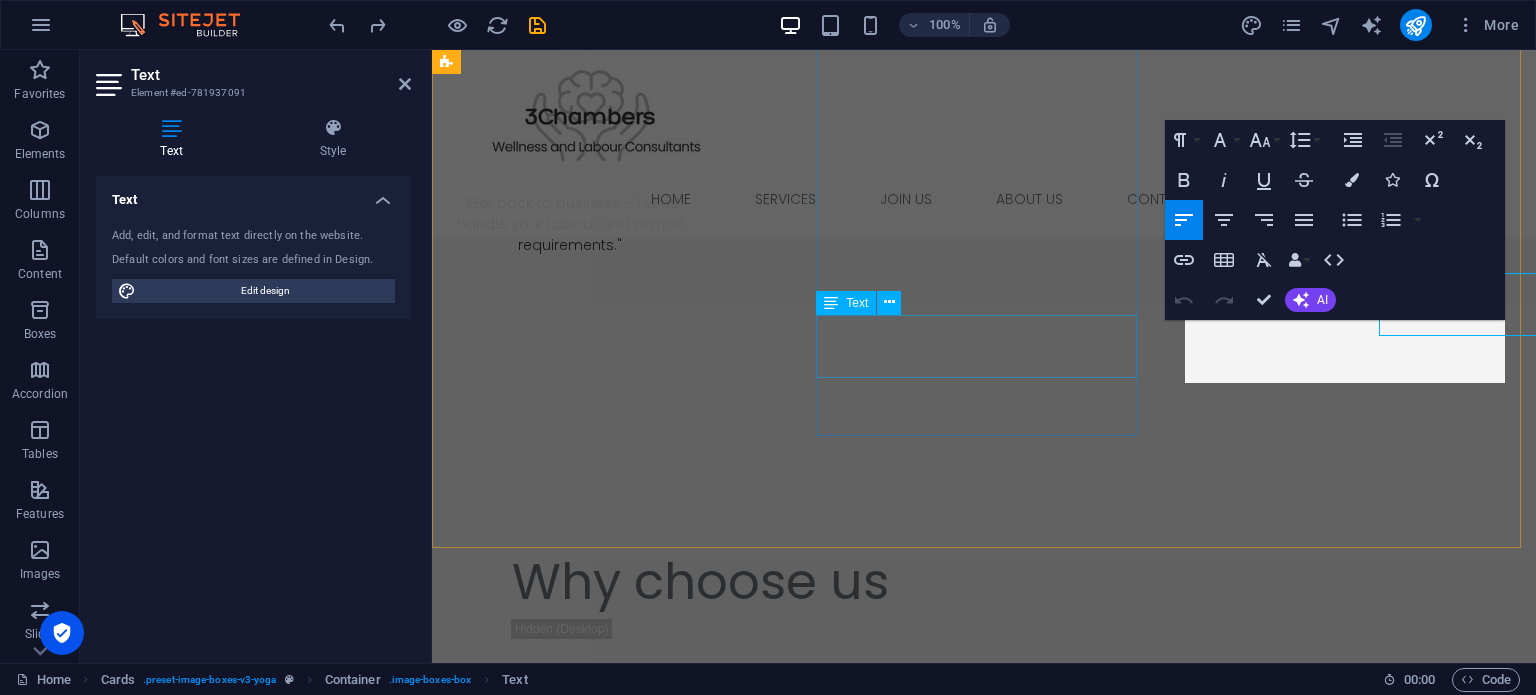 scroll, scrollTop: 2278, scrollLeft: 0, axis: vertical 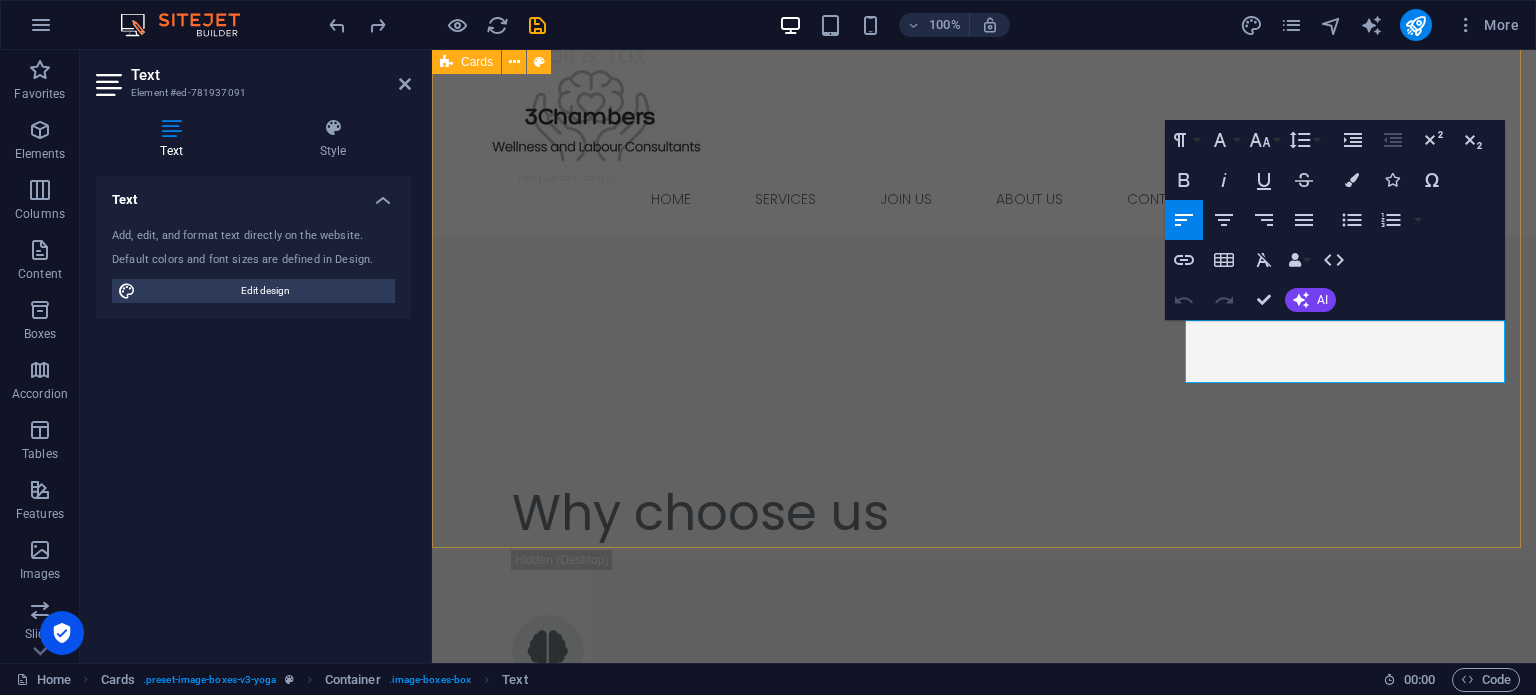 drag, startPoint x: 1420, startPoint y: 372, endPoint x: 1601, endPoint y: 367, distance: 181.06905 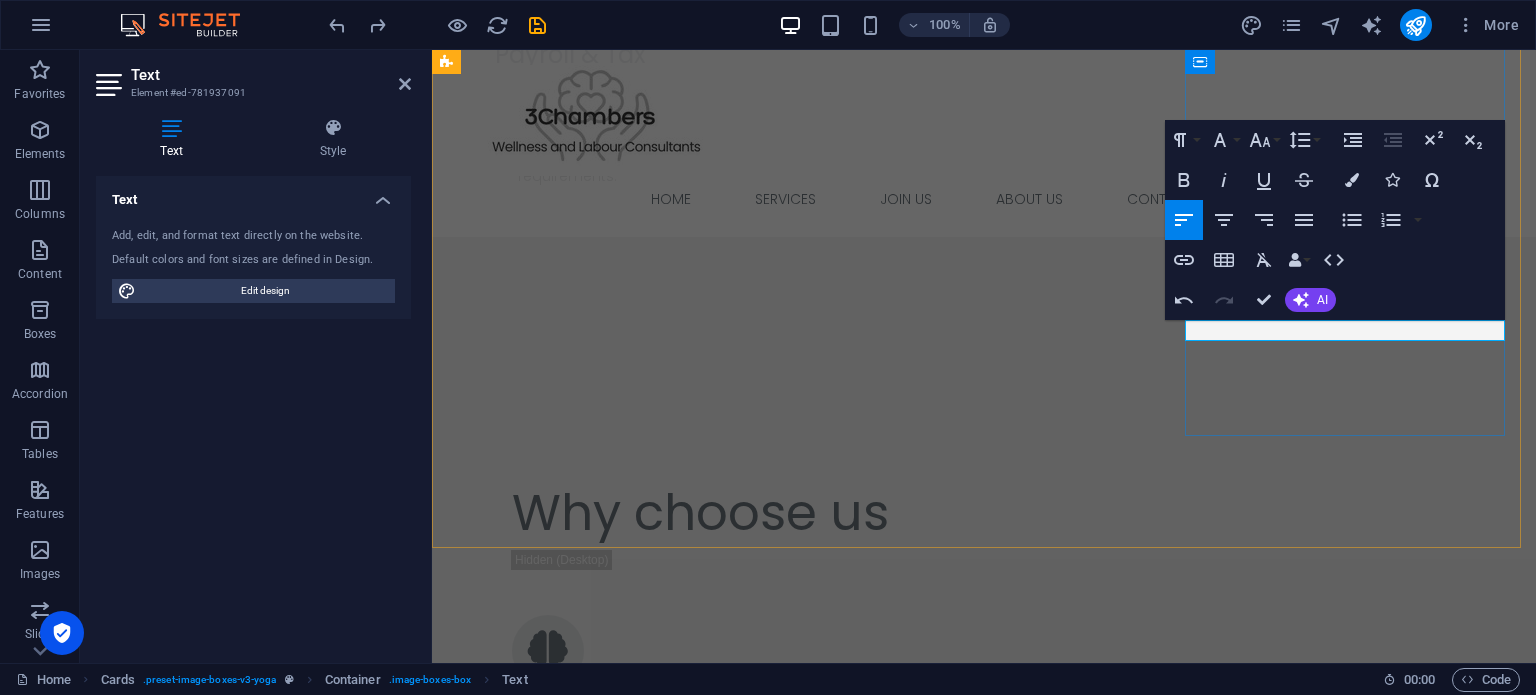 click on "Future-Proofing Your Organization" at bounding box center (610, 3817) 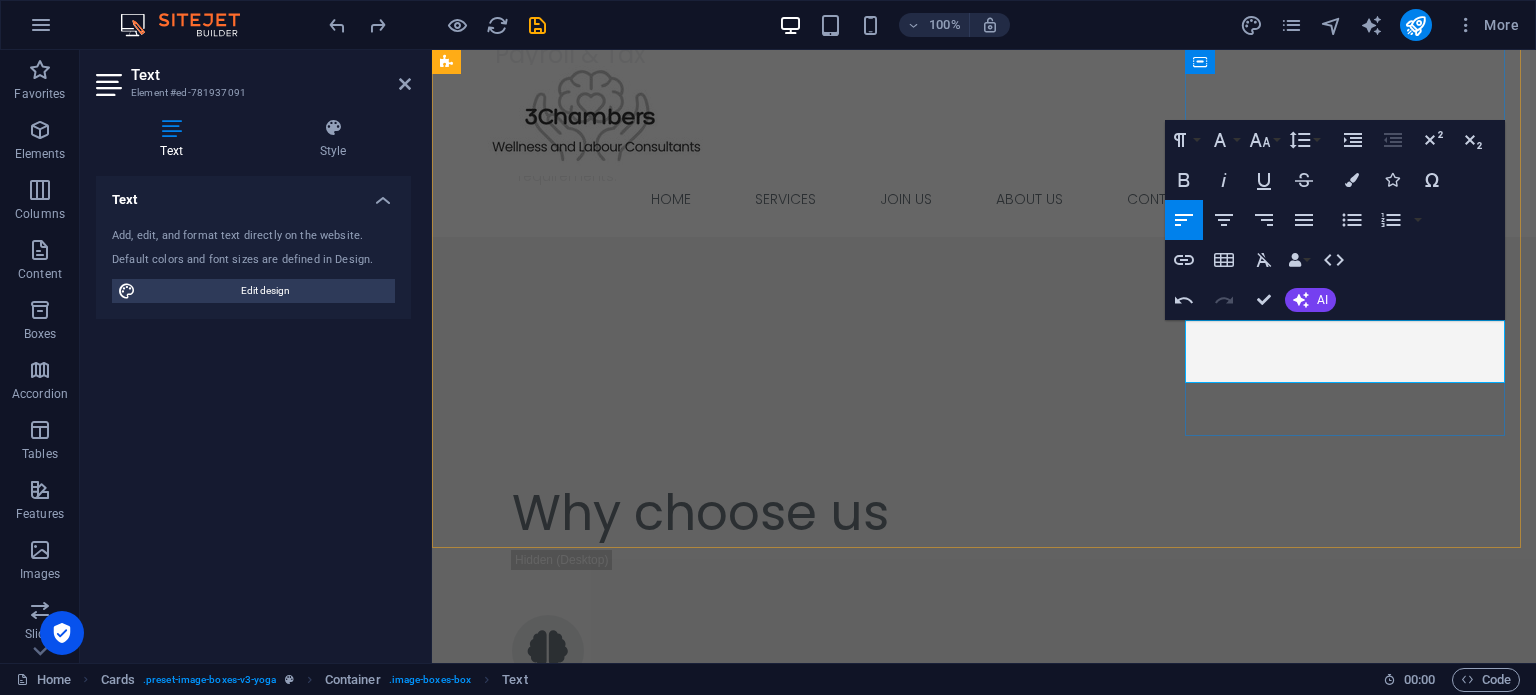 click on "Future-Proof your company, Enhanced Productivity and Innovation Through Skills Development" at bounding box center [610, 3838] 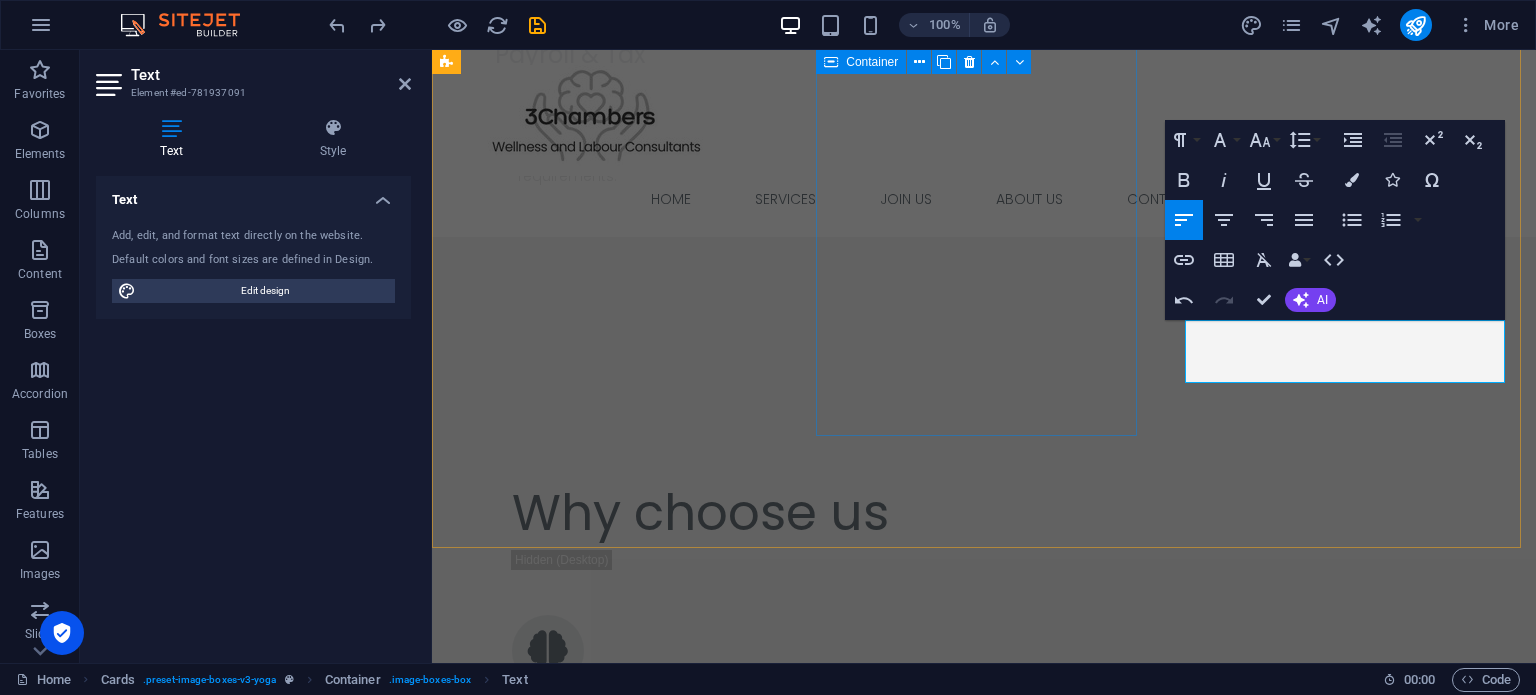 click on "Simplifying Compliance Lorem ipsum dolor sit amet, consectetuer adipiscing elit. Aenean commodo ligula eget dolor. Lorem ipsum dolor sit amet." at bounding box center [610, 3340] 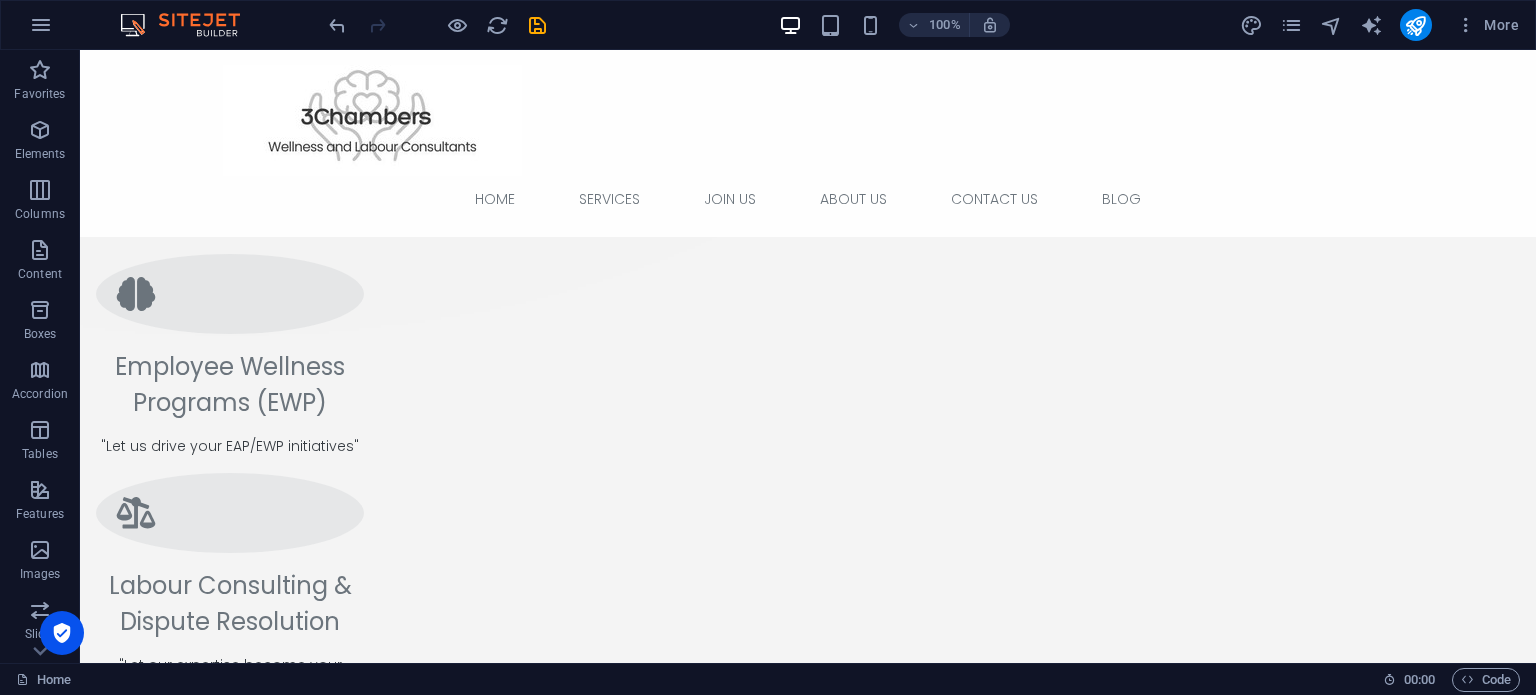 scroll, scrollTop: 1196, scrollLeft: 0, axis: vertical 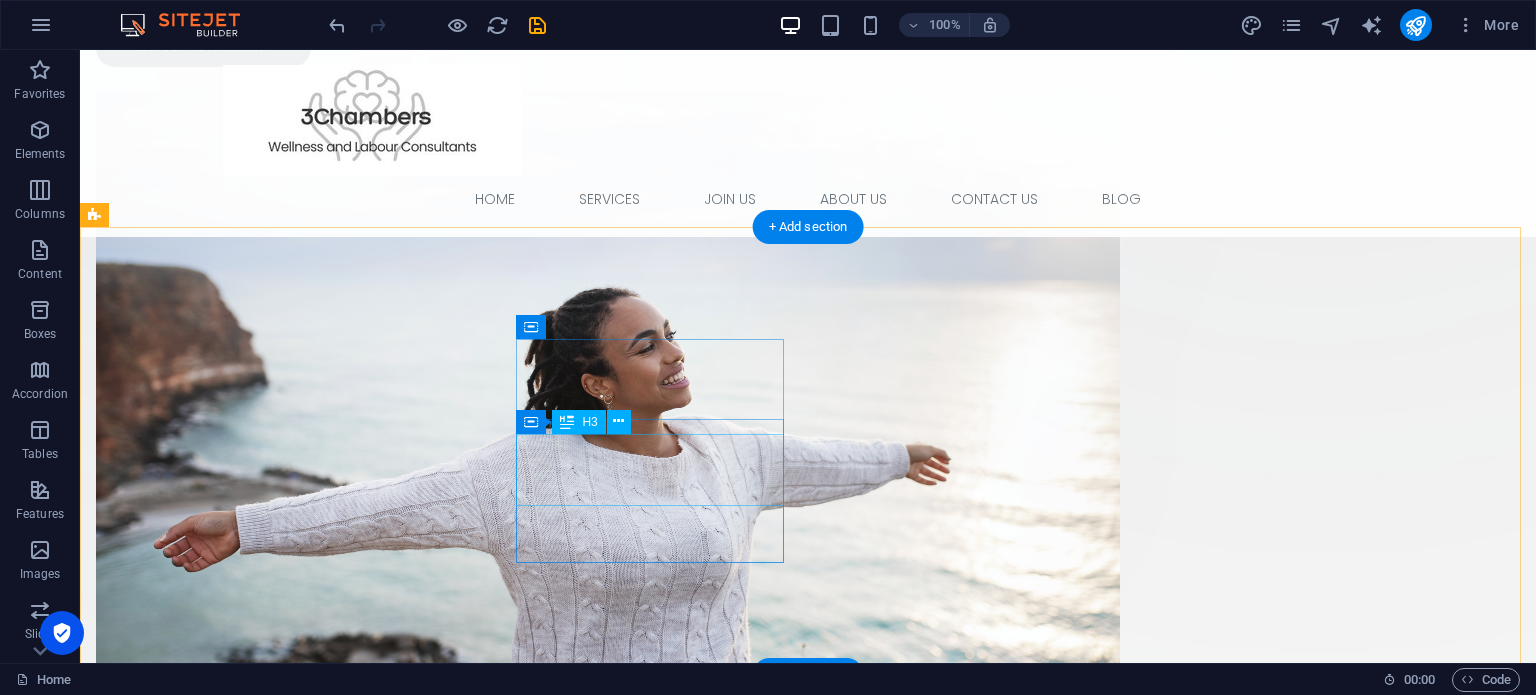 click on "Labour Consulting & Dispute Resolution" at bounding box center [230, 1349] 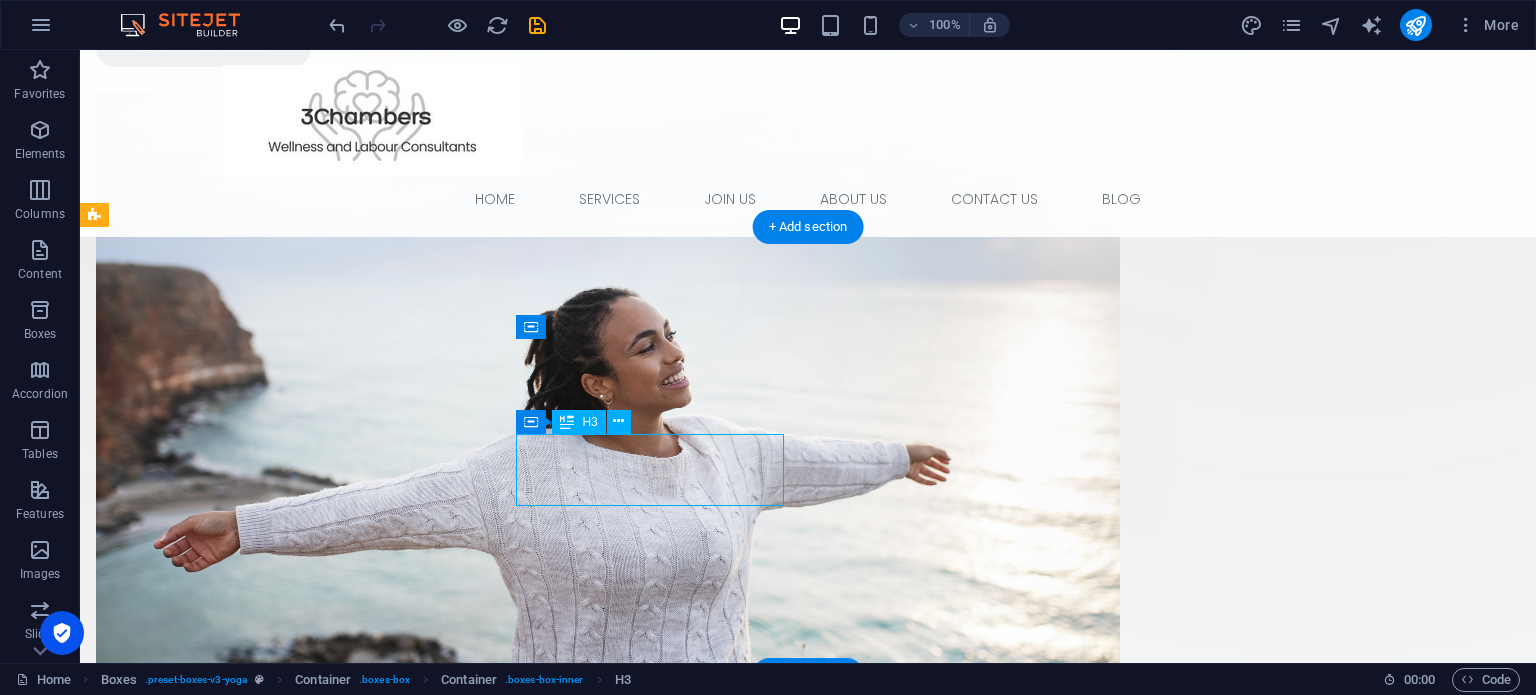 click on "Labour Consulting & Dispute Resolution" at bounding box center (230, 1349) 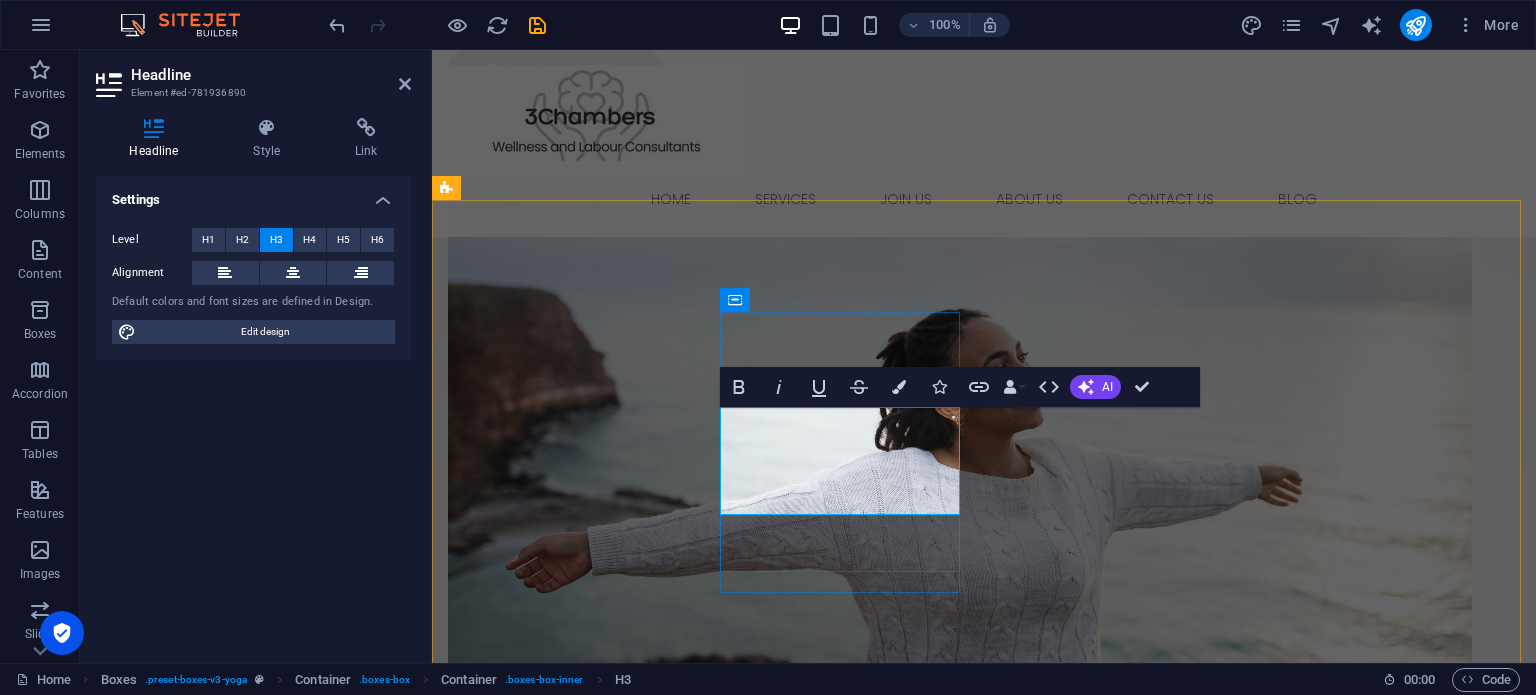 click on "Labour Consulting & Dispute Resolution" at bounding box center [570, 1391] 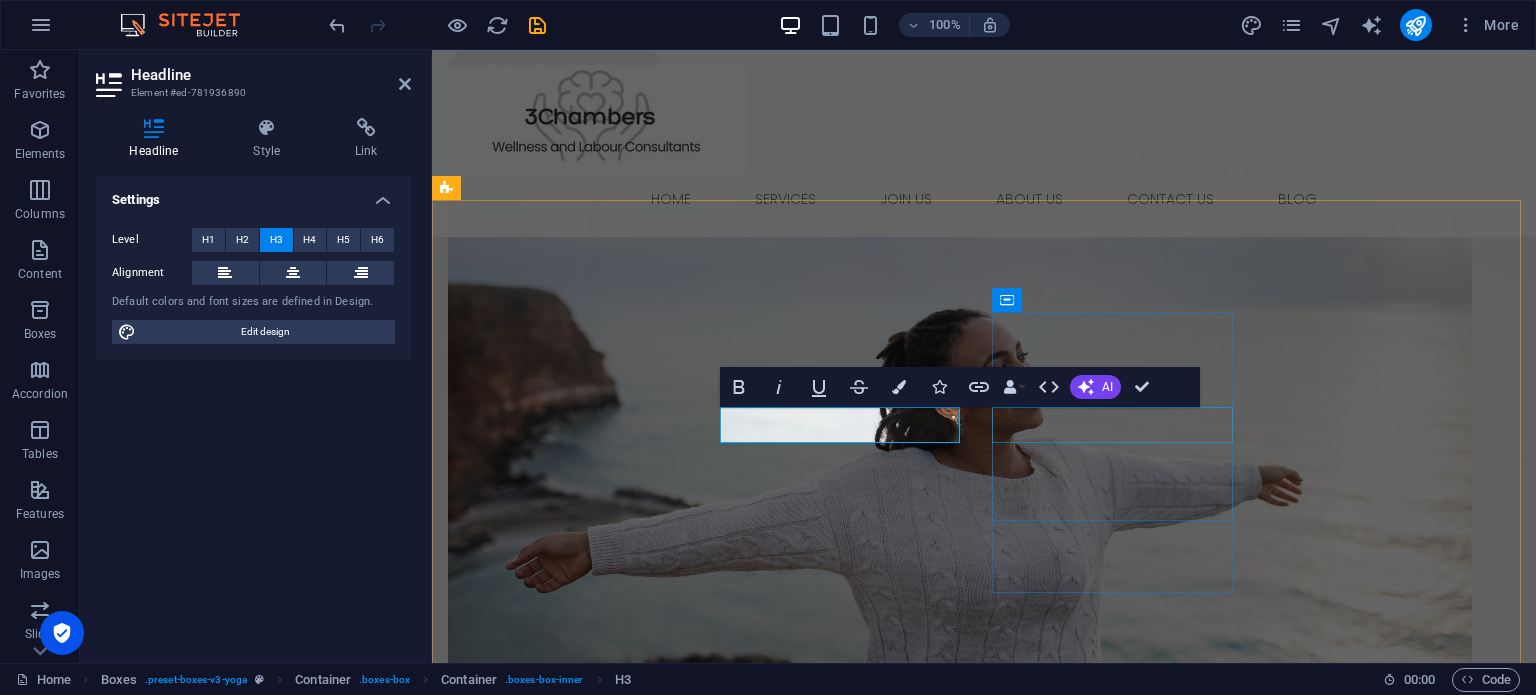 click on "Mediation Services" at bounding box center [570, 1577] 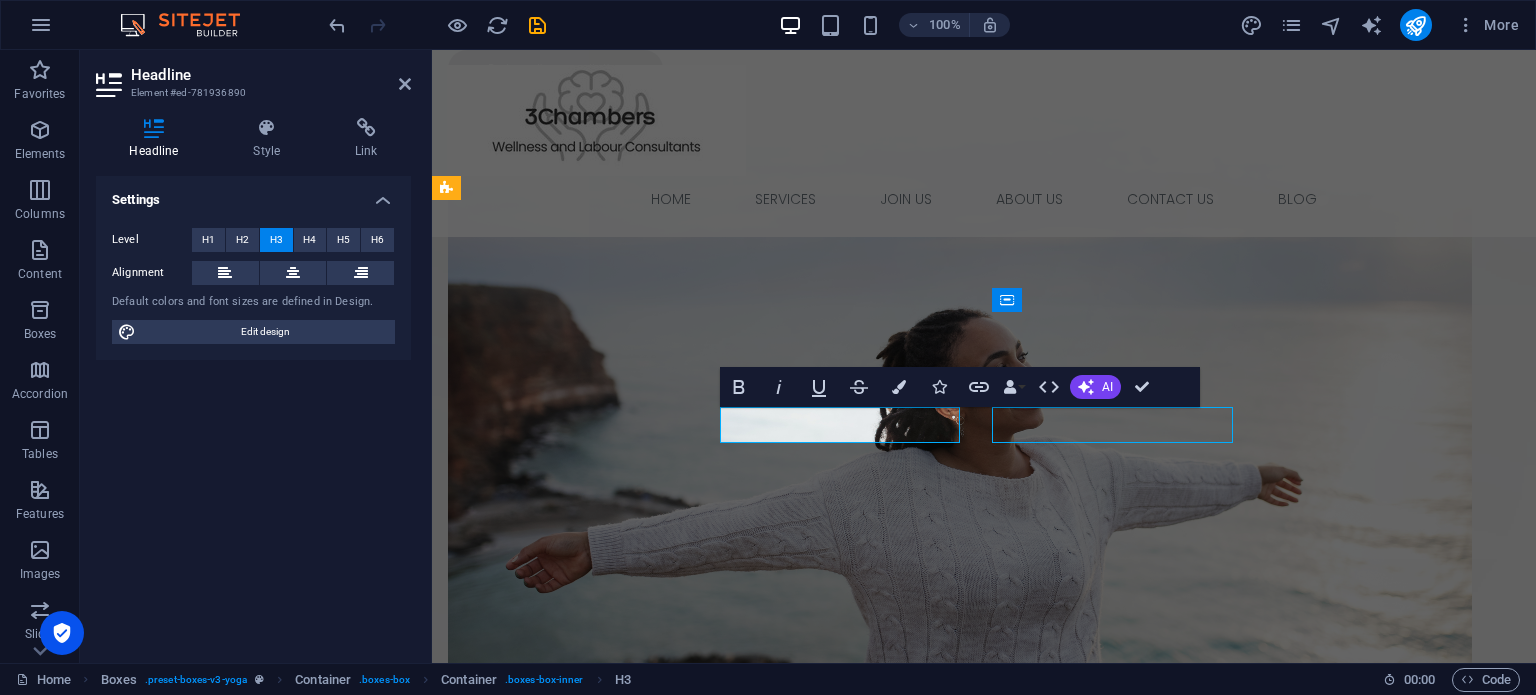 click on "Mediation Services" at bounding box center (570, 1577) 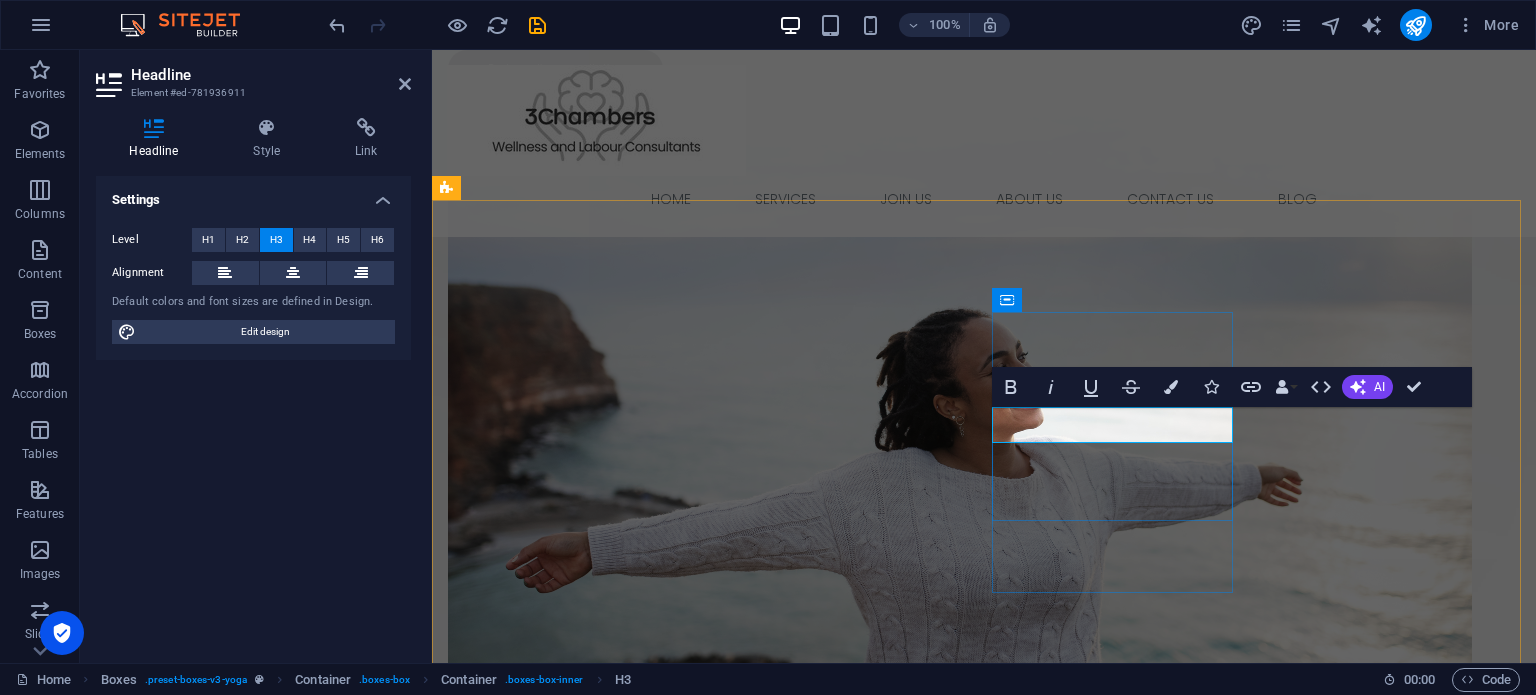 click on "Mediation Services" at bounding box center (570, 1577) 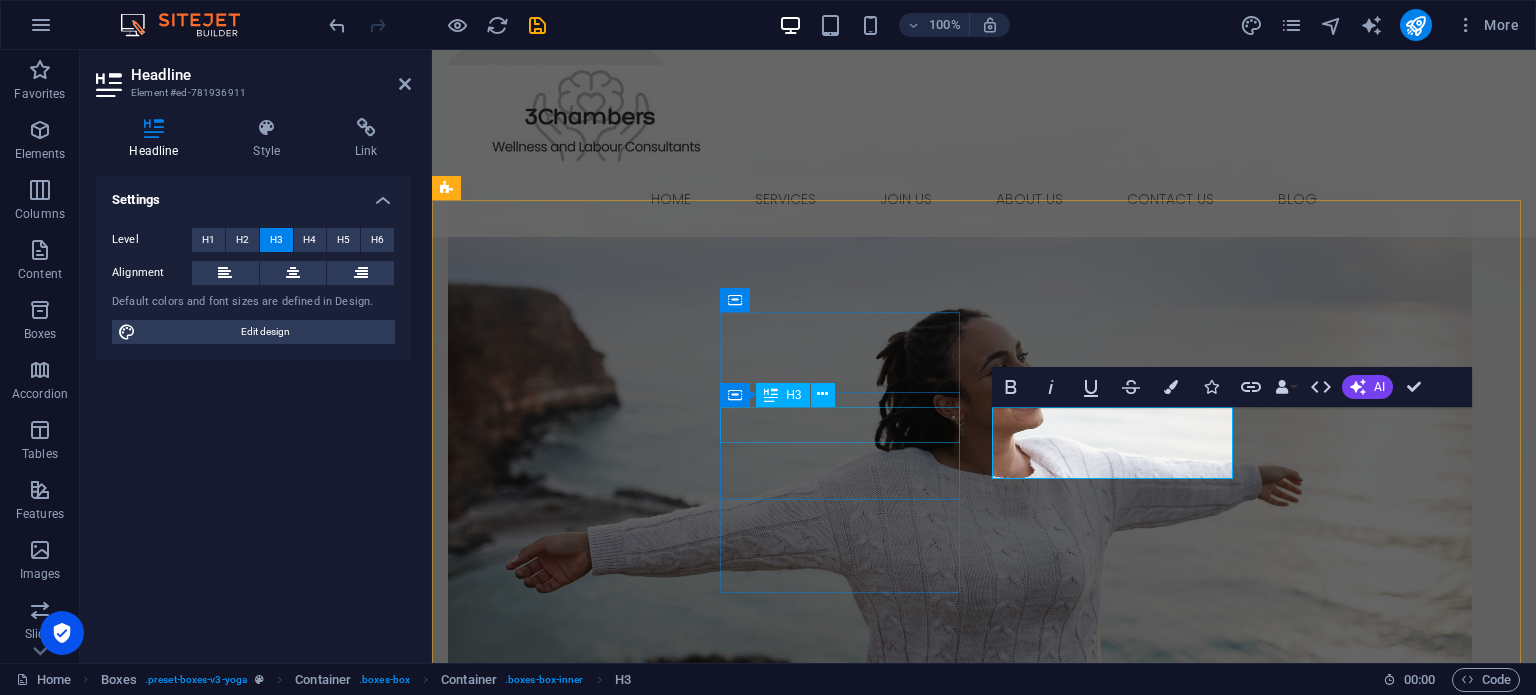 click on "Labour Consulting" at bounding box center [570, 1373] 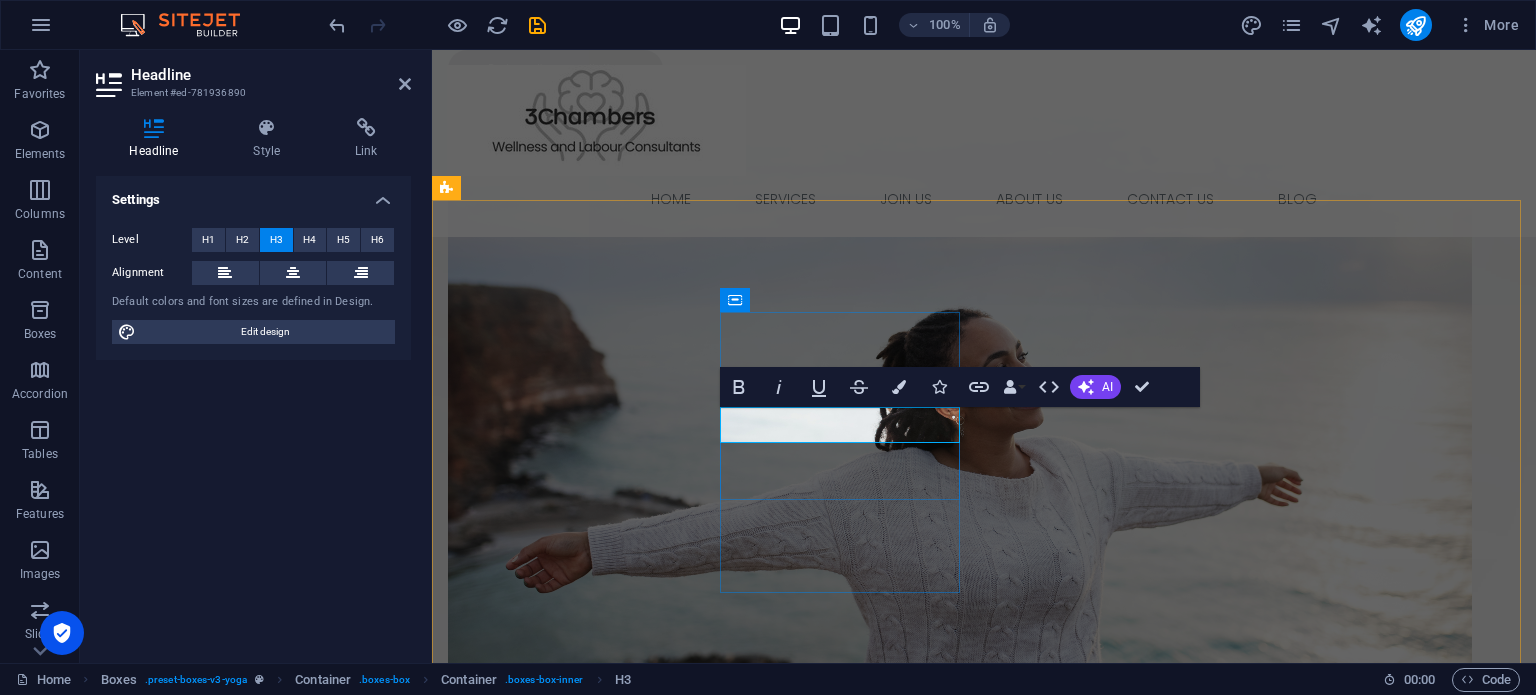 click on "Labour Consulting" at bounding box center (570, 1373) 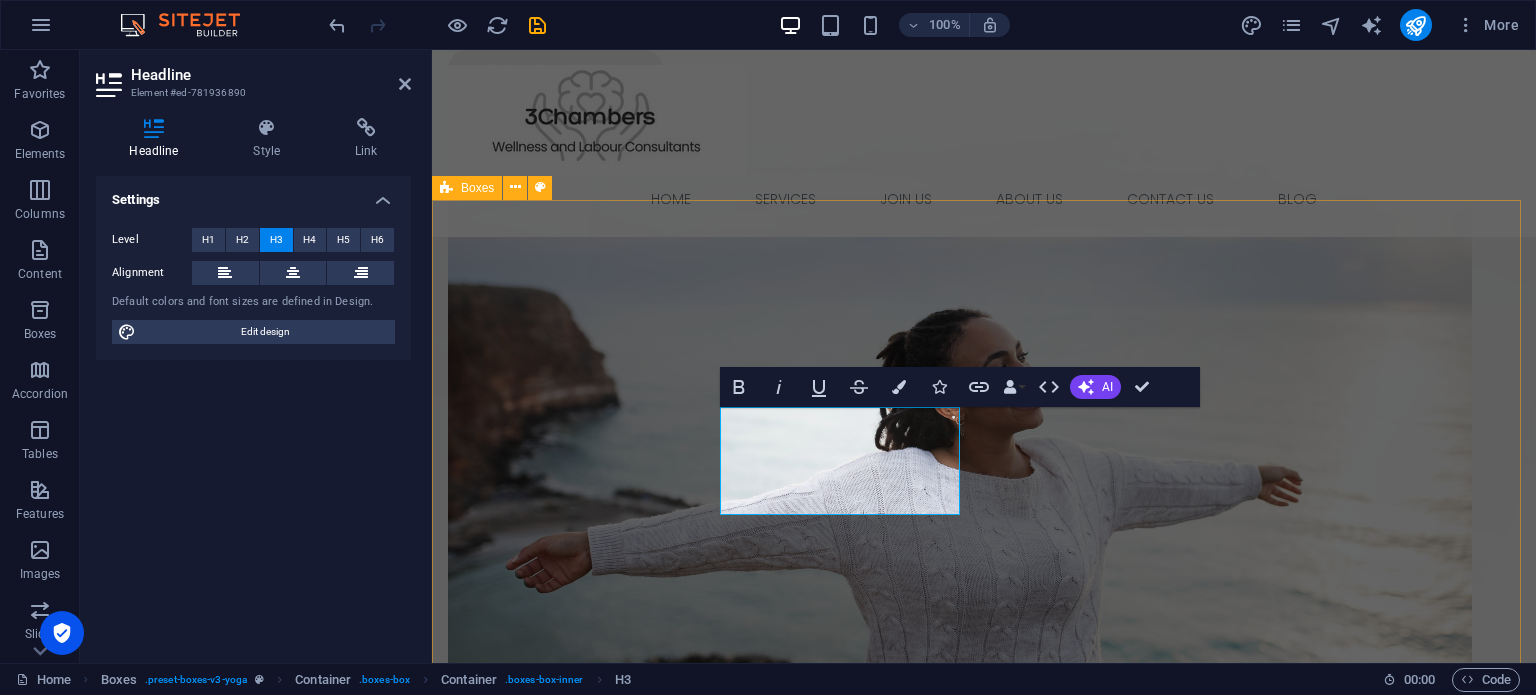 click on "Employee Wellness Programs (EWP) "Let us drive your EAP/EWP initiatives"
Labour Consulting, Payroll & Tax Services "Let our expertise become your competitive advantage."
Mediation Services &Dispute Resolution "Turn employment challenges into growth opportunities – Schedule a consultation"
Labour Consulting, Payroll & Tax Services "Get back to business – Let us handle your Labour and payroll requirements."" at bounding box center (984, 1549) 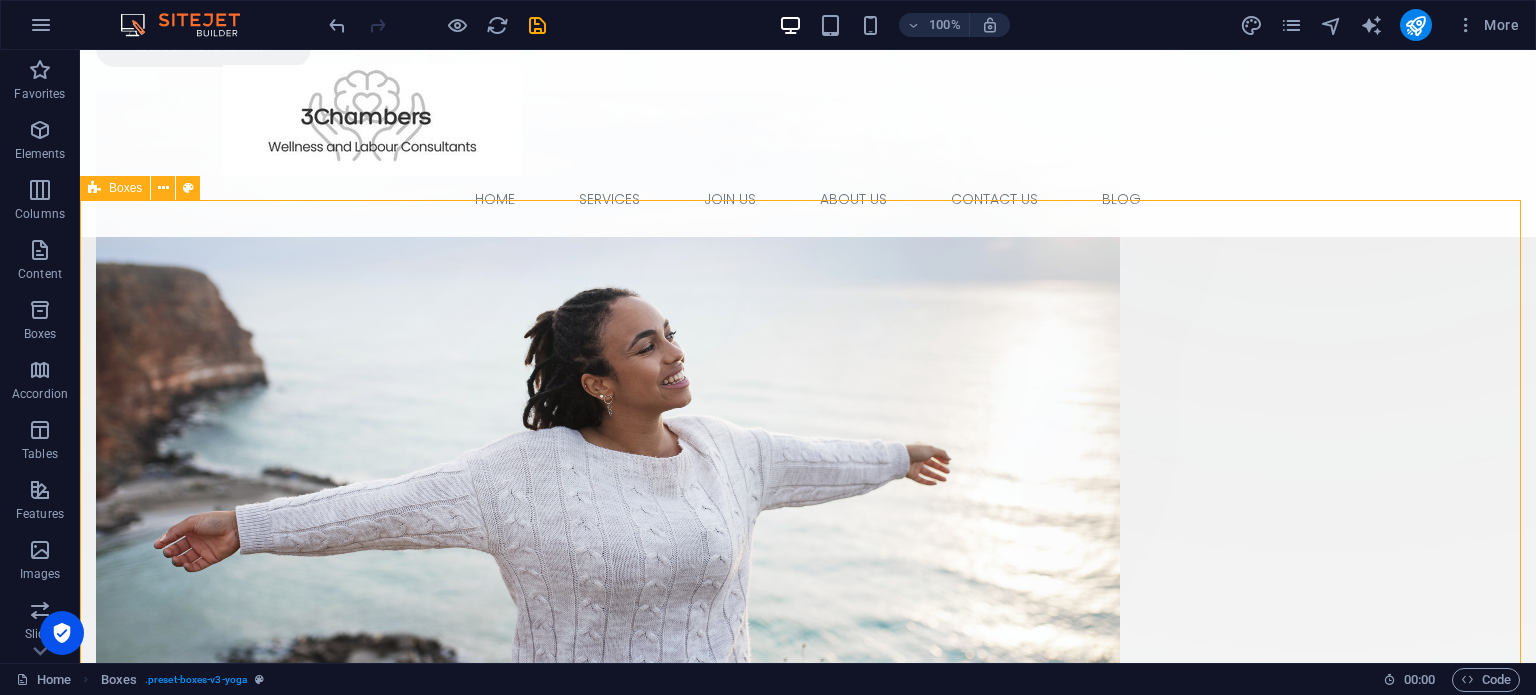 scroll, scrollTop: 485, scrollLeft: 0, axis: vertical 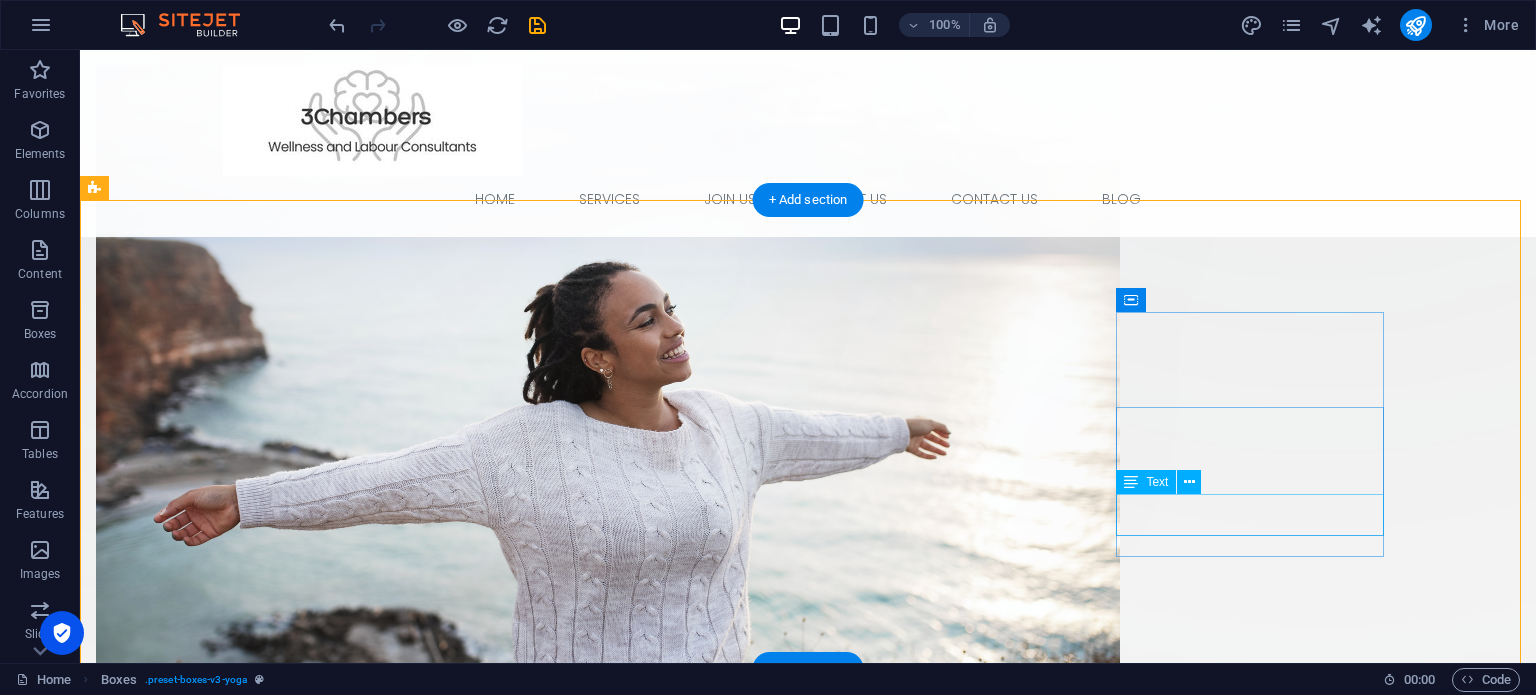click on ""Get back to business – Let us handle your Labour and payroll requirements."" at bounding box center [230, 1906] 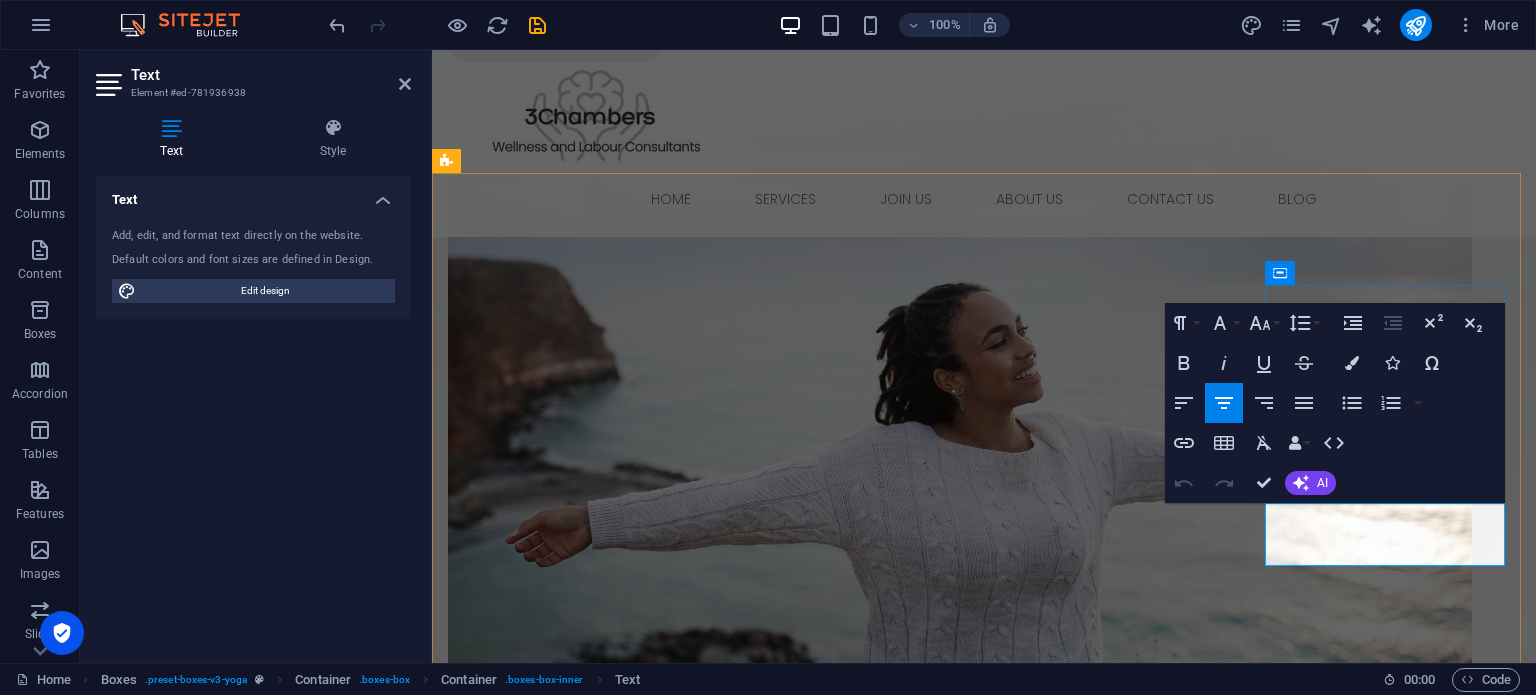 drag, startPoint x: 1435, startPoint y: 555, endPoint x: 1707, endPoint y: 553, distance: 272.00735 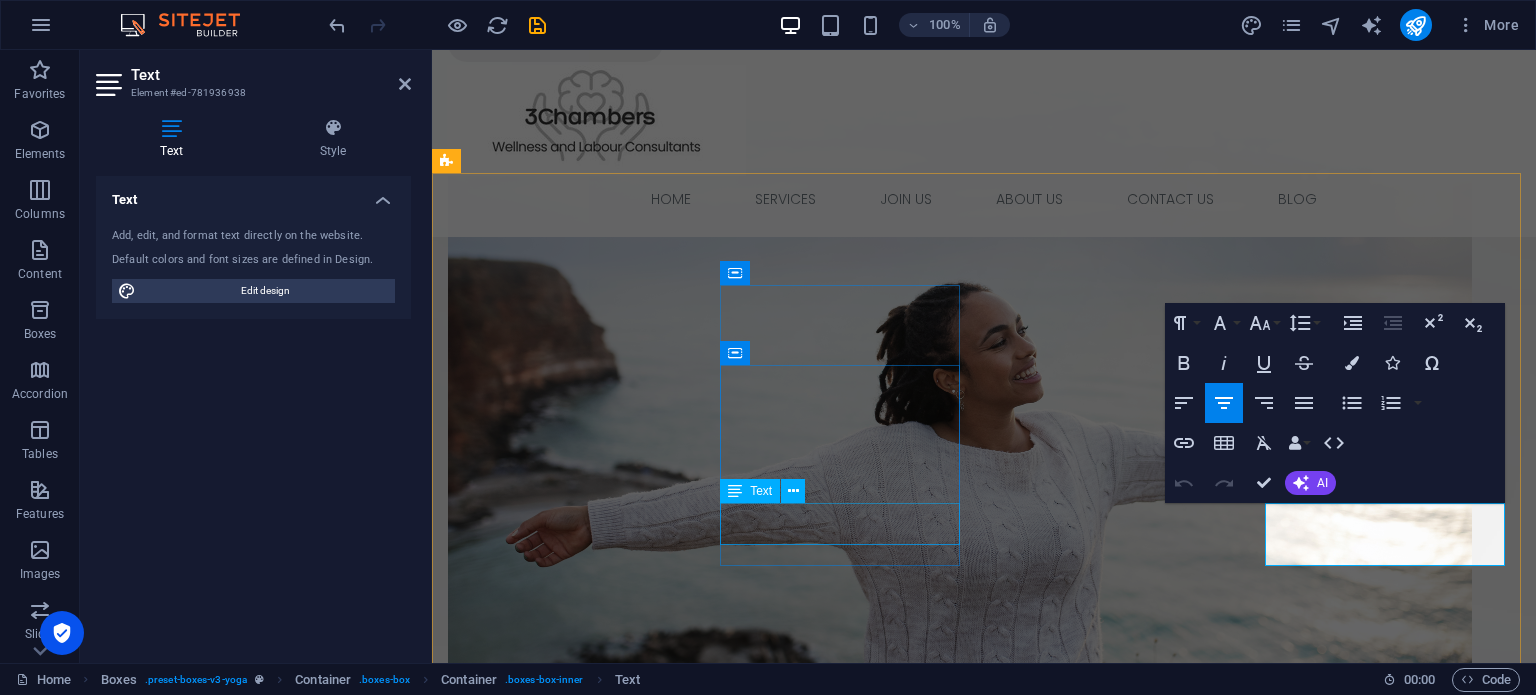 click on ""Let our expertise become your competitive advantage."" at bounding box center [570, 1473] 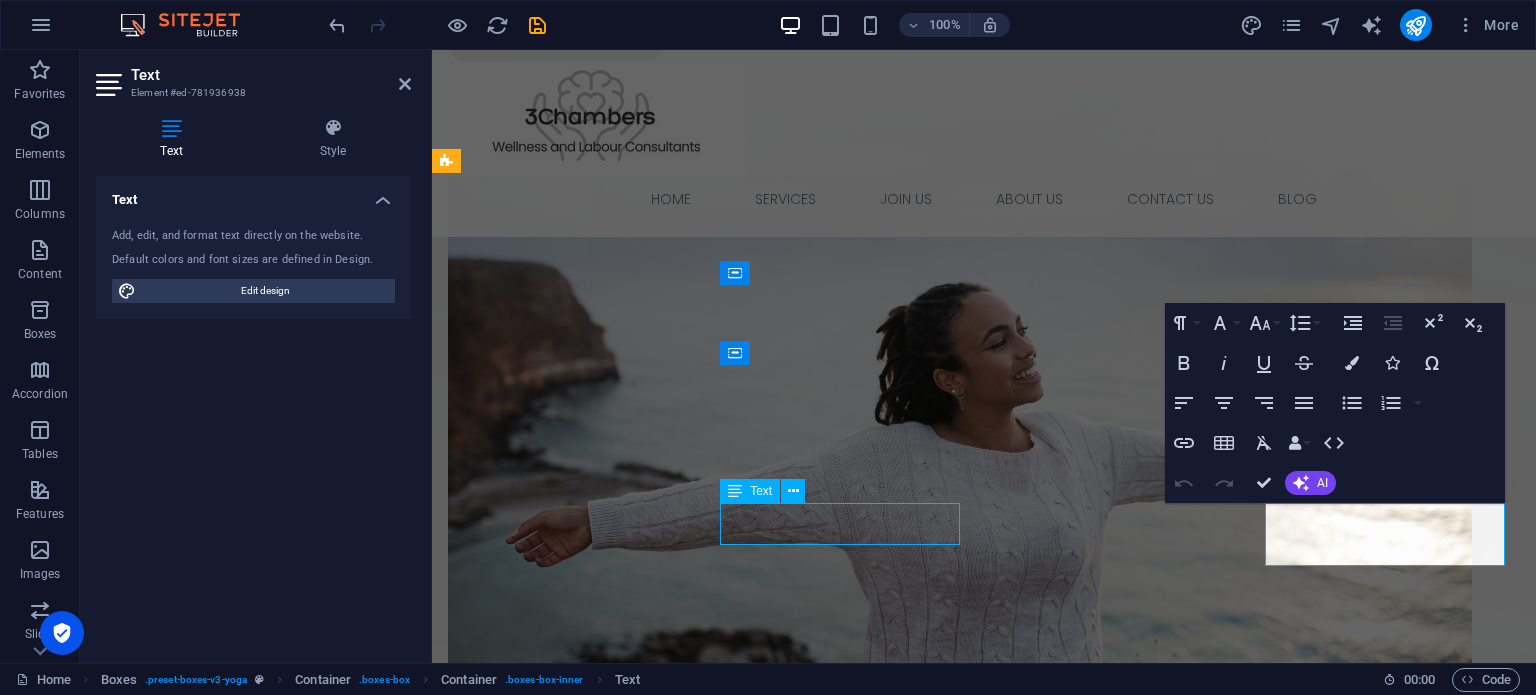 click on ""Let our expertise become your competitive advantage."" at bounding box center [570, 1473] 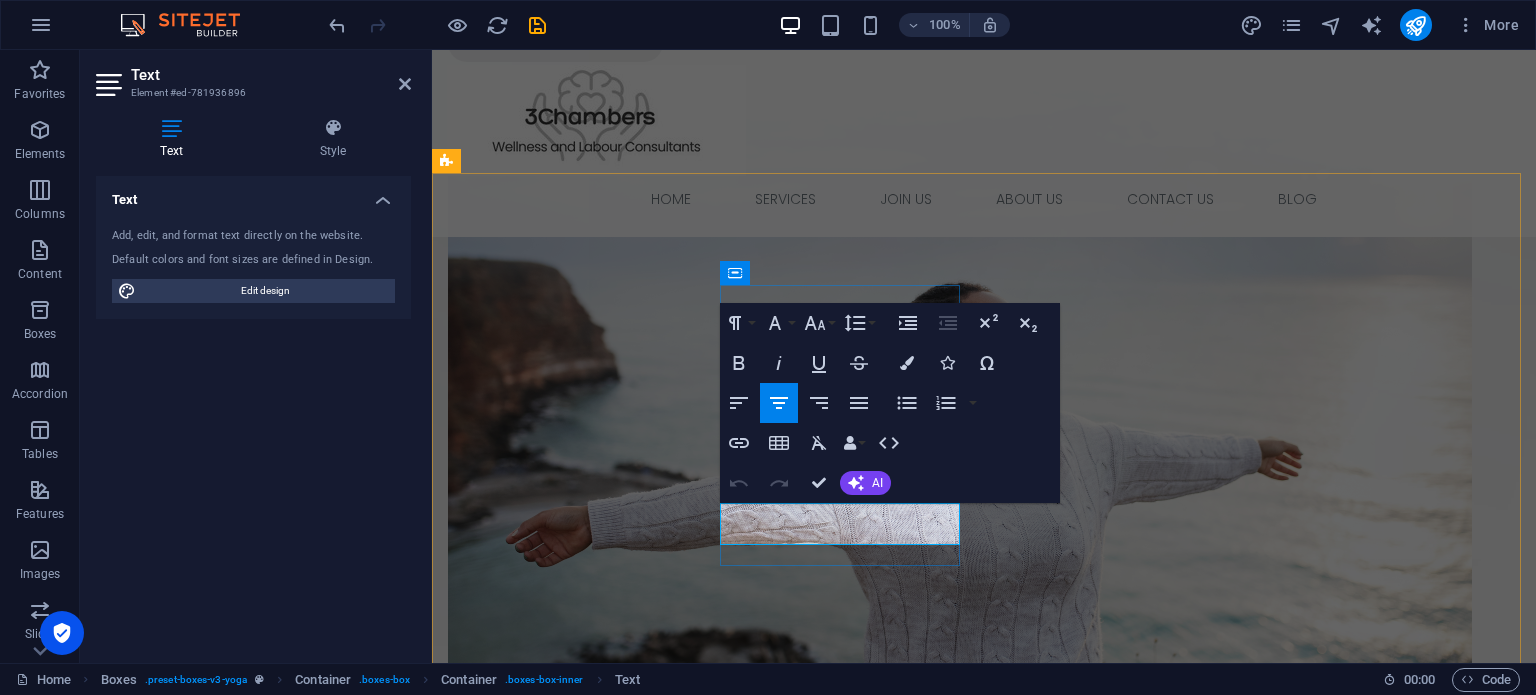 drag, startPoint x: 943, startPoint y: 536, endPoint x: 721, endPoint y: 502, distance: 224.58852 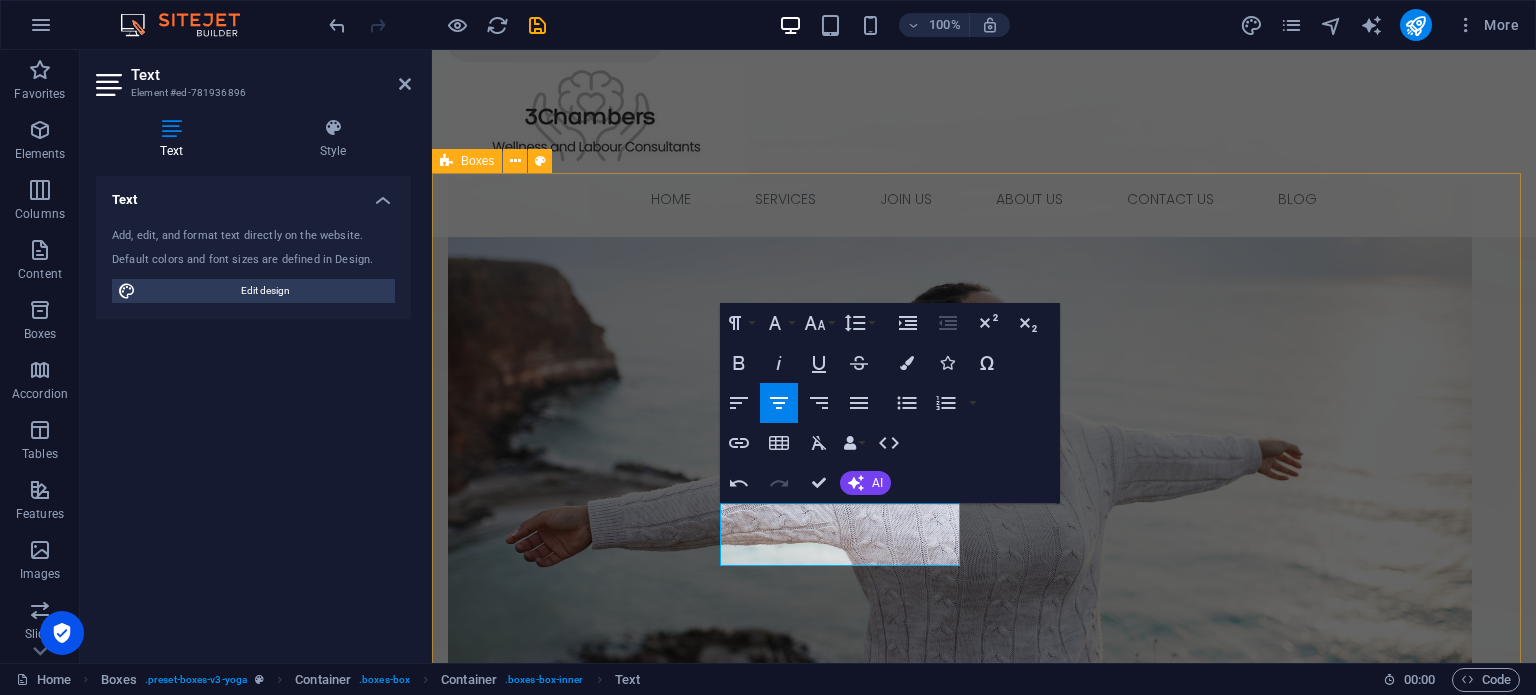 click on "Employee Wellness Programs (EWP) "Let us drive your EAP/EWP initiatives"
Labour Consulting, Payroll & Tax Services "Get back to business – Let us handle your Labour and payroll requirements."
Mediation Services &Dispute Resolution "Turn employment challenges into growth opportunities – Schedule a consultation"
Labour Consulting, Payroll & Tax Services "Get back to business – Let us handle your Labour and payroll requirements."" at bounding box center [984, 1533] 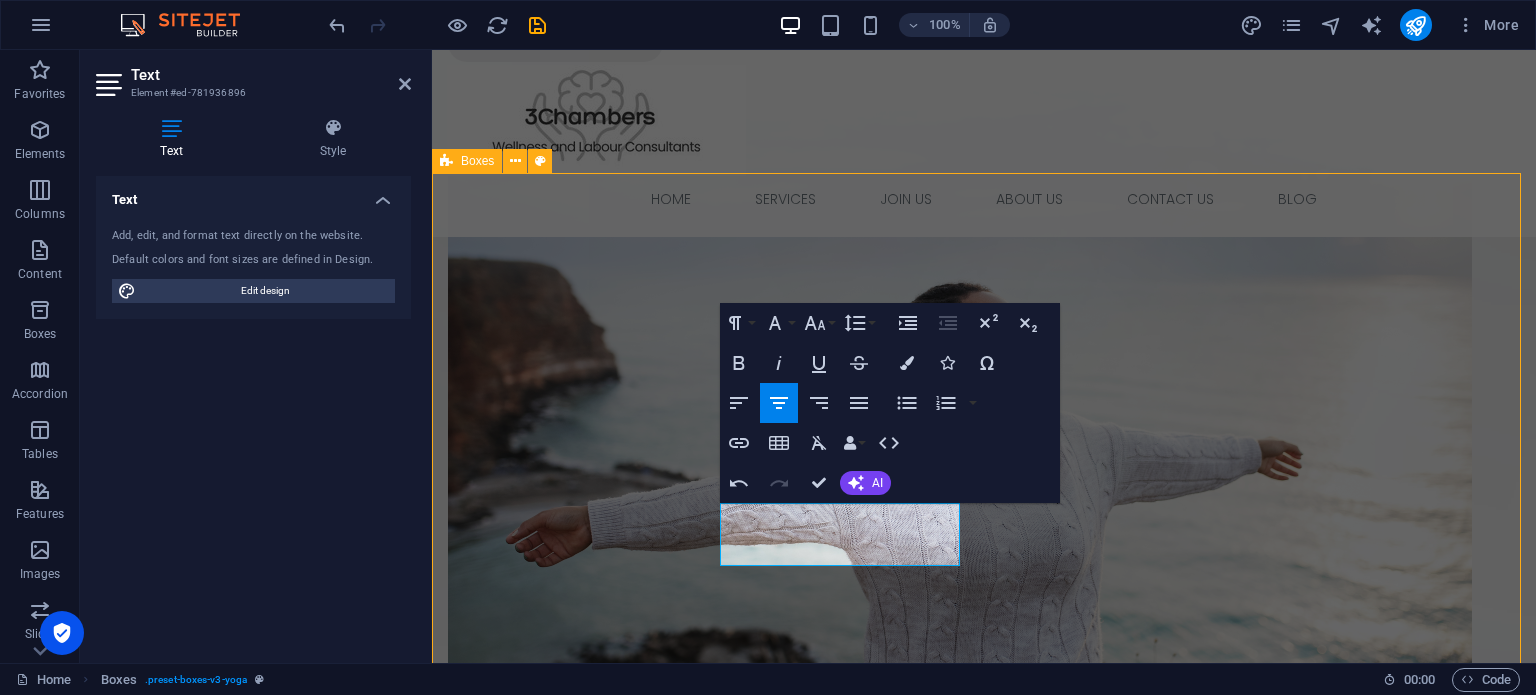 scroll, scrollTop: 476, scrollLeft: 0, axis: vertical 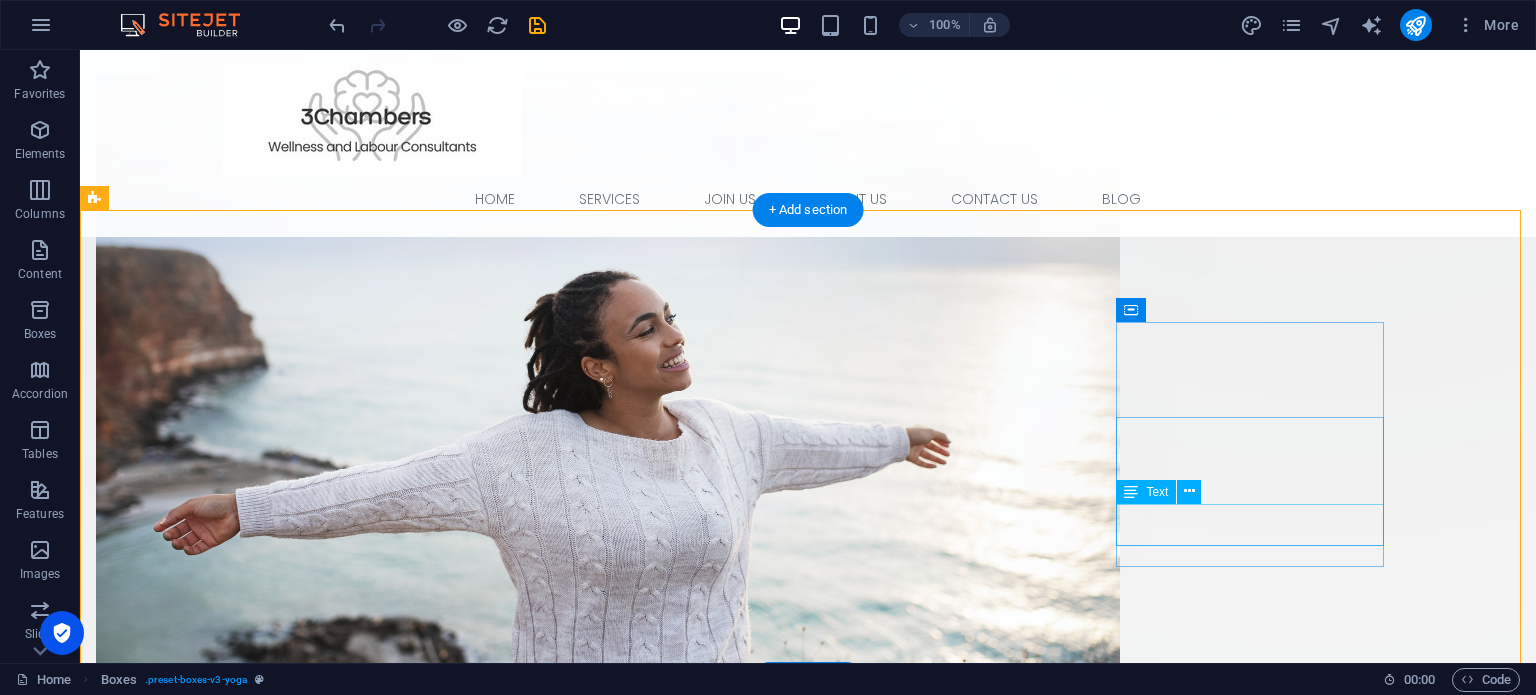 click on ""Get back to business – Let us handle your Labour and payroll requirements."" at bounding box center [230, 1936] 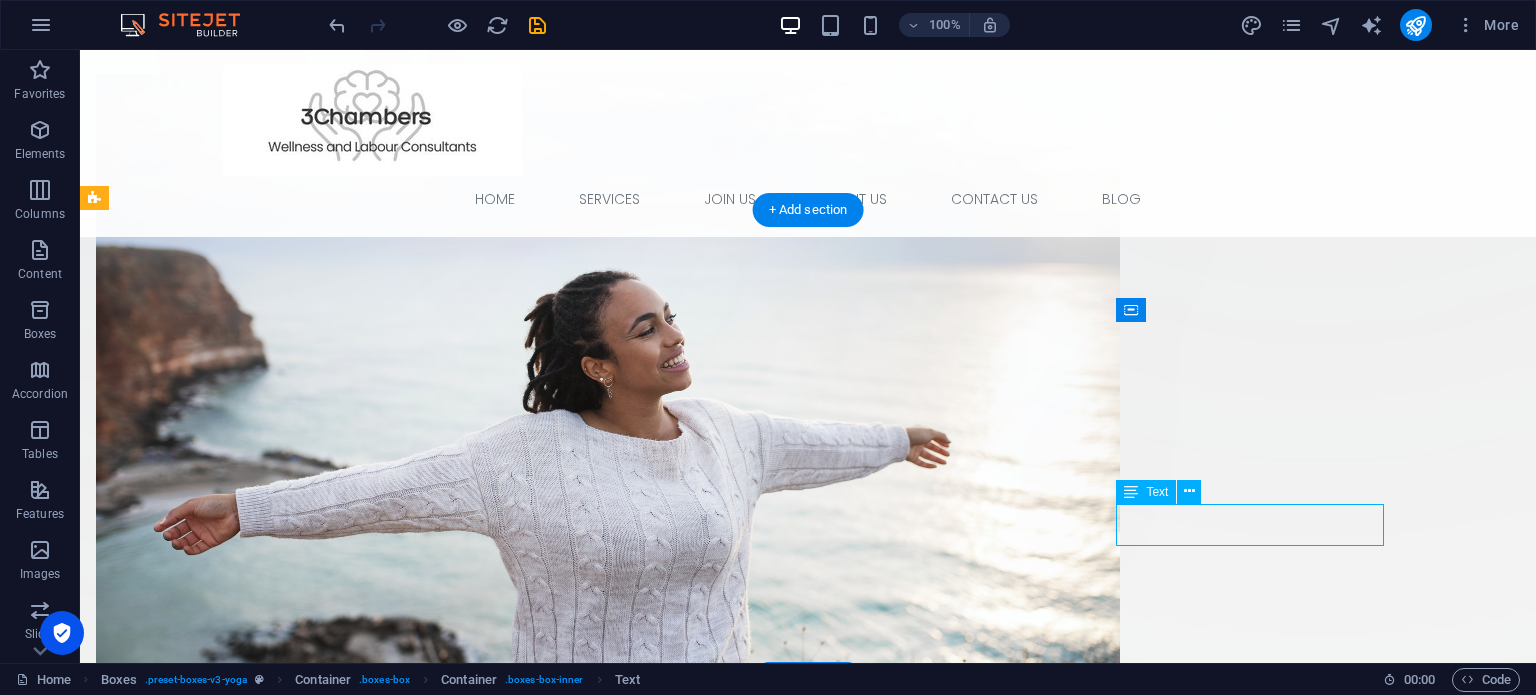 click on ""Get back to business – Let us handle your Labour and payroll requirements."" at bounding box center (230, 1936) 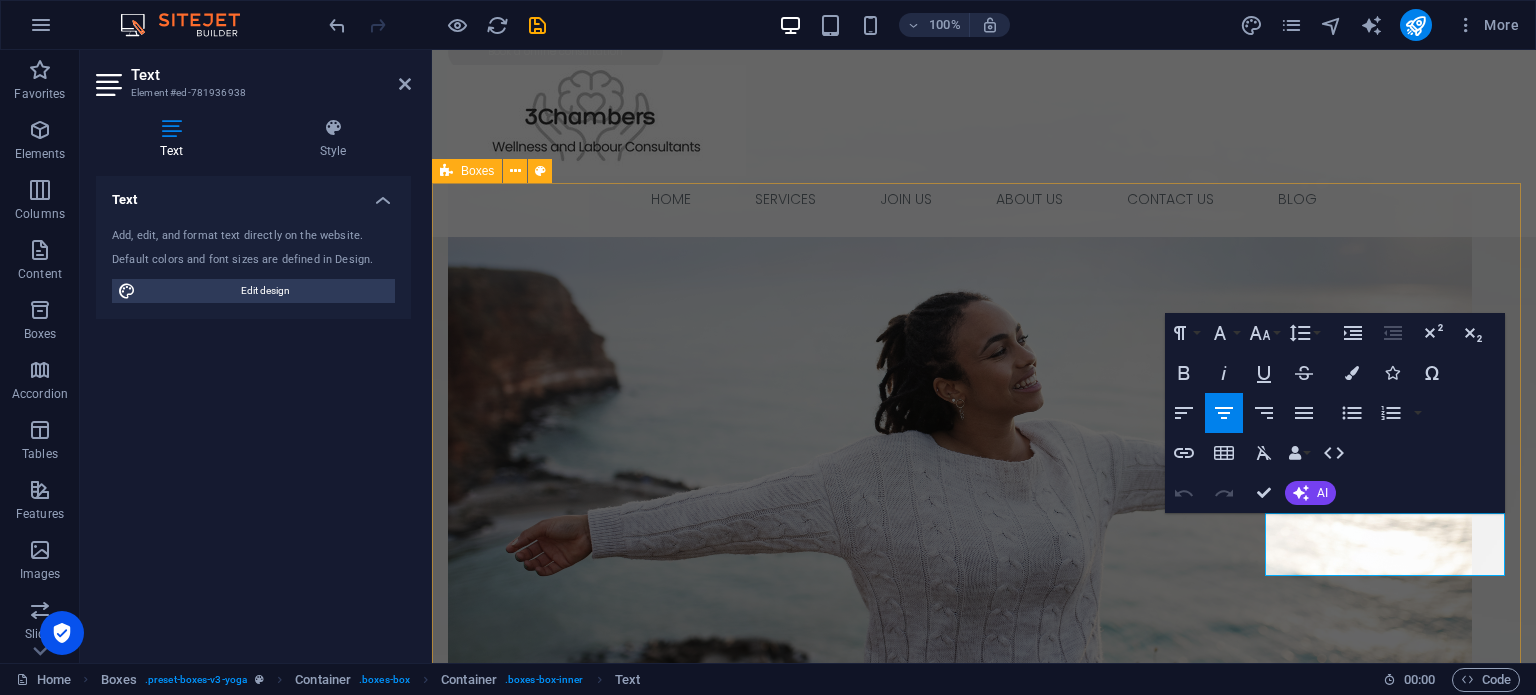click on "Employee Wellness Programs (EWP) "Let us drive your EAP/EWP initiatives"
Labour Consulting, Payroll & Tax Services "Get back to business – Let us handle your Labour and payroll requirements."
Mediation Services &Dispute Resolution "Turn employment challenges into growth opportunities – Schedule a consultation"
Labour Consulting, Payroll & Tax Services "Get back to business – Let us handle your Labour and payroll requirements."" at bounding box center [984, 1542] 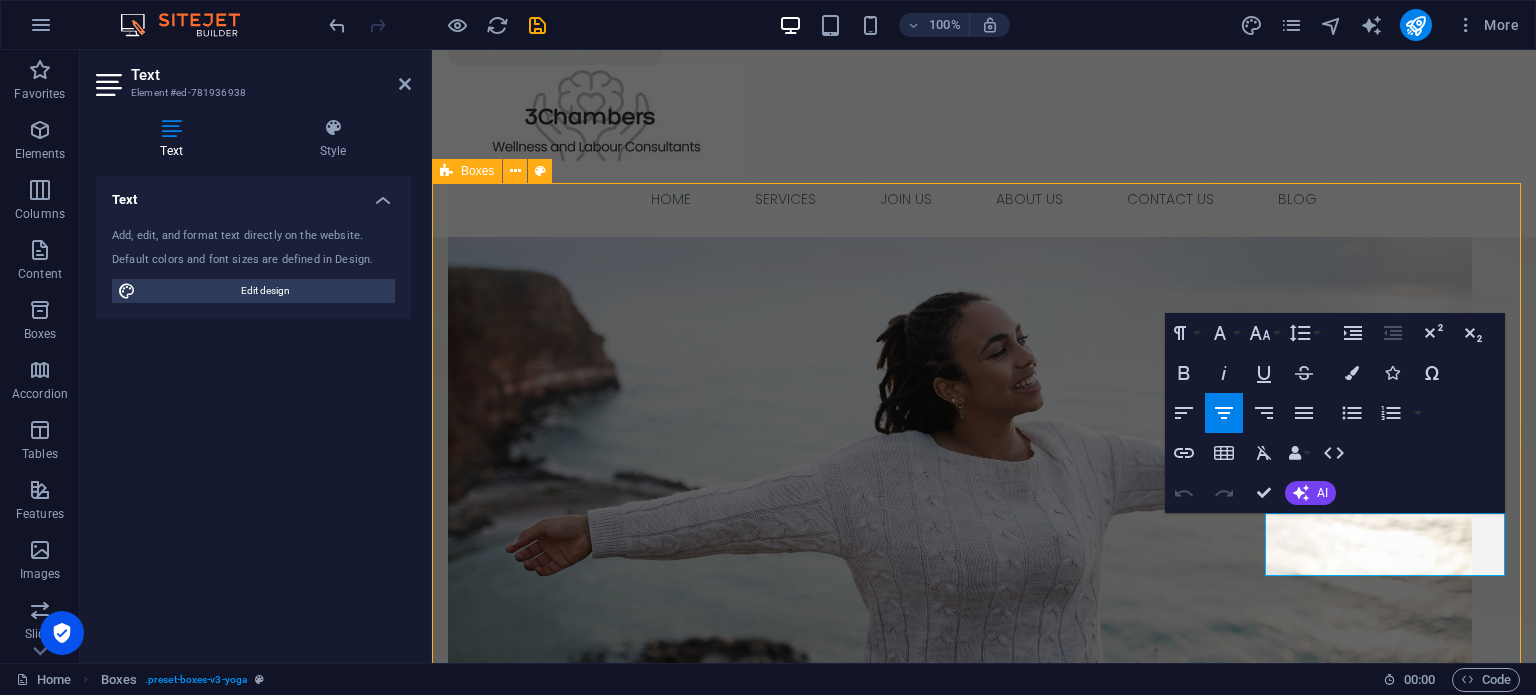 scroll, scrollTop: 466, scrollLeft: 0, axis: vertical 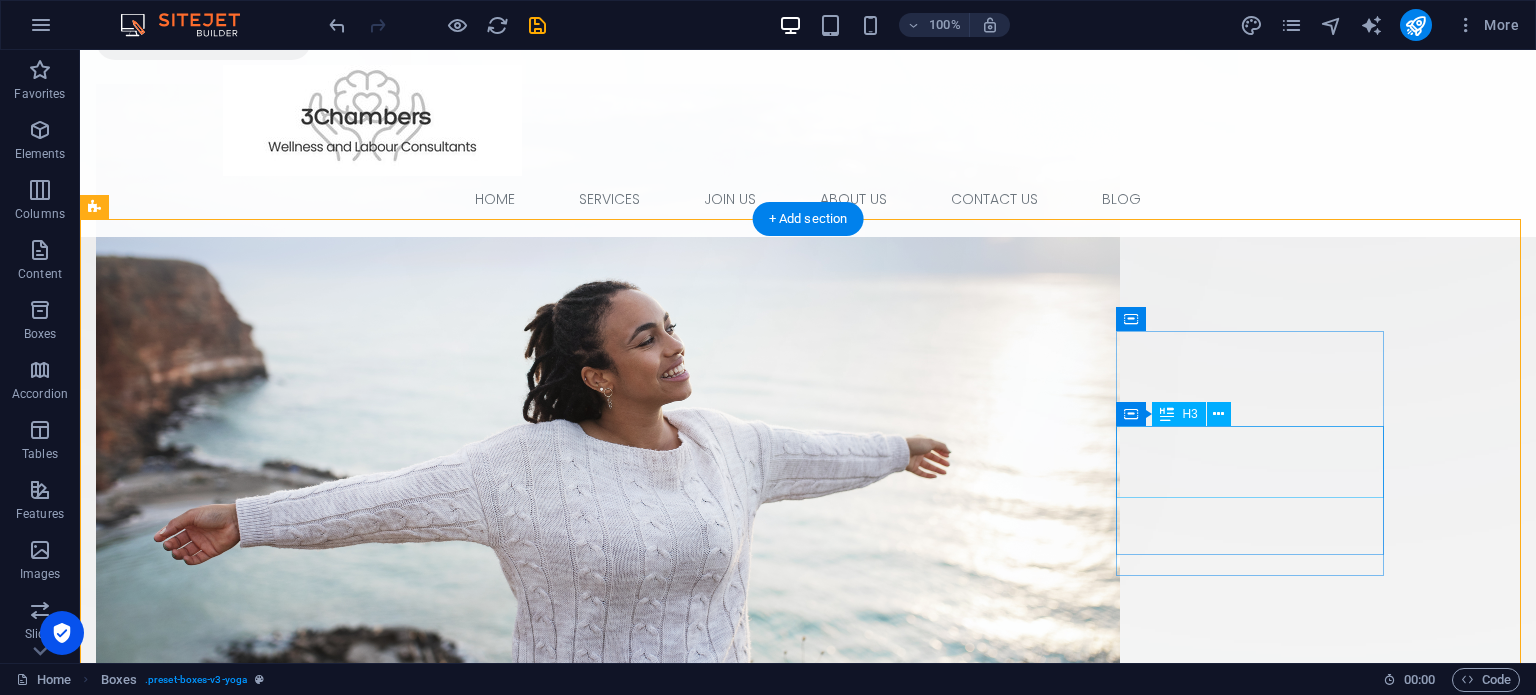 click on "Labour Consulting, Payroll & Tax Services" at bounding box center (230, 1864) 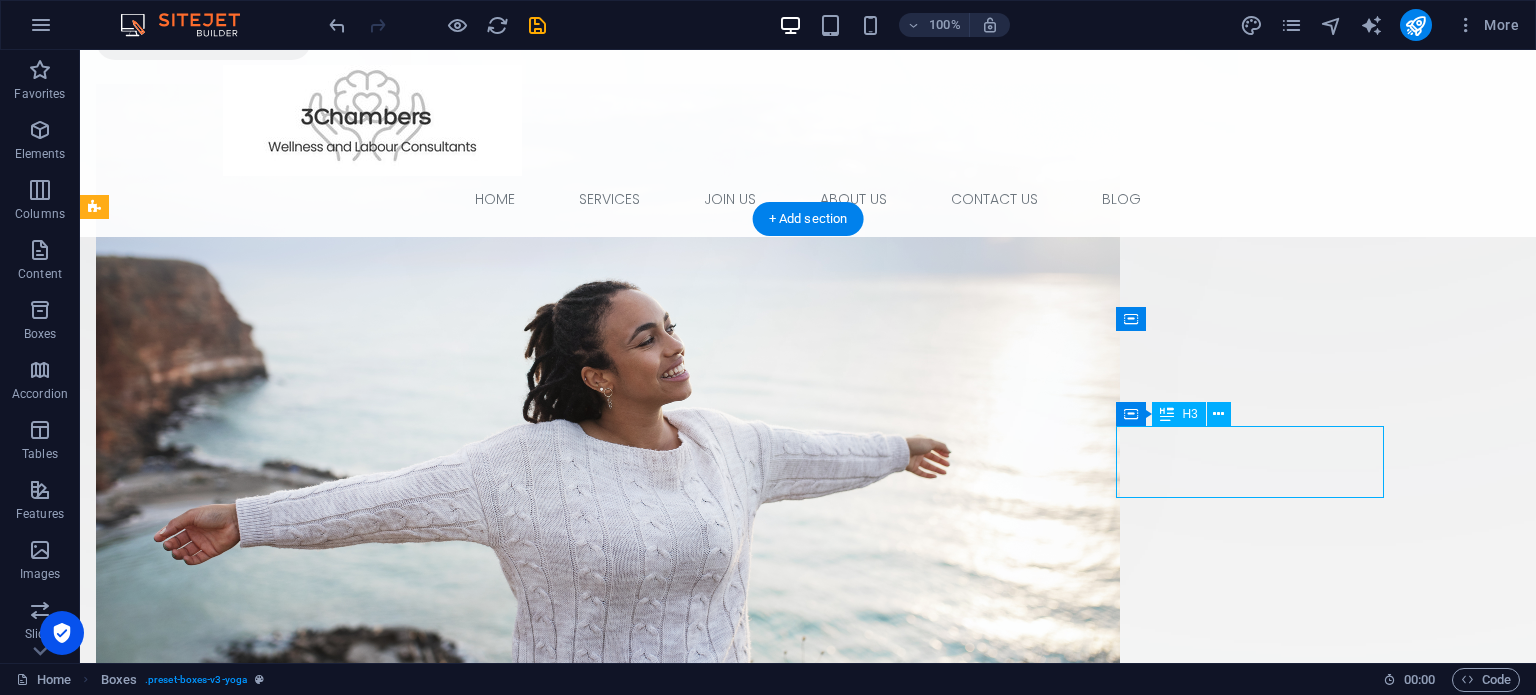 click on "Labour Consulting, Payroll & Tax Services" at bounding box center (230, 1864) 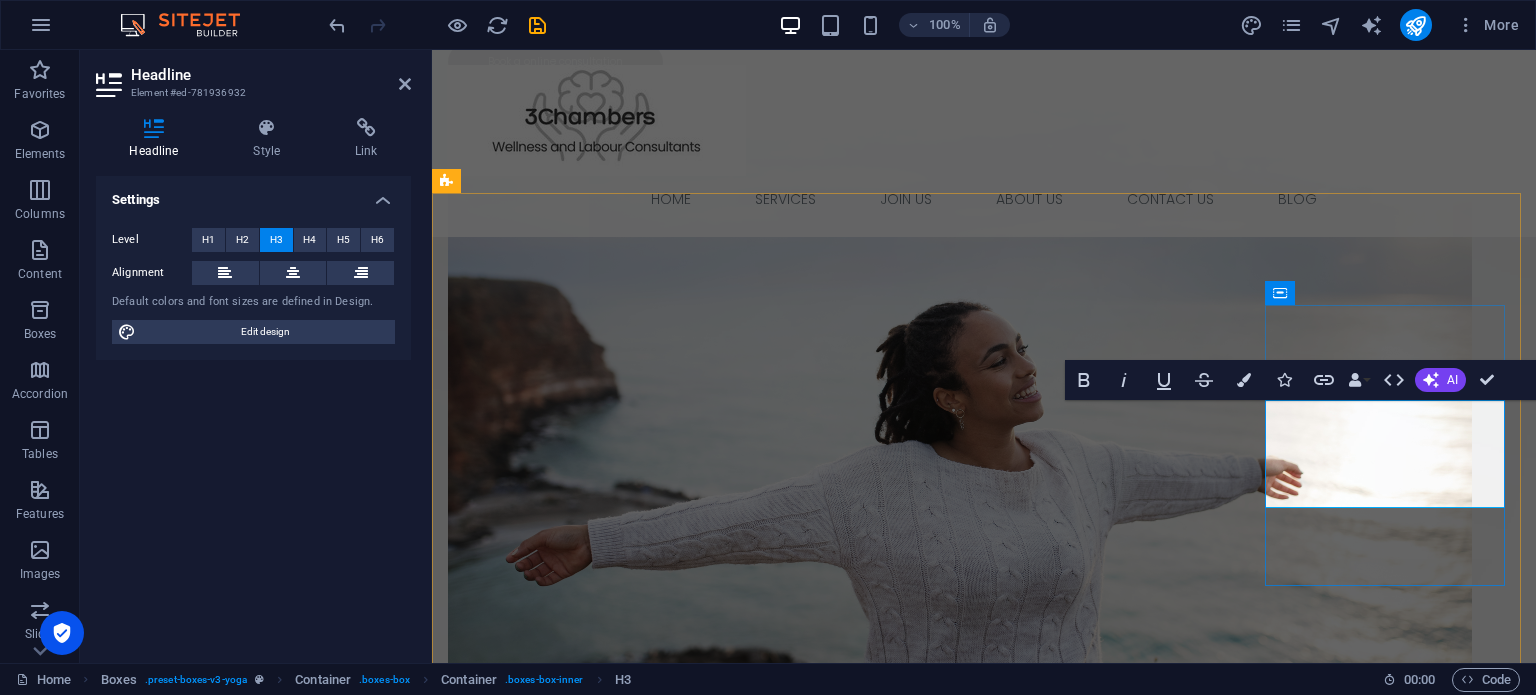 type 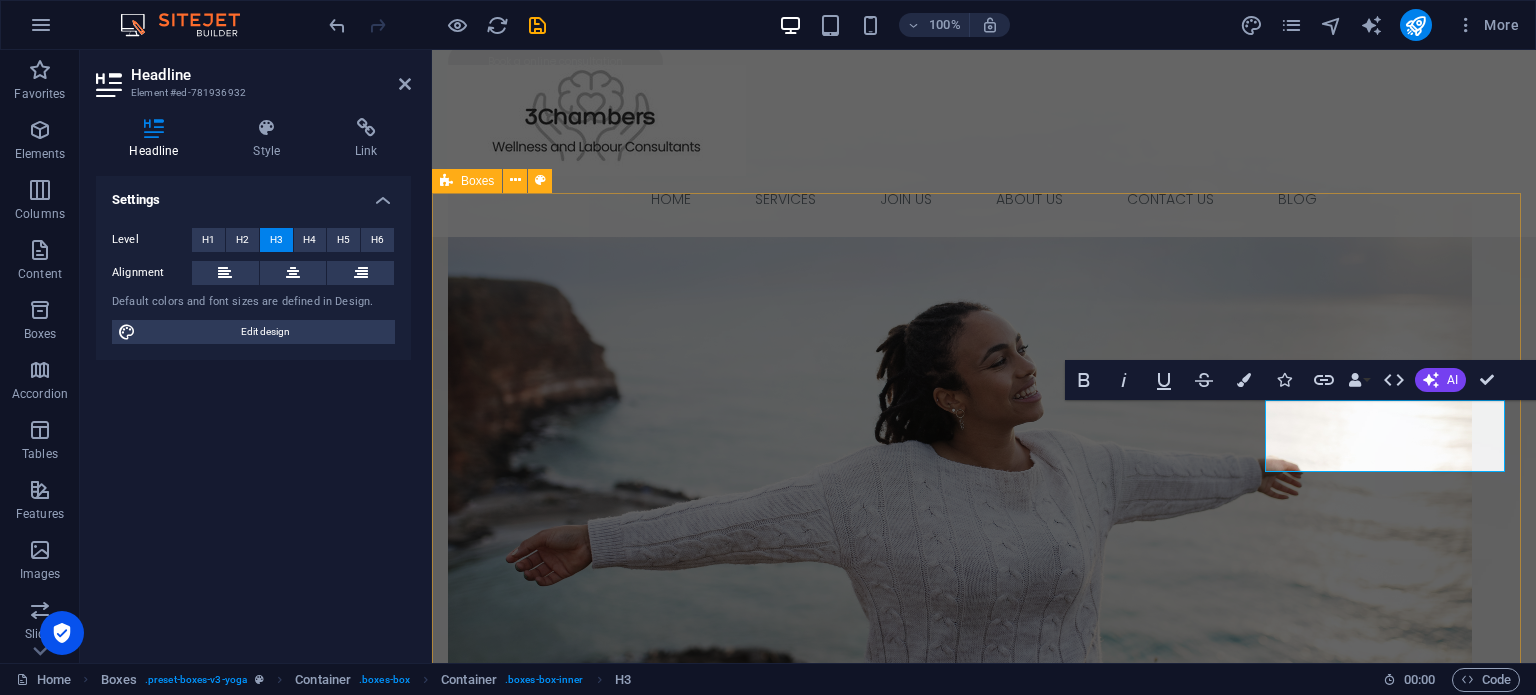 click on "Employee Wellness Programs (EWP) "Let us drive your EAP/EWP initiatives"
Labour Consulting, Payroll & Tax Services "Get back to business – Let us handle your Labour and payroll requirements."
Mediation Services &Dispute Resolution "Turn employment challenges into growth opportunities – Schedule a consultation"
​Wellness Days and Team Building "Get back to business – Let us handle your Labour and payroll requirements."" at bounding box center [984, 1534] 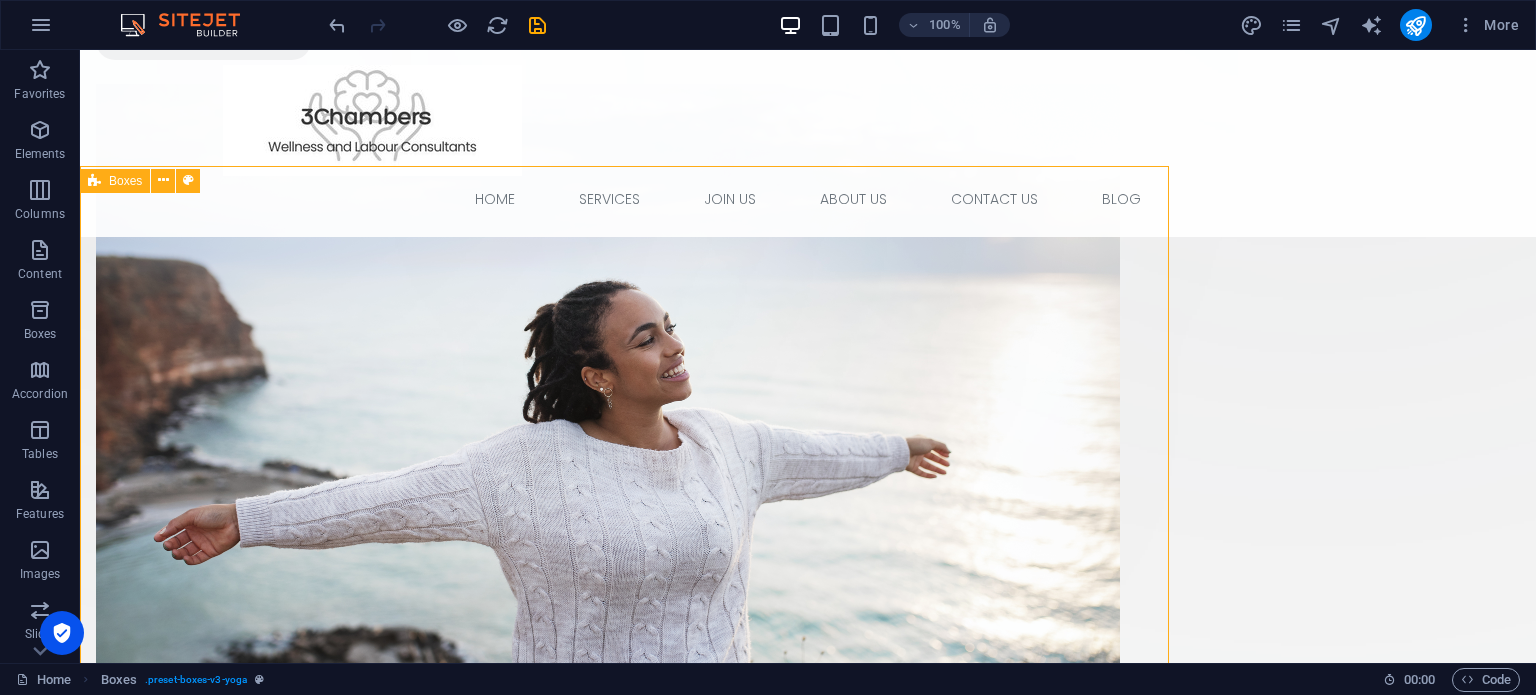 scroll, scrollTop: 492, scrollLeft: 0, axis: vertical 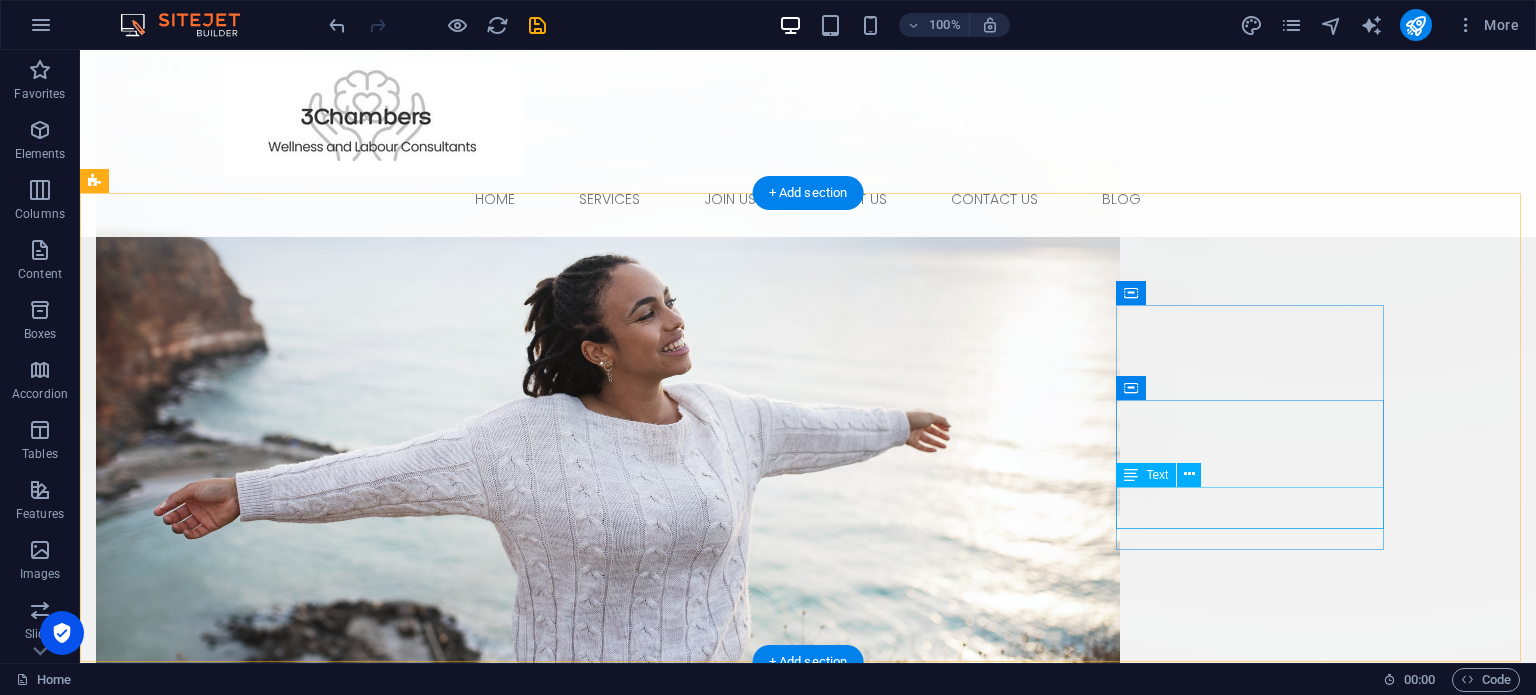click on ""Get back to business – Let us handle your Labour and payroll requirements."" at bounding box center [230, 1920] 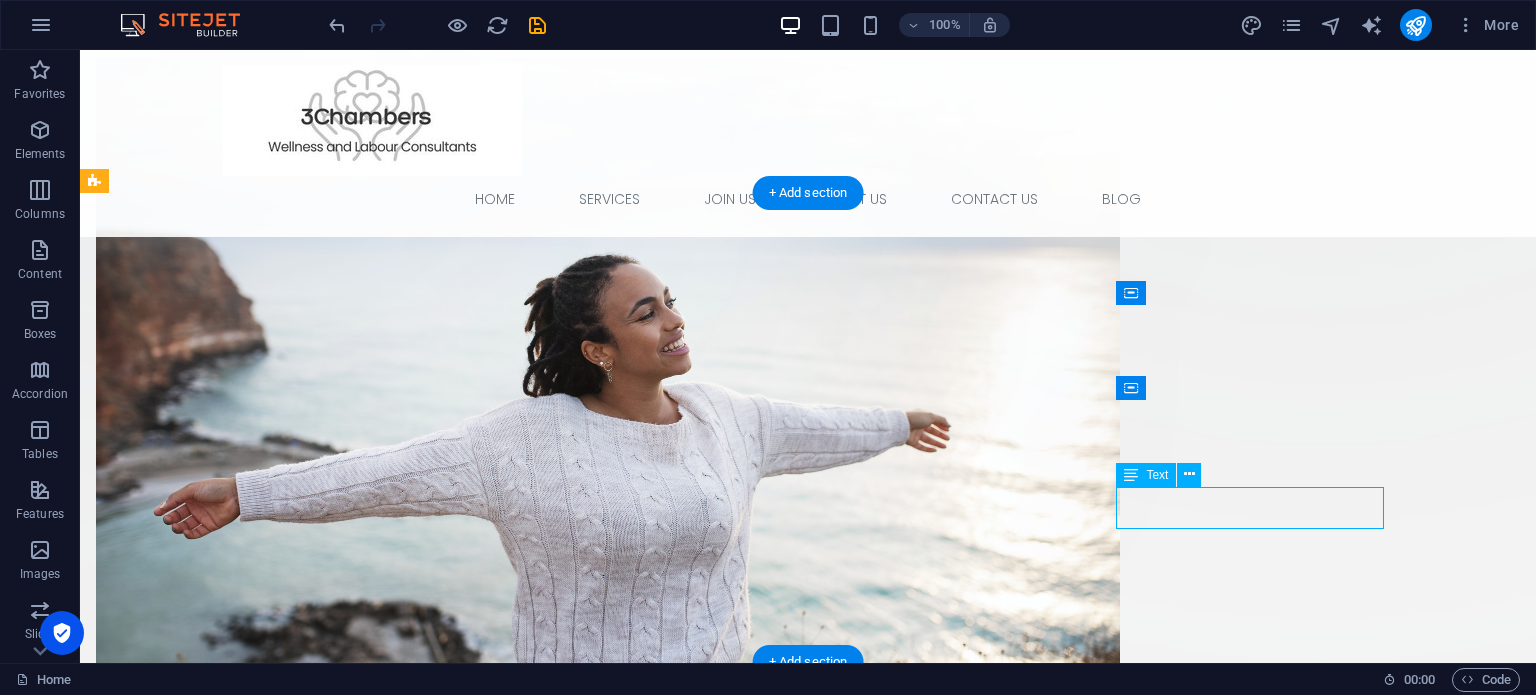 click on ""Get back to business – Let us handle your Labour and payroll requirements."" at bounding box center (230, 1920) 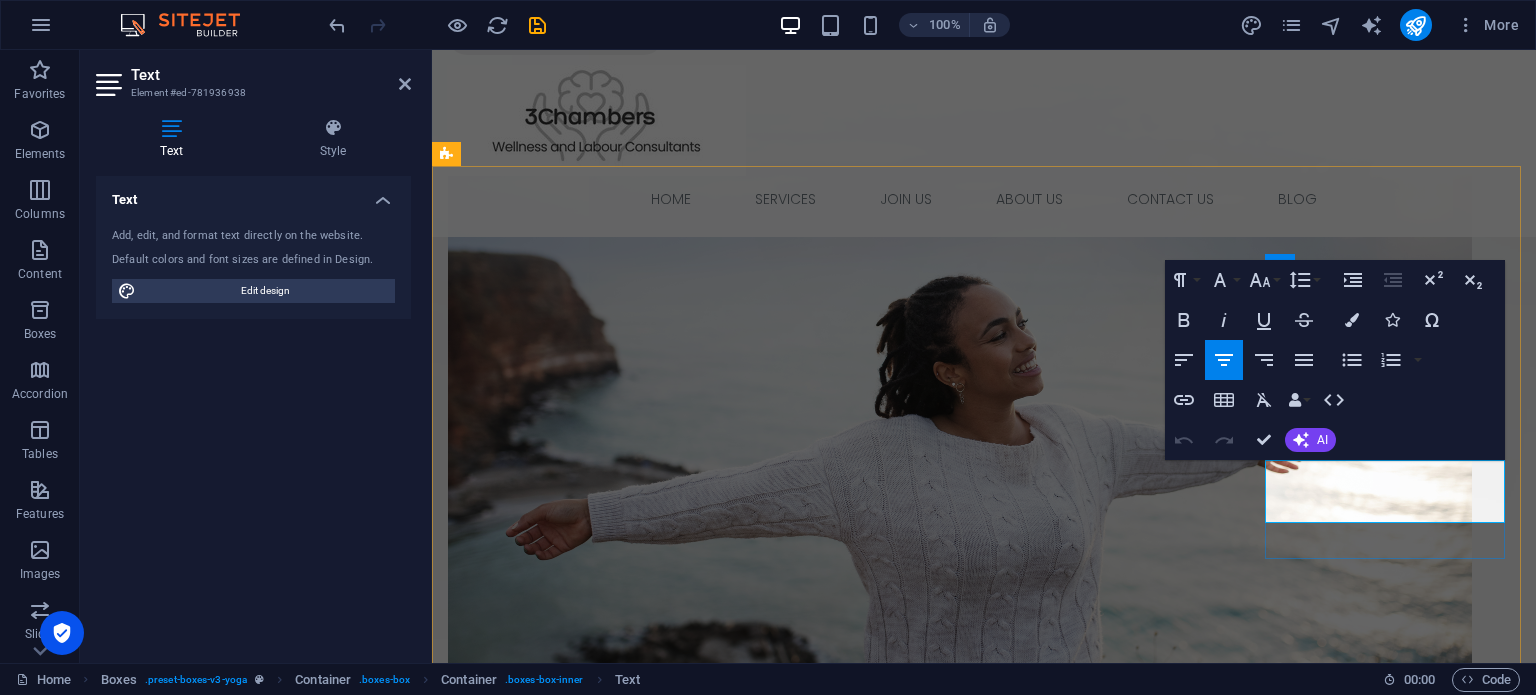 click on ""Get back to business – Let us handle your Labour and payroll requirements."" at bounding box center [570, 1998] 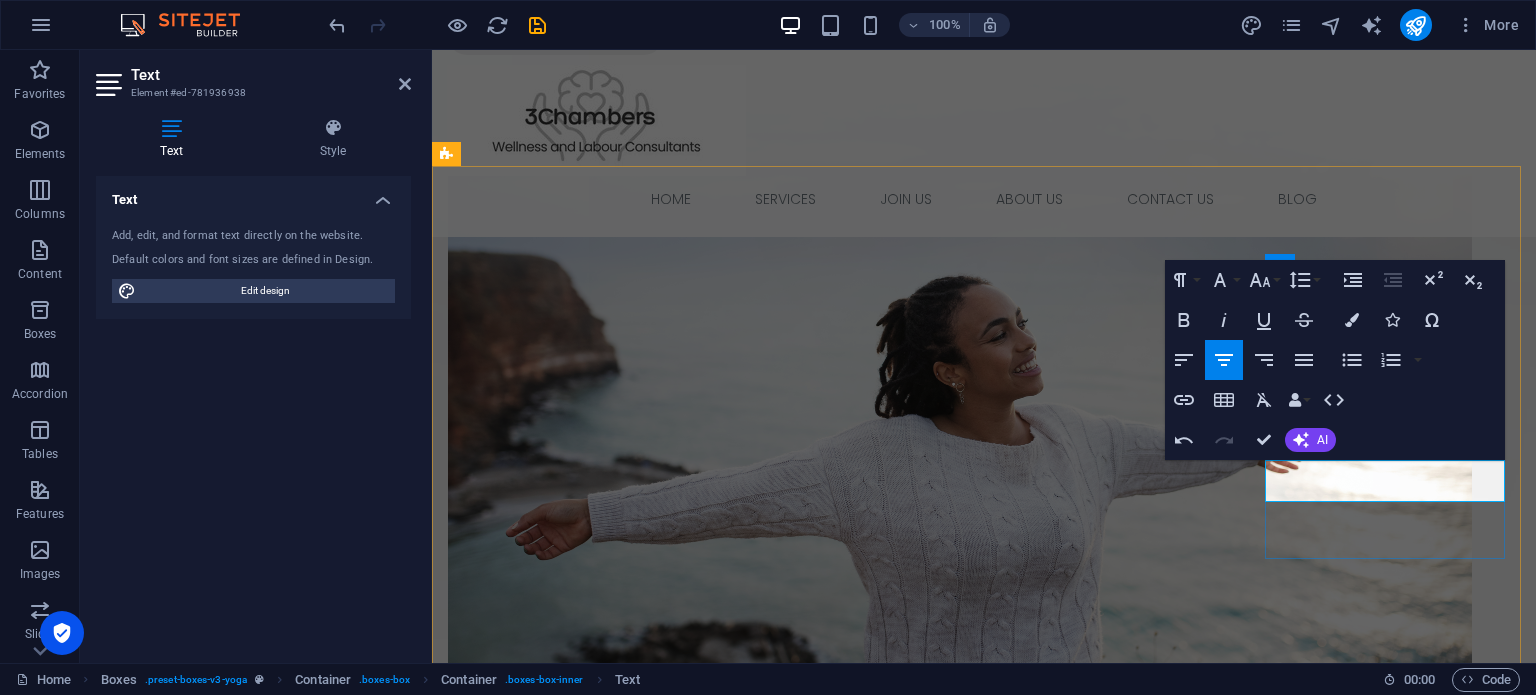 type 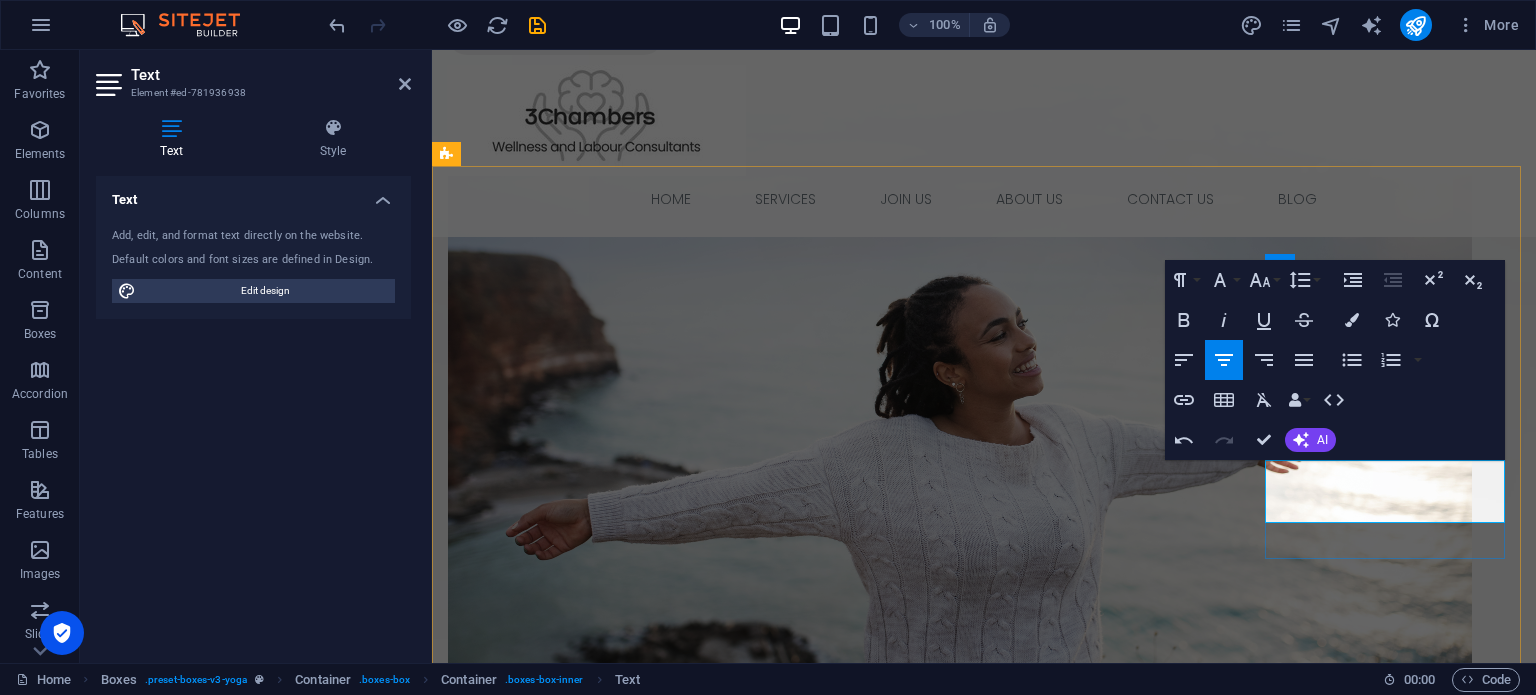 click on ""Invigorate your staff  – Let us handle your Labour and payroll requirements."" at bounding box center [570, 1998] 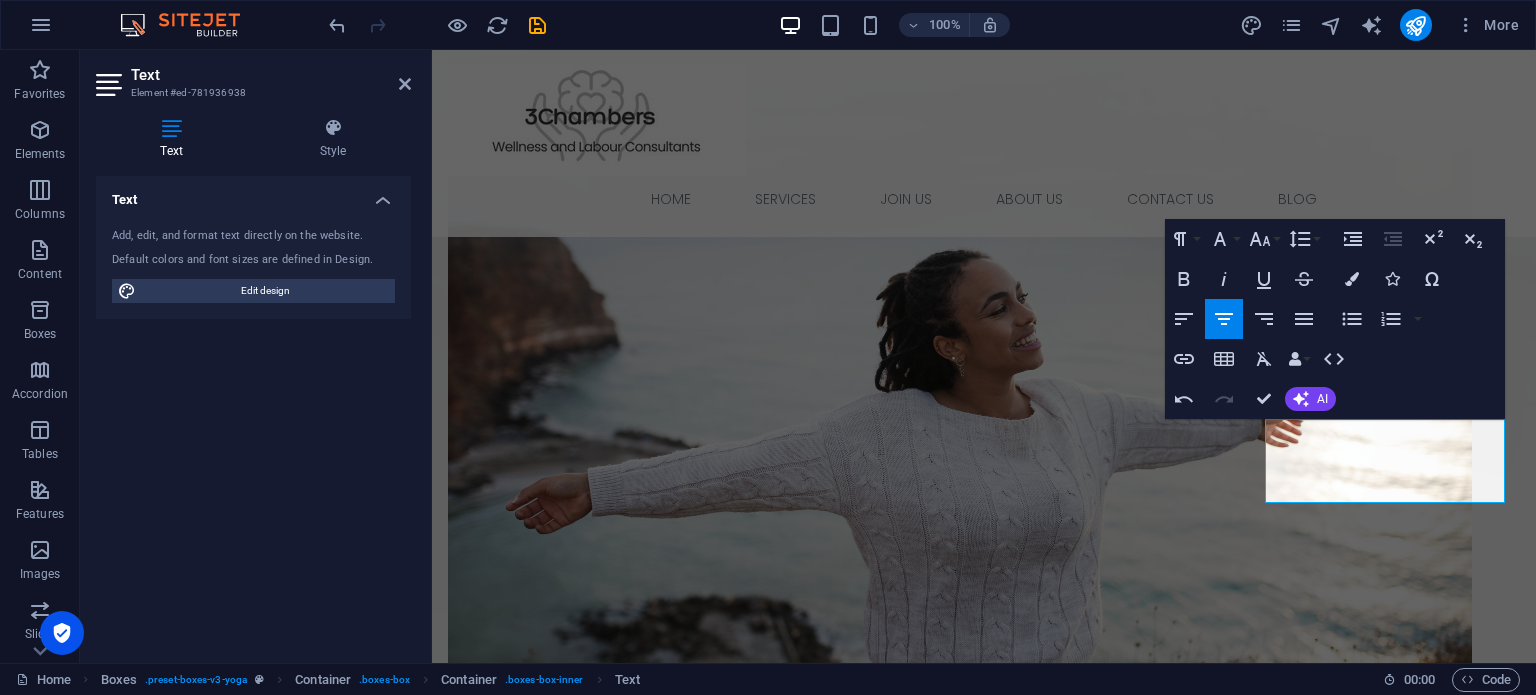 scroll, scrollTop: 513, scrollLeft: 0, axis: vertical 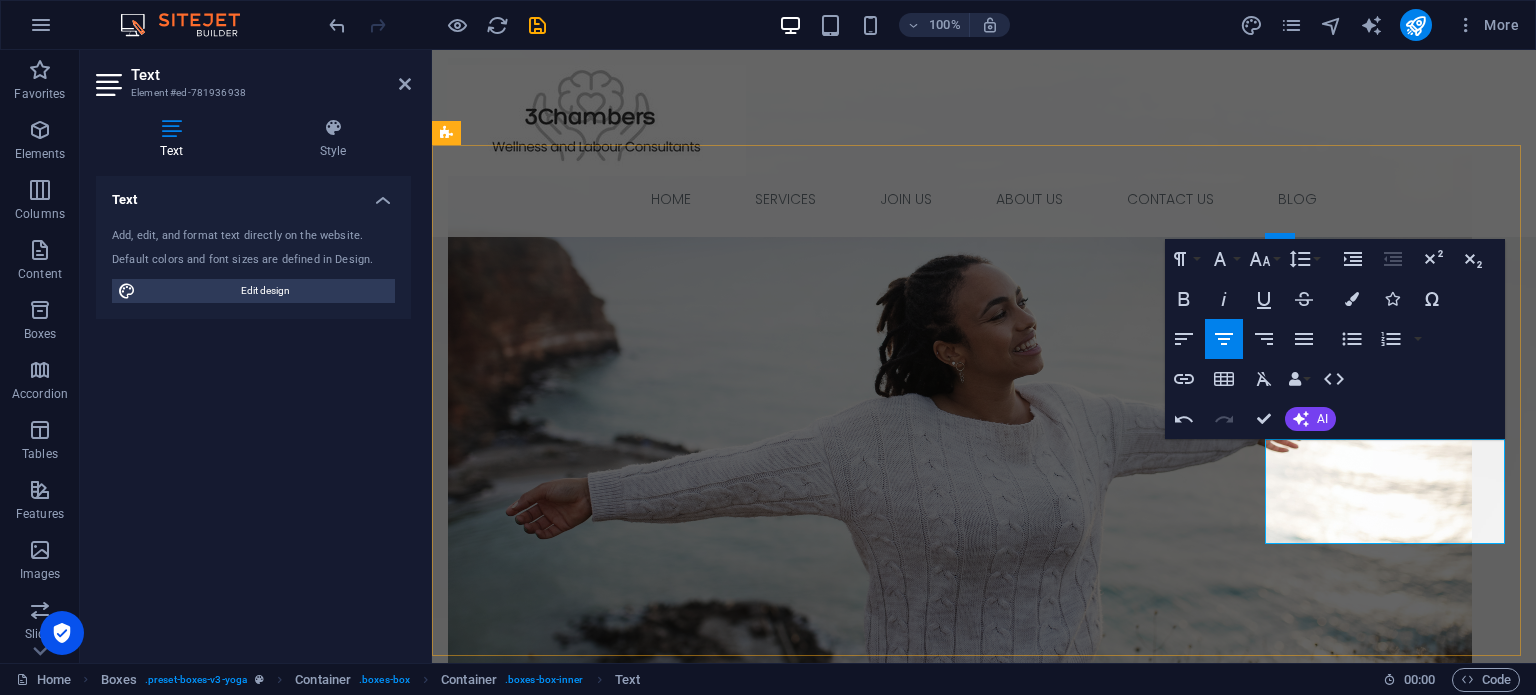 click on ""Invigorate your staff – Make use of our dynamic team building and wellness days to motivate your team"  us handle your Labour and payroll requirements."" at bounding box center [570, 1998] 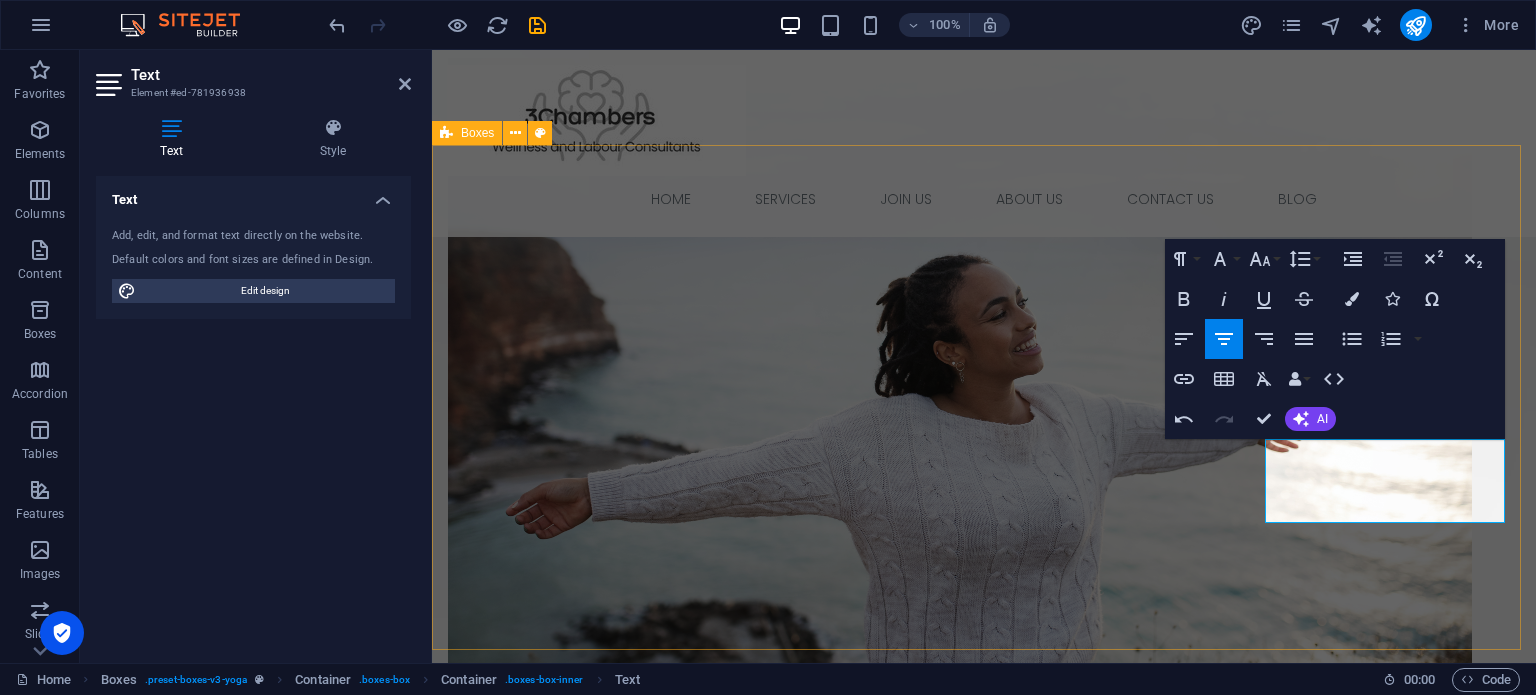 click on "Employee Wellness Programs (EWP) "Let us drive your EAP/EWP initiatives"
Labour Consulting, Payroll & Tax Services "Get back to business – Let us handle your Labour and payroll requirements."
Mediation Services &Dispute Resolution "Turn employment challenges into growth opportunities – Schedule a consultation"
Wellness Days and Team Building "Invigorate your staff – Make use of our dynamic team building and wellness days to motivate your team"" at bounding box center [984, 1498] 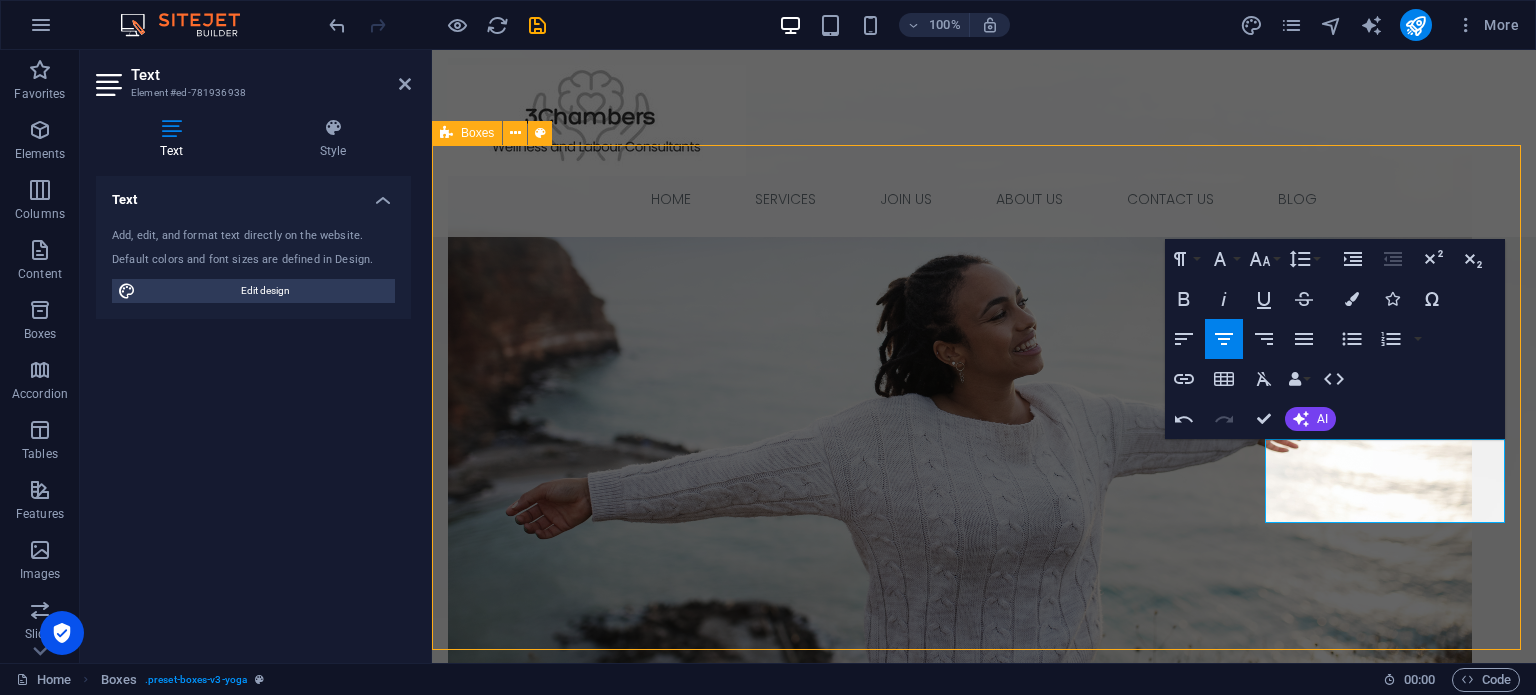 scroll, scrollTop: 540, scrollLeft: 0, axis: vertical 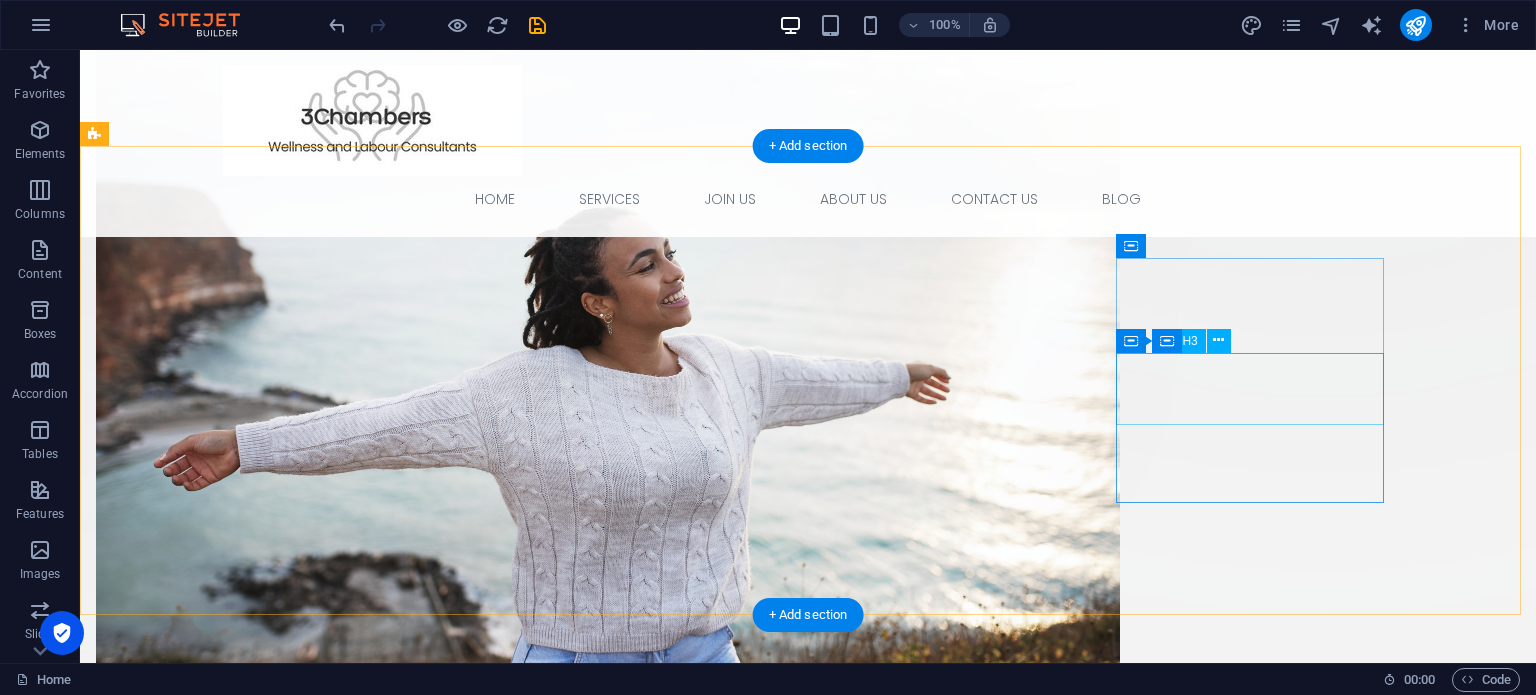 click on "Wellness Days and Team Building" at bounding box center (230, 1790) 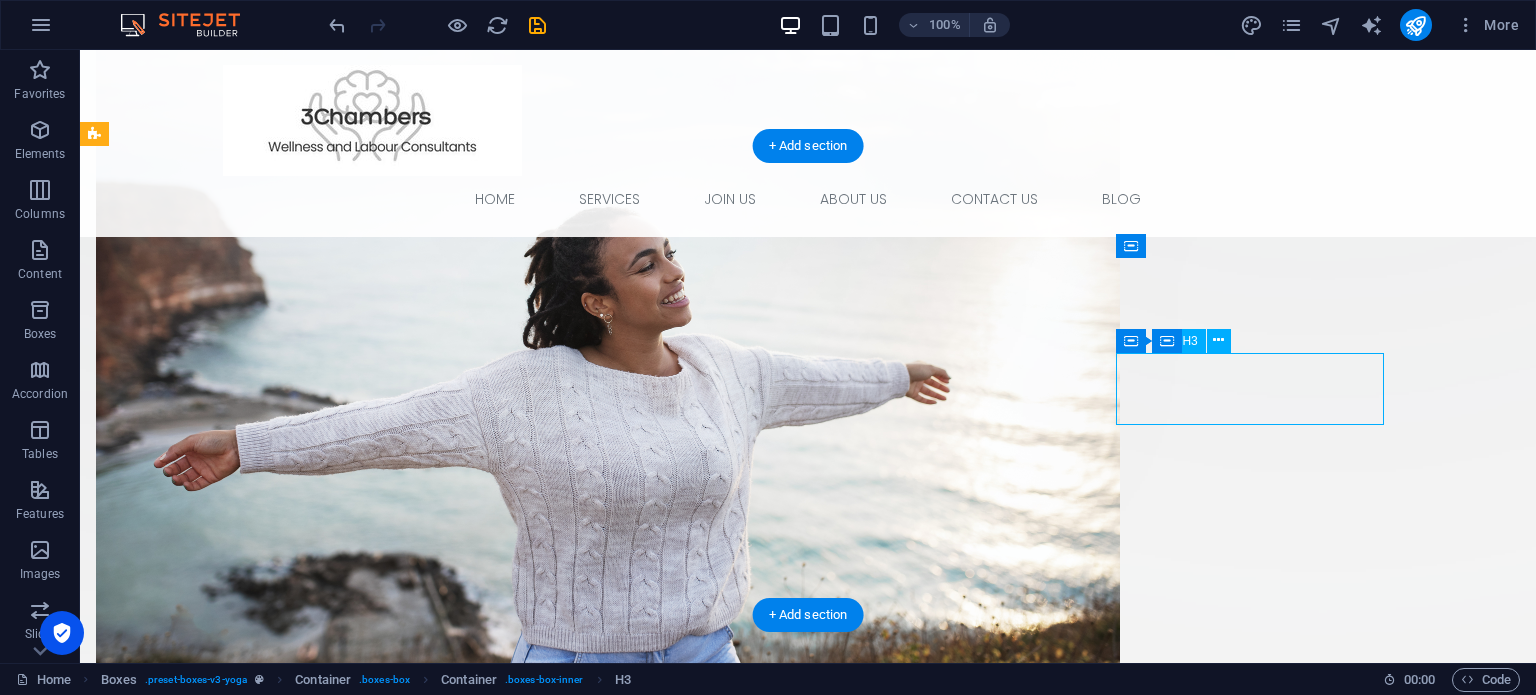 click on "Wellness Days and Team Building" at bounding box center (230, 1790) 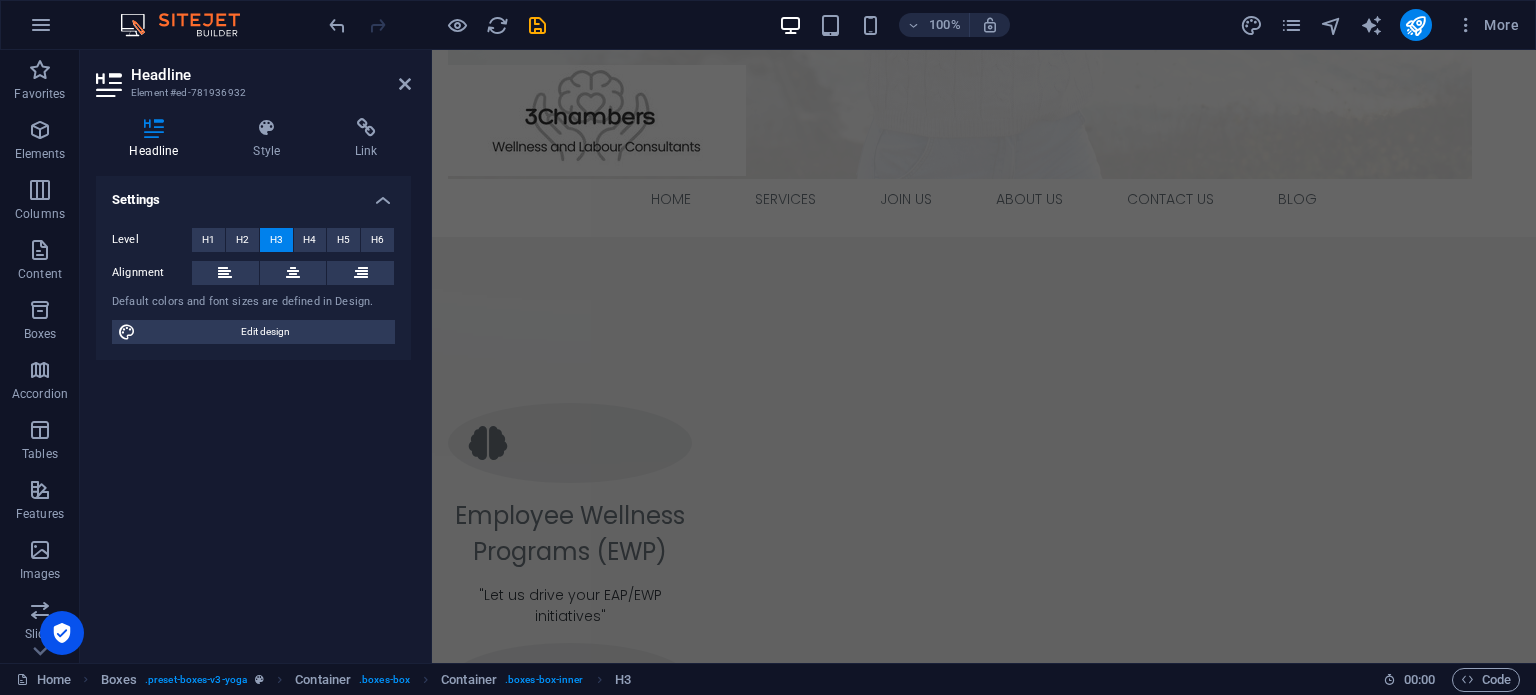 scroll, scrollTop: 1613, scrollLeft: 0, axis: vertical 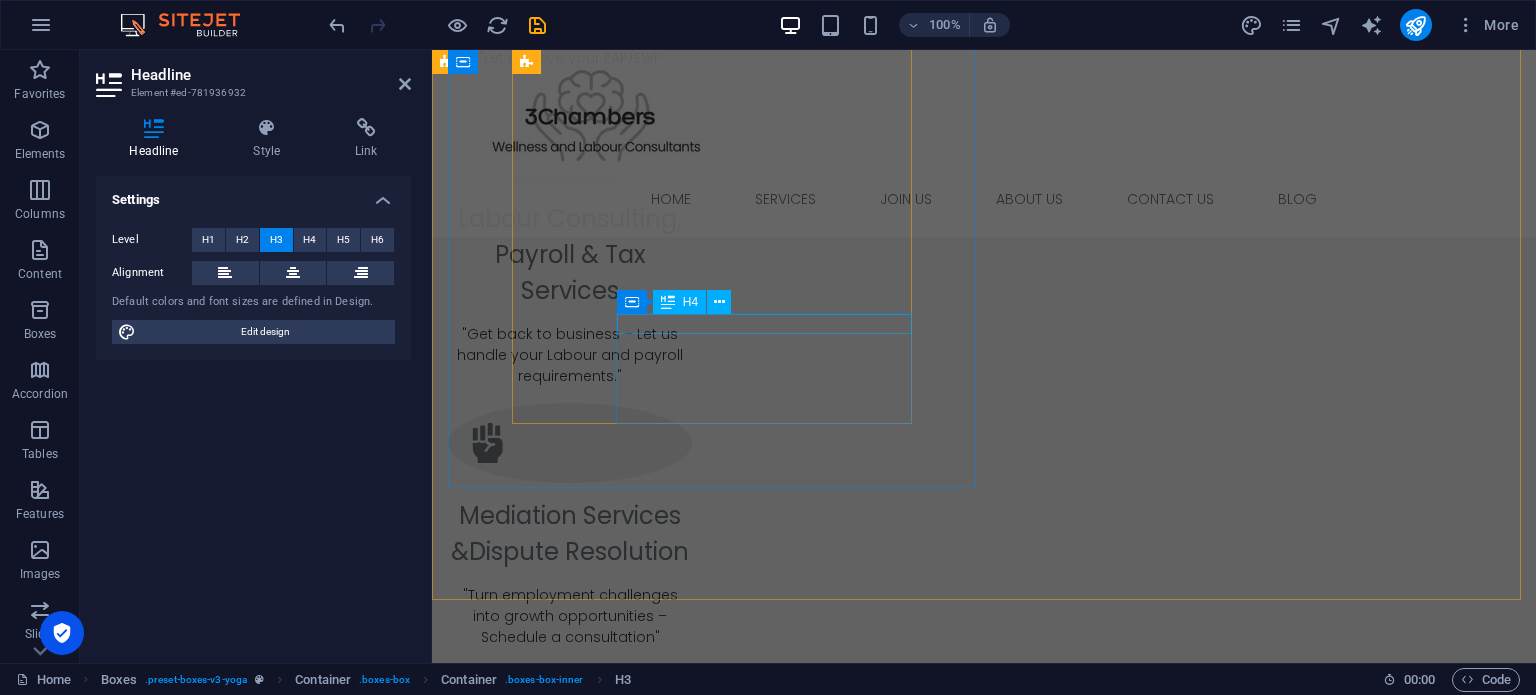 click on "Psychometric Assesments" at bounding box center (984, 1934) 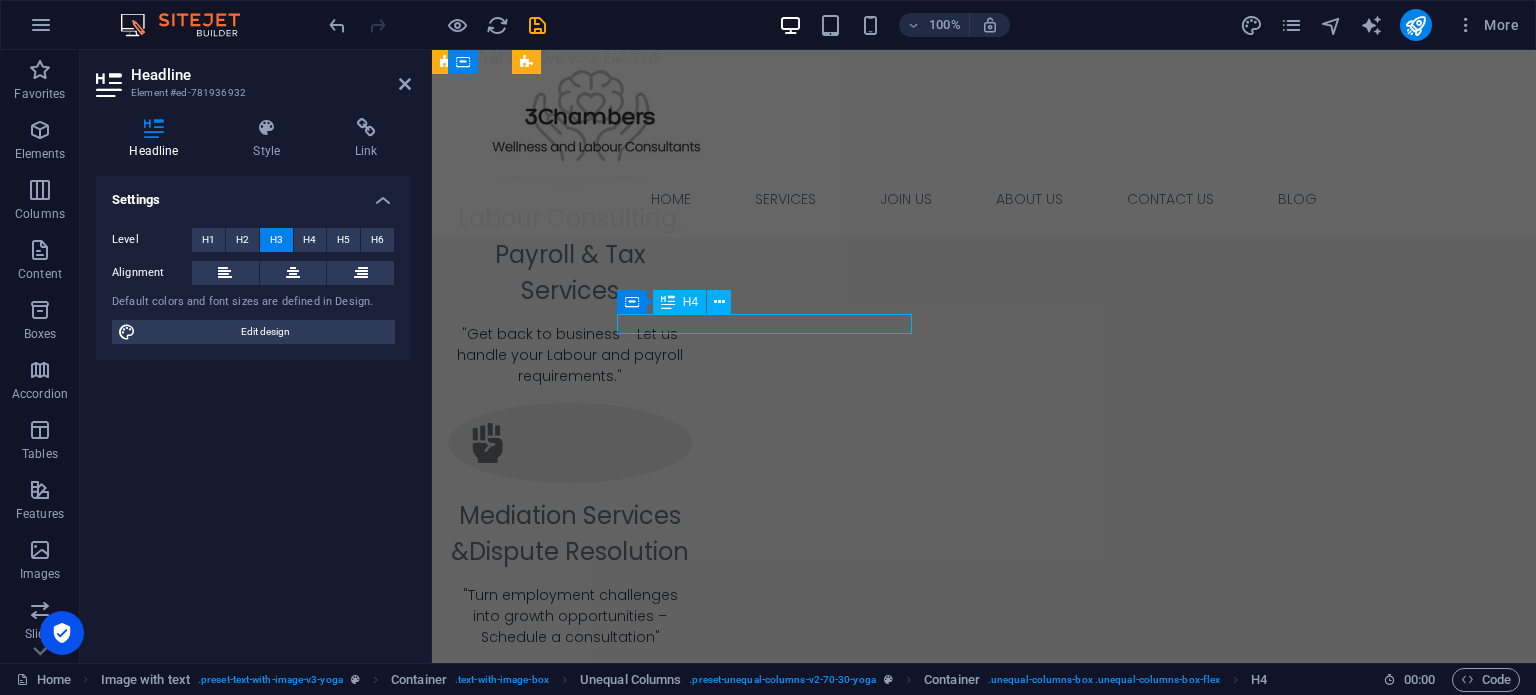 click on "Psychometric Assesments" at bounding box center [984, 1934] 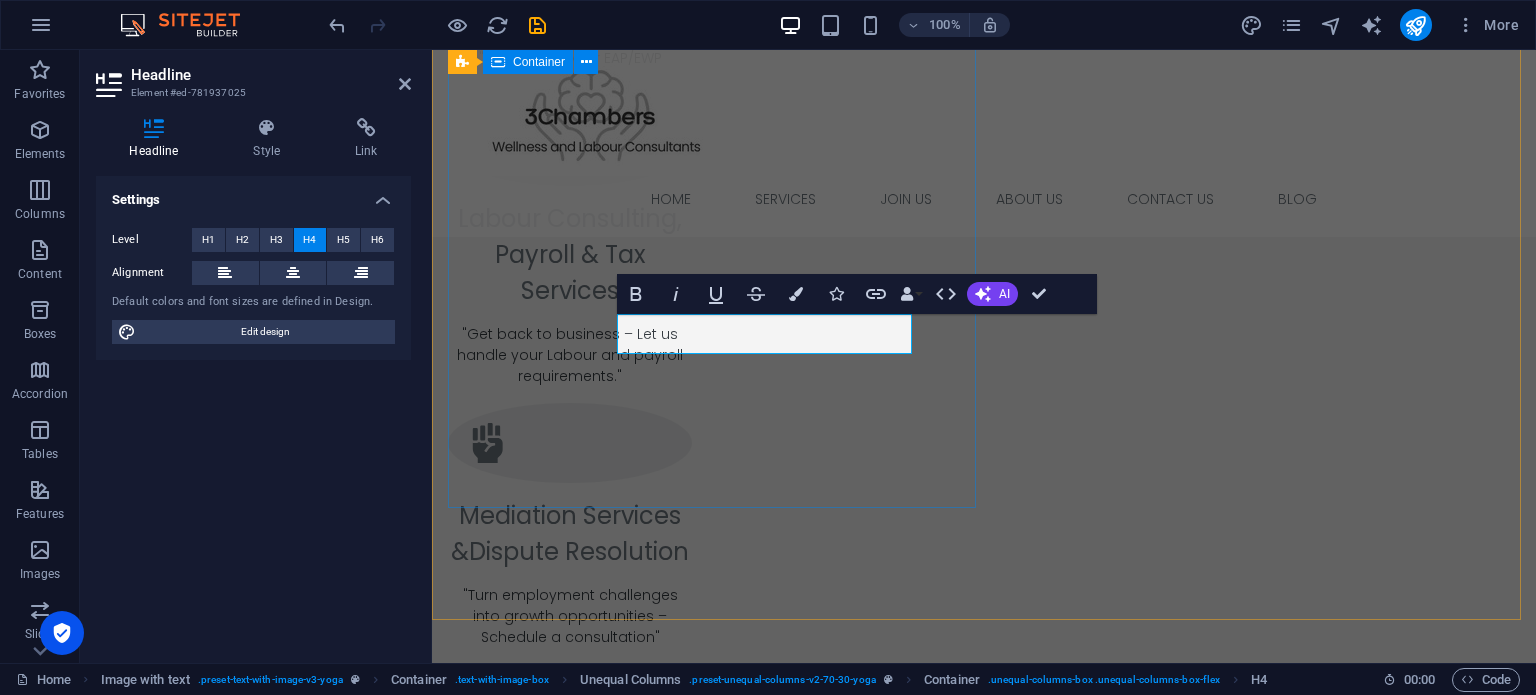 click on "Why choose us
Employee Wellness Programs (EWP) Comprehensive counselling services, trauma debriefing, and mental health support to ensure your workforce thrives in a healthy environment.
Labour Consulting, Payroll & Tax Services Expert guidance on labour disputes, mediation services, and compliance with employment legislation to protect your business interests. . Efficient payroll processing and tax compliance services to streamline your HR operations and ensure regulatory adherence.
Mediation Services Professional mediation to resolve workplace conflicts effectively while maintaining positive employee relationships. .
Wellness Days and Team Building Expert guidance on labour disputes, mediation services, and compliance with employment legislation to protect" at bounding box center (984, 1605) 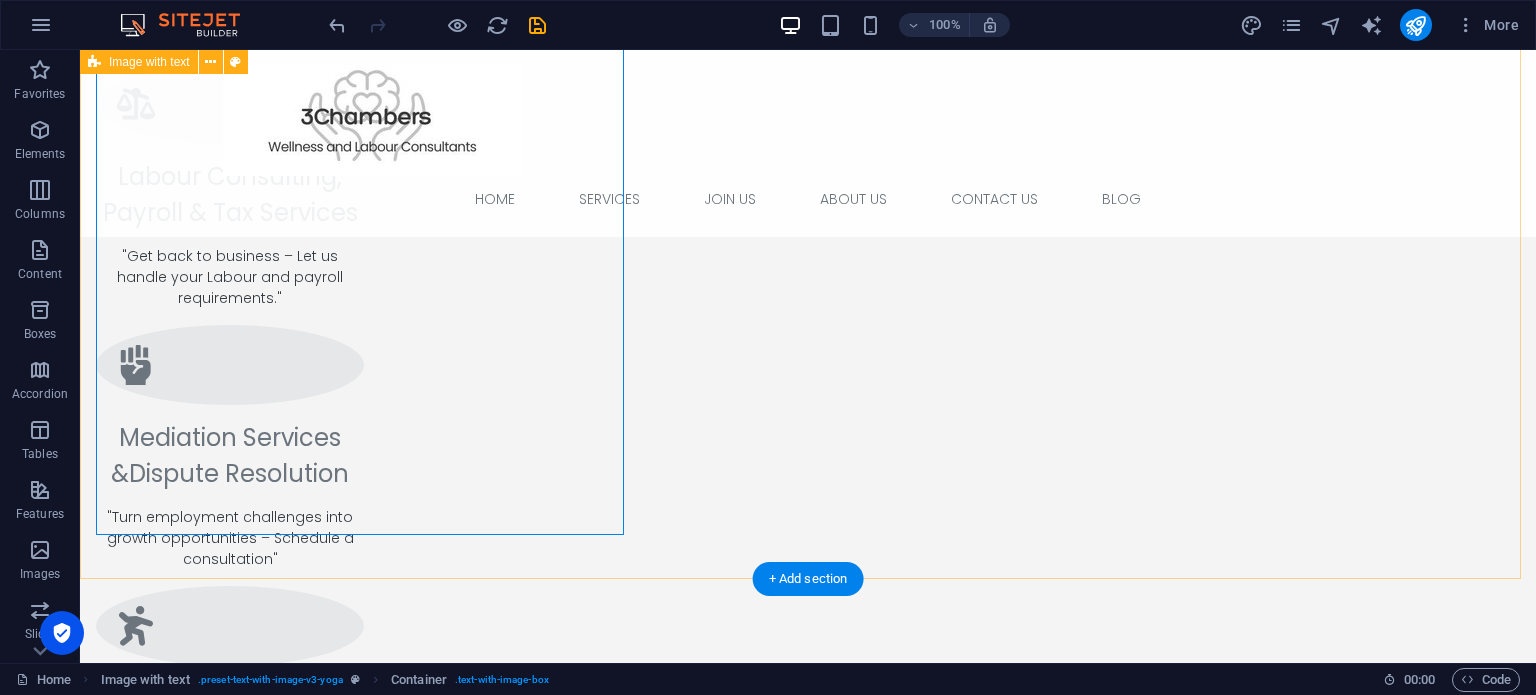 scroll, scrollTop: 1586, scrollLeft: 0, axis: vertical 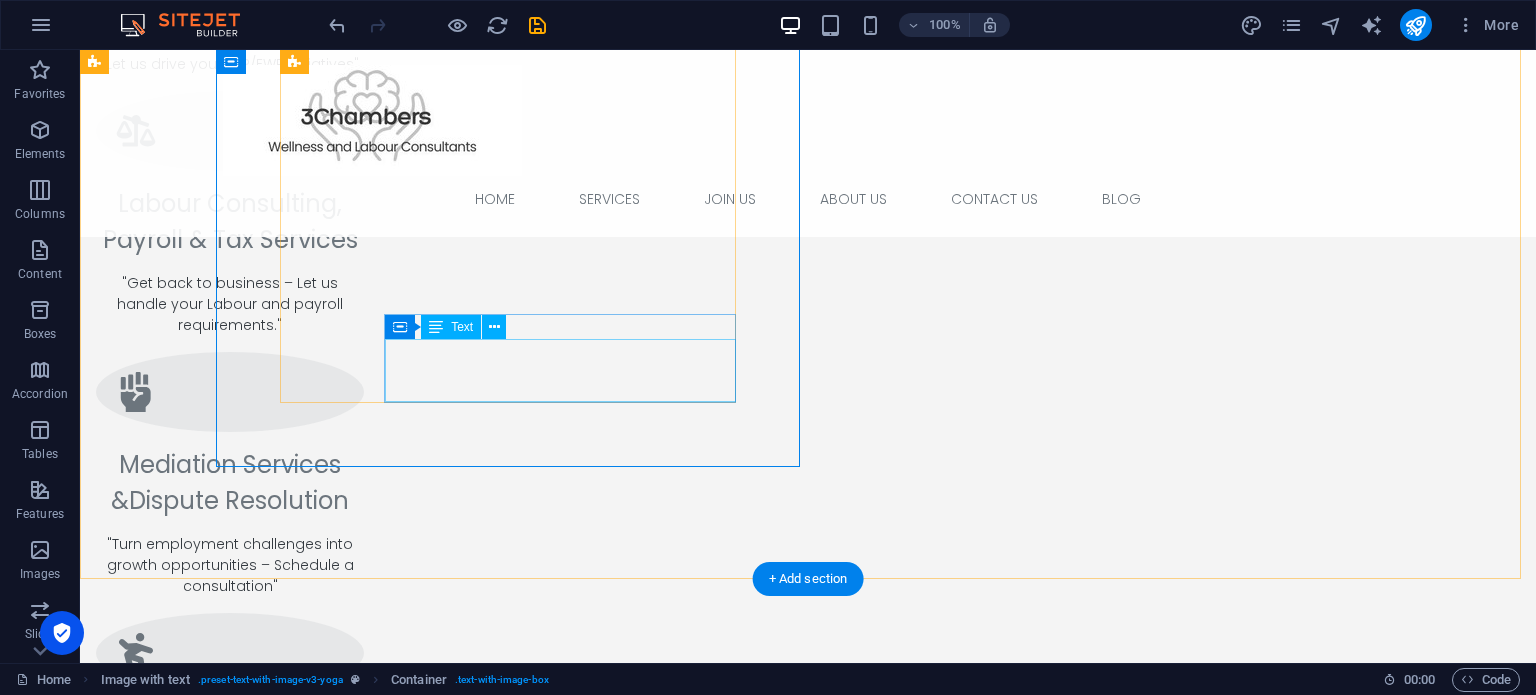 click on "Expert guidance on labour disputes, mediation services, and compliance with employment legislation to protect" at bounding box center [680, 1919] 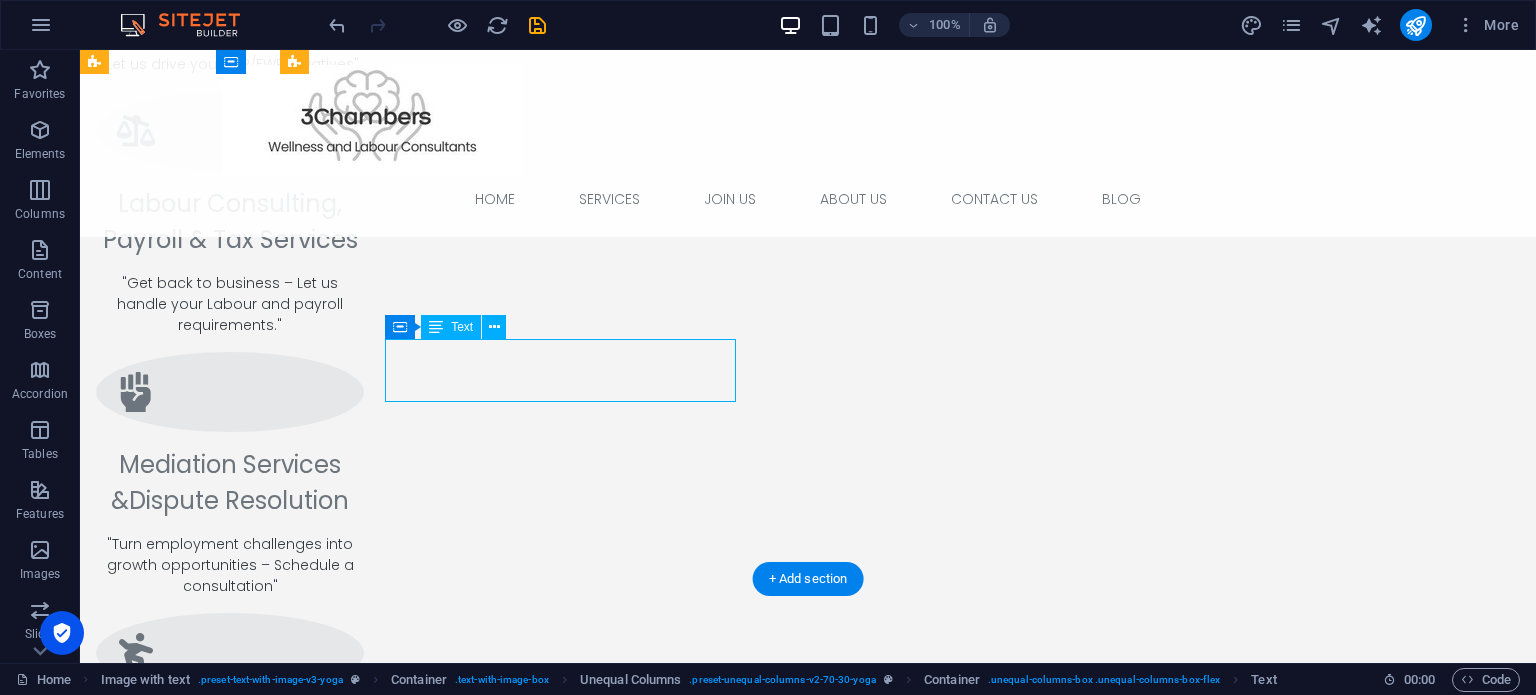 click on "Expert guidance on labour disputes, mediation services, and compliance with employment legislation to protect" at bounding box center [680, 1919] 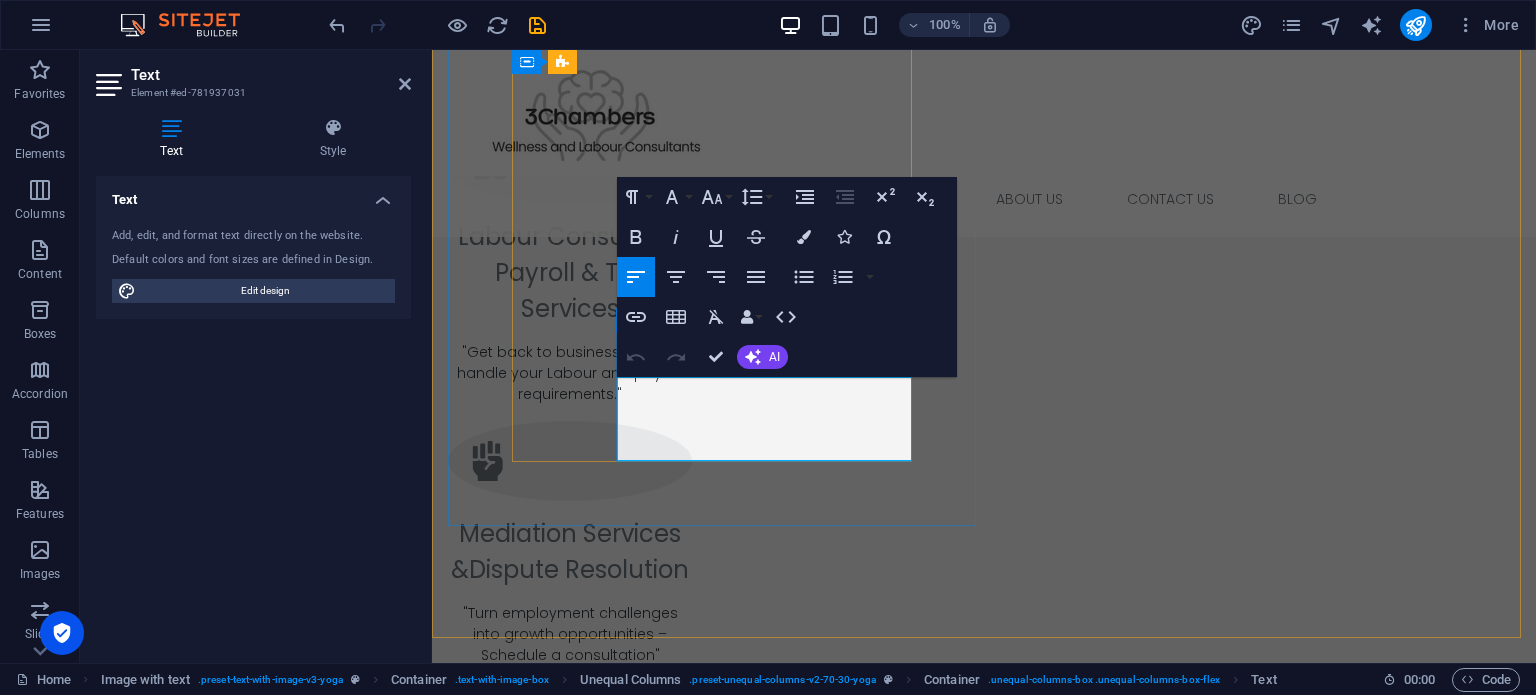click on "Expert guidance on labour disputes, mediation services, and compliance with employment legislation to protect" at bounding box center [984, 1977] 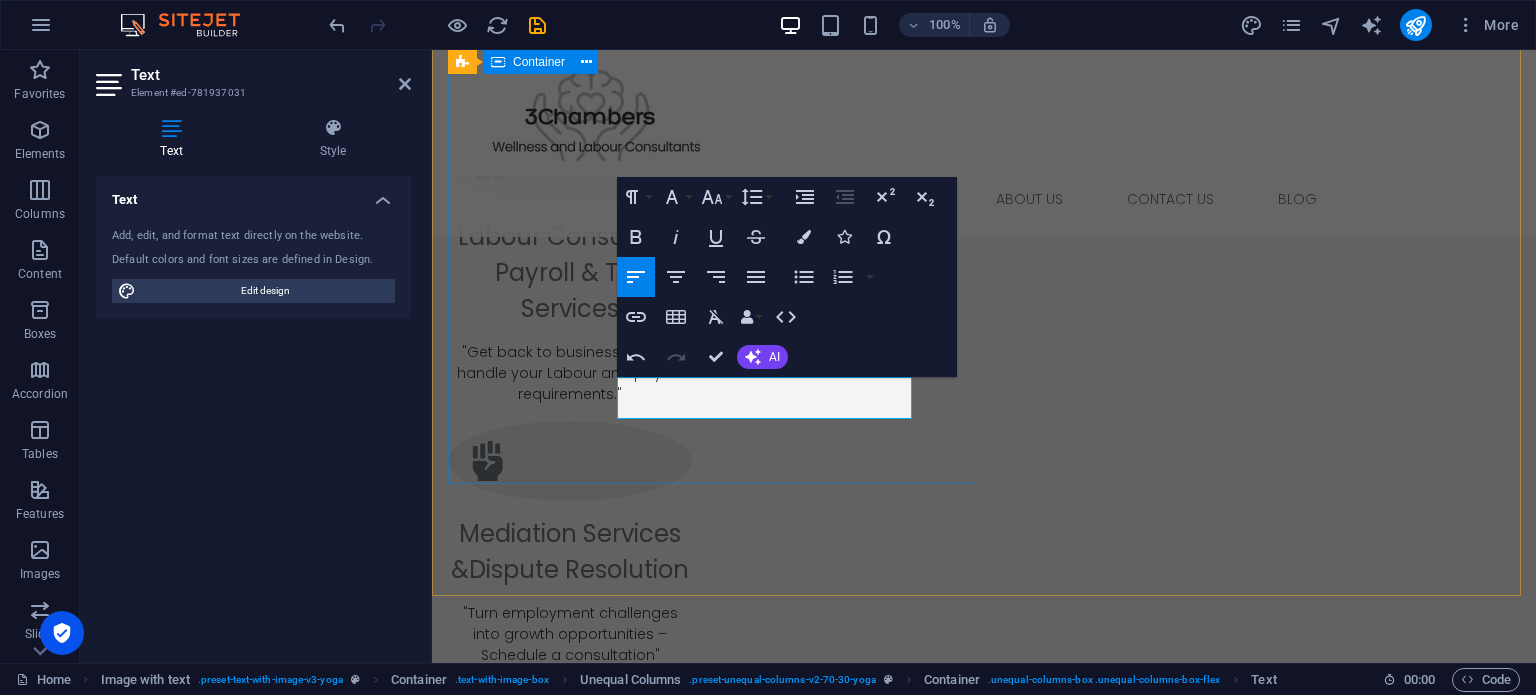 type 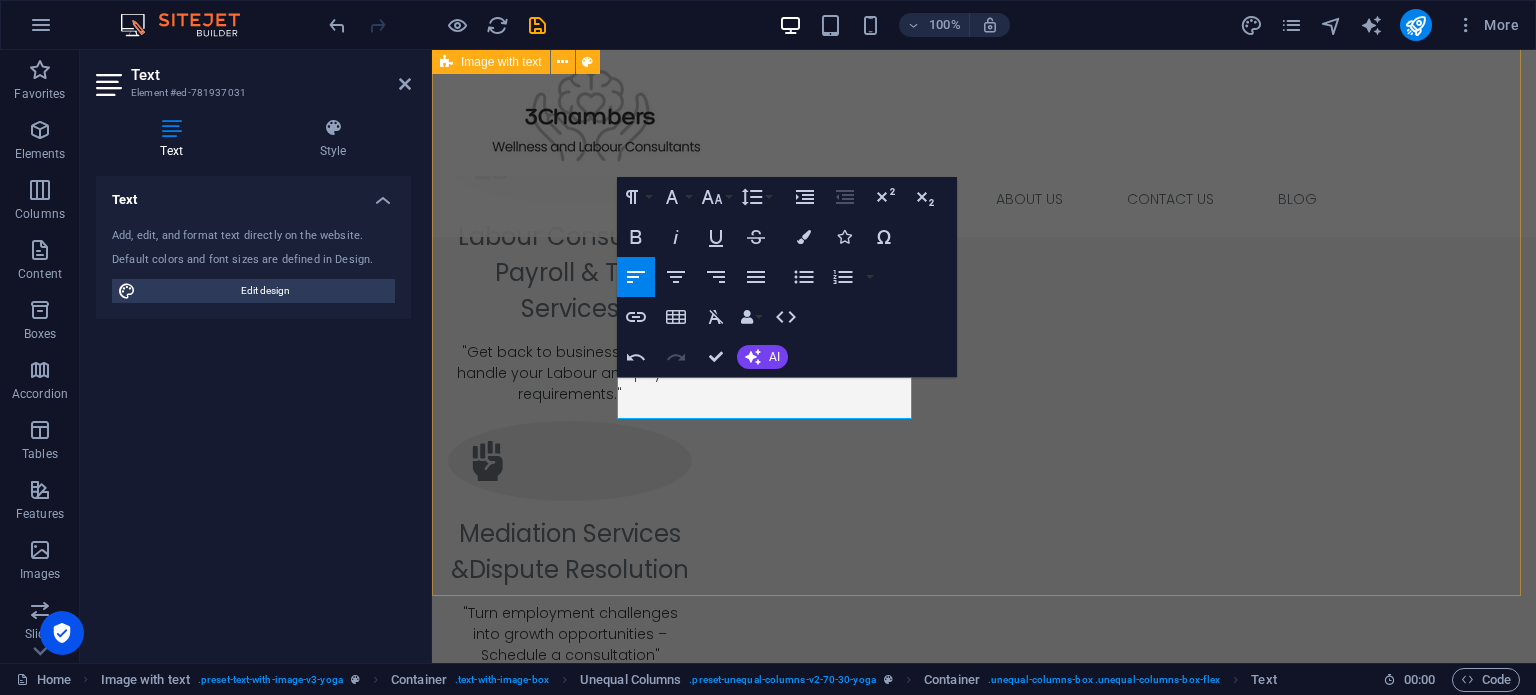 click on "Why choose us
Employee Wellness Programs (EWP) Comprehensive counselling services, trauma debriefing, and mental health support to ensure your workforce thrives in a healthy environment.
Labour Consulting, Payroll & Tax Services Expert guidance on labour disputes, mediation services, and compliance with employment legislation to protect your business interests. . Efficient payroll processing and tax compliance services to streamline your HR operations and ensure regulatory adherence.
Mediation Services Professional mediation to resolve workplace conflicts effectively while maintaining positive employee relationships. .
Wellness Days and Team Building Expert guidance on your to motivate your staff." at bounding box center [984, 2232] 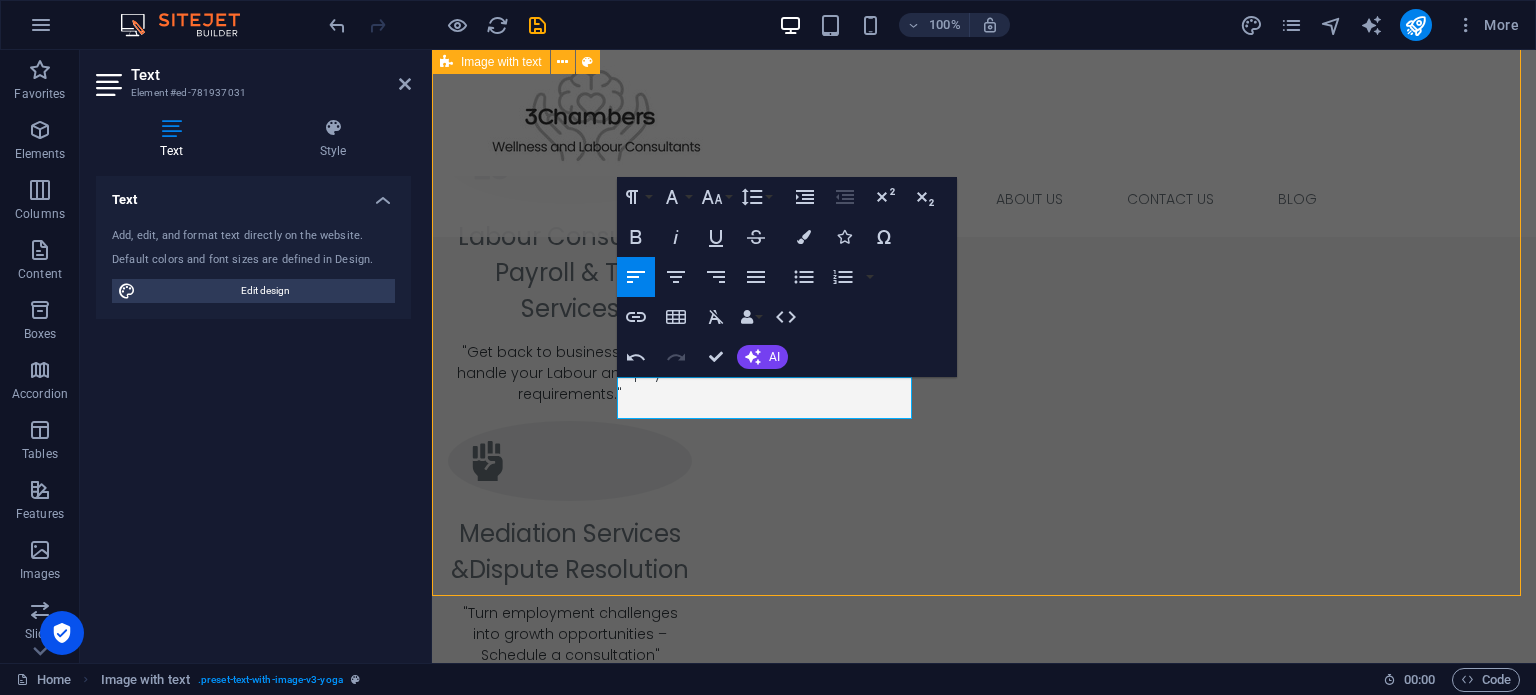 scroll, scrollTop: 1552, scrollLeft: 0, axis: vertical 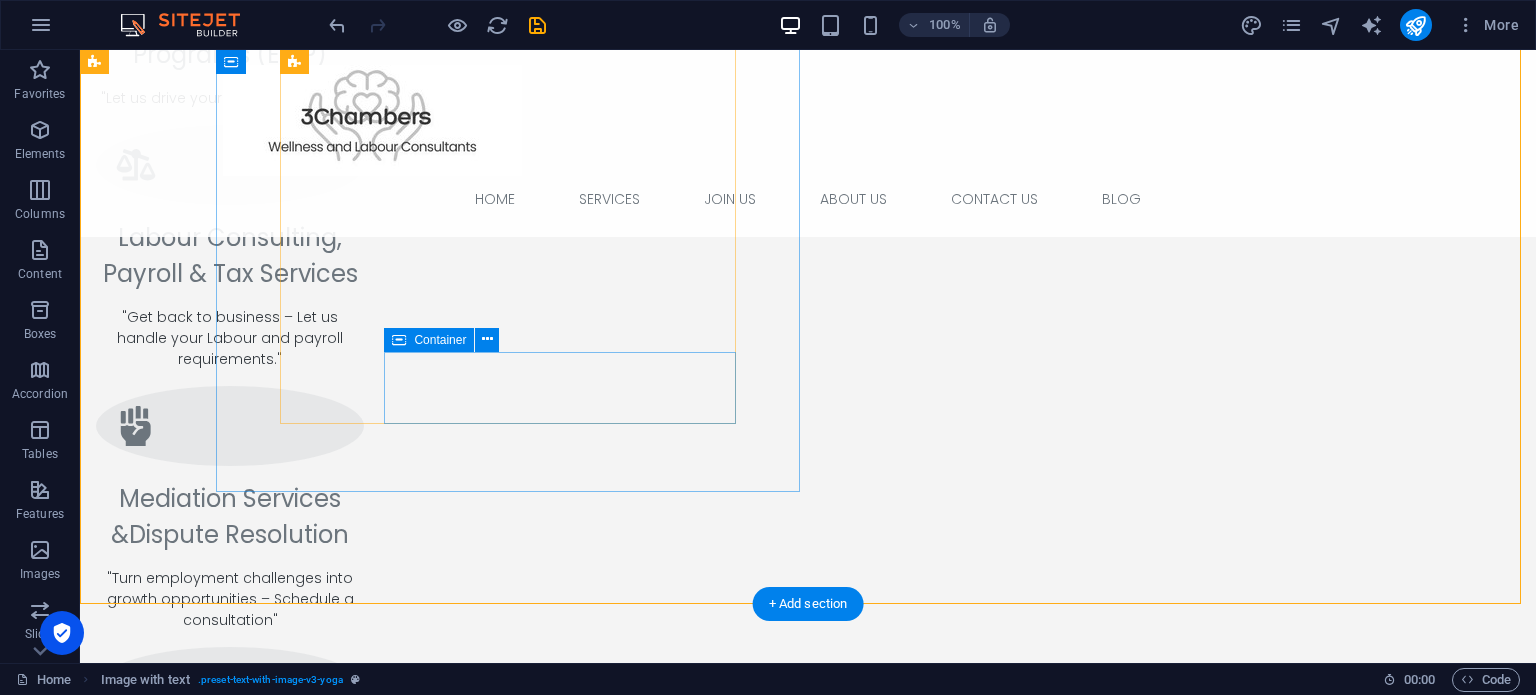 click on "Wellness Days and Team Building Expert guidance on your to motivate your staff." at bounding box center (680, 1940) 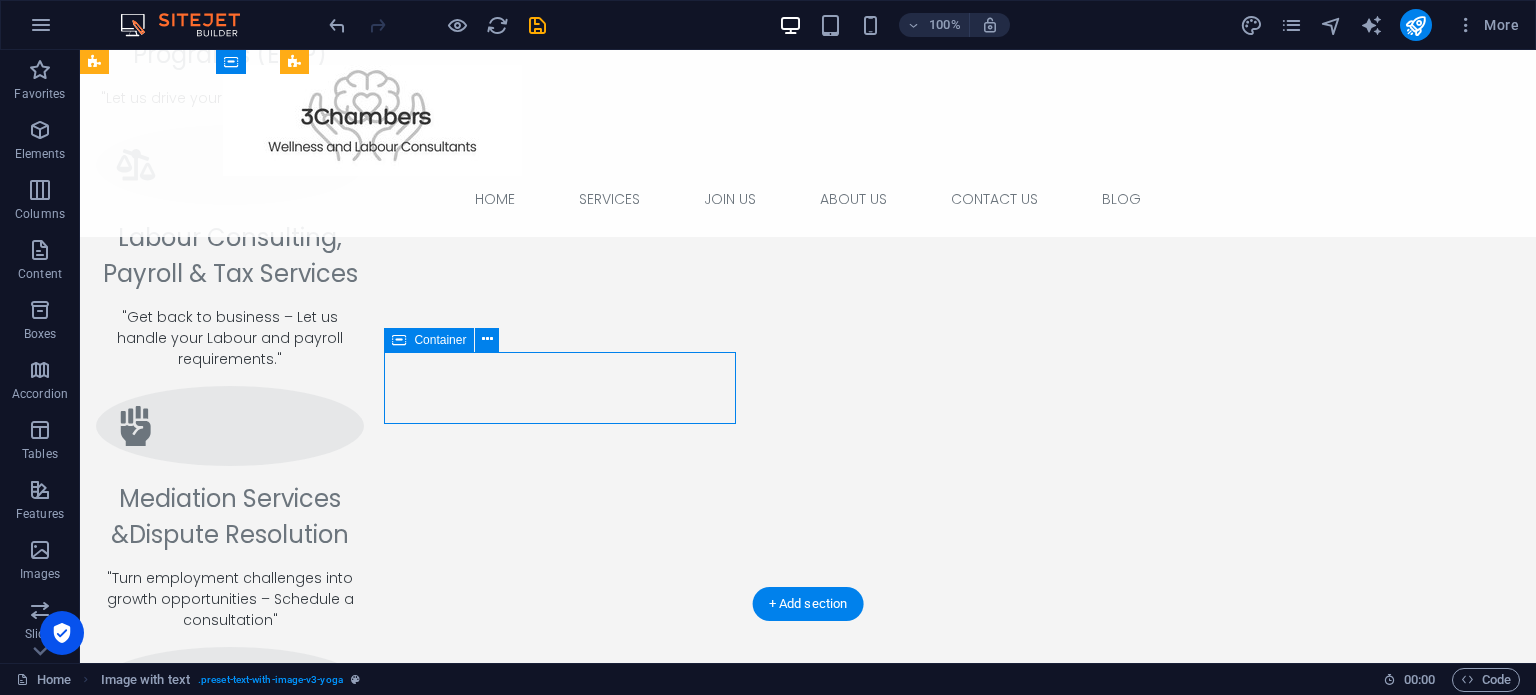 click on "Wellness Days and Team Building Expert guidance on your to motivate your staff." at bounding box center (680, 1940) 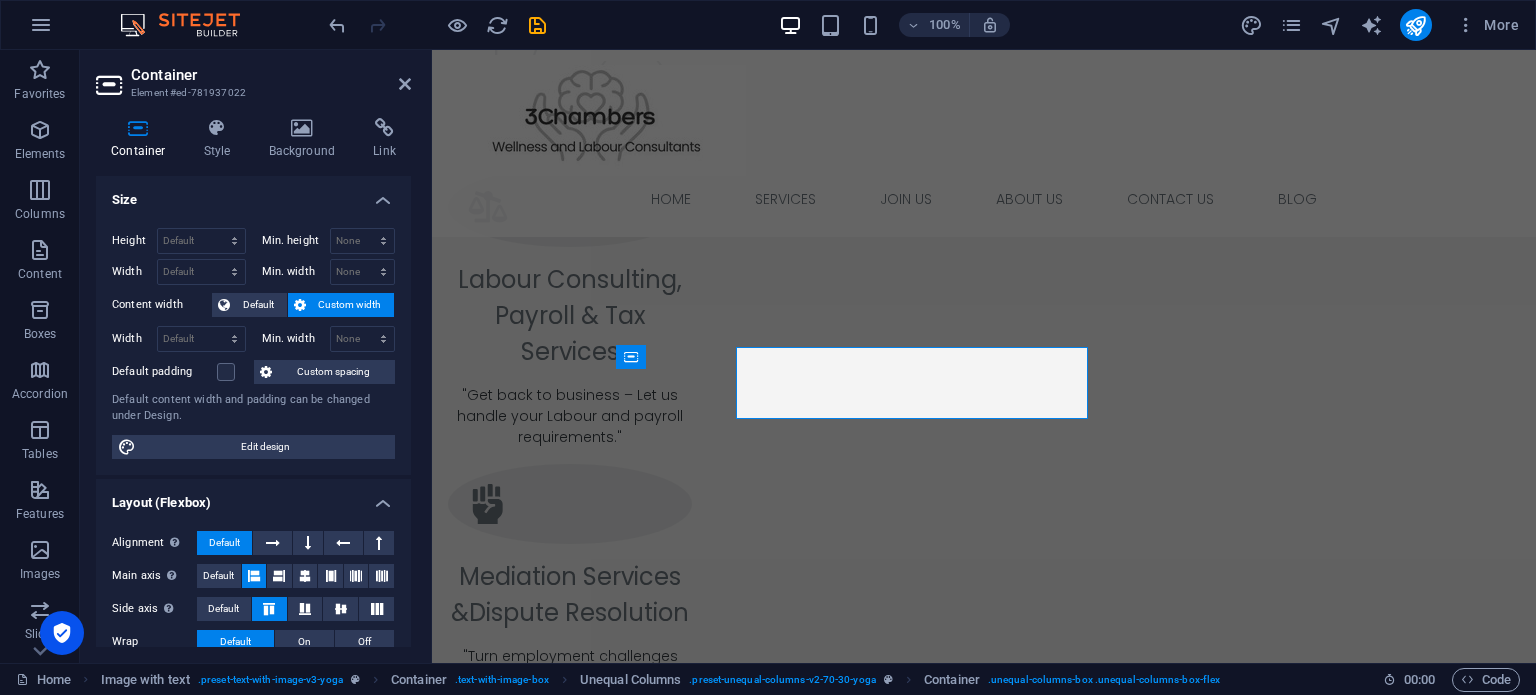 scroll, scrollTop: 1557, scrollLeft: 0, axis: vertical 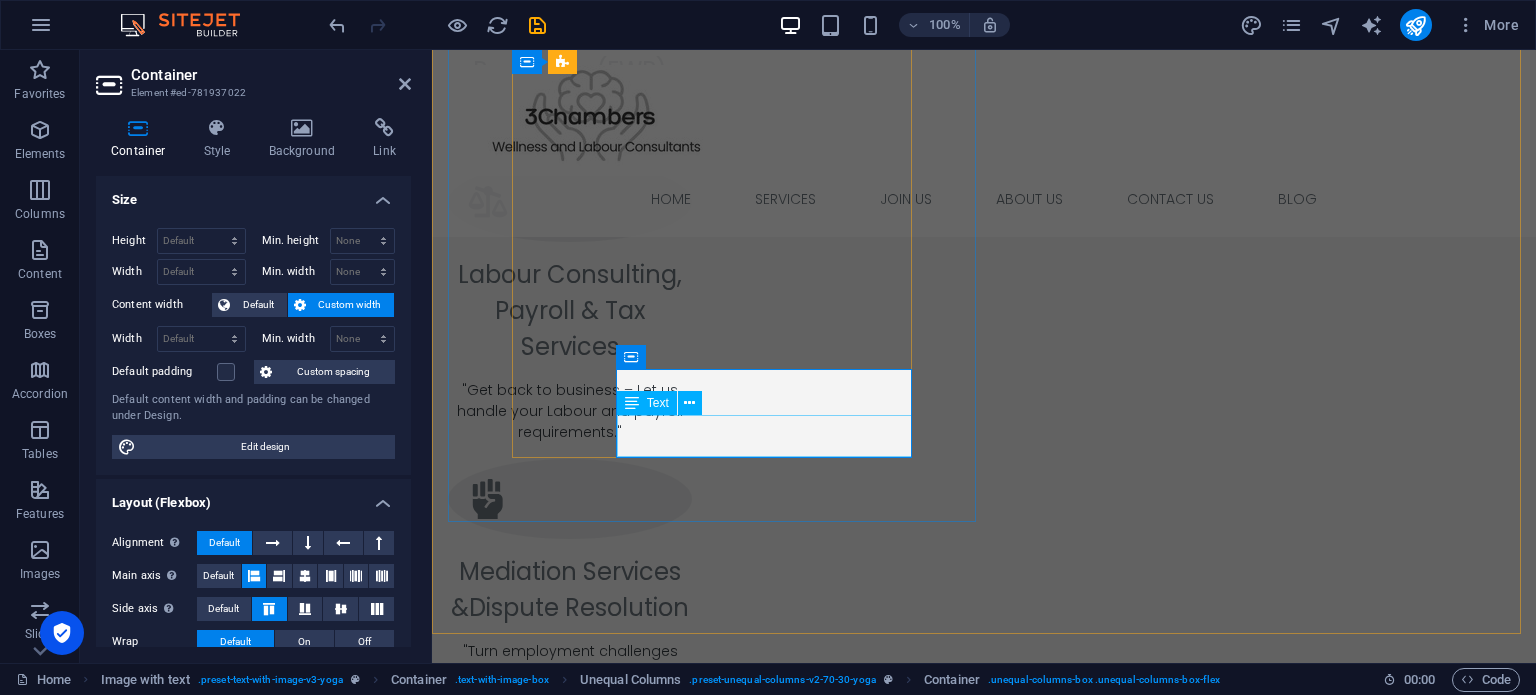 click on "Expert guidance on your to motivate your staff." at bounding box center (984, 2026) 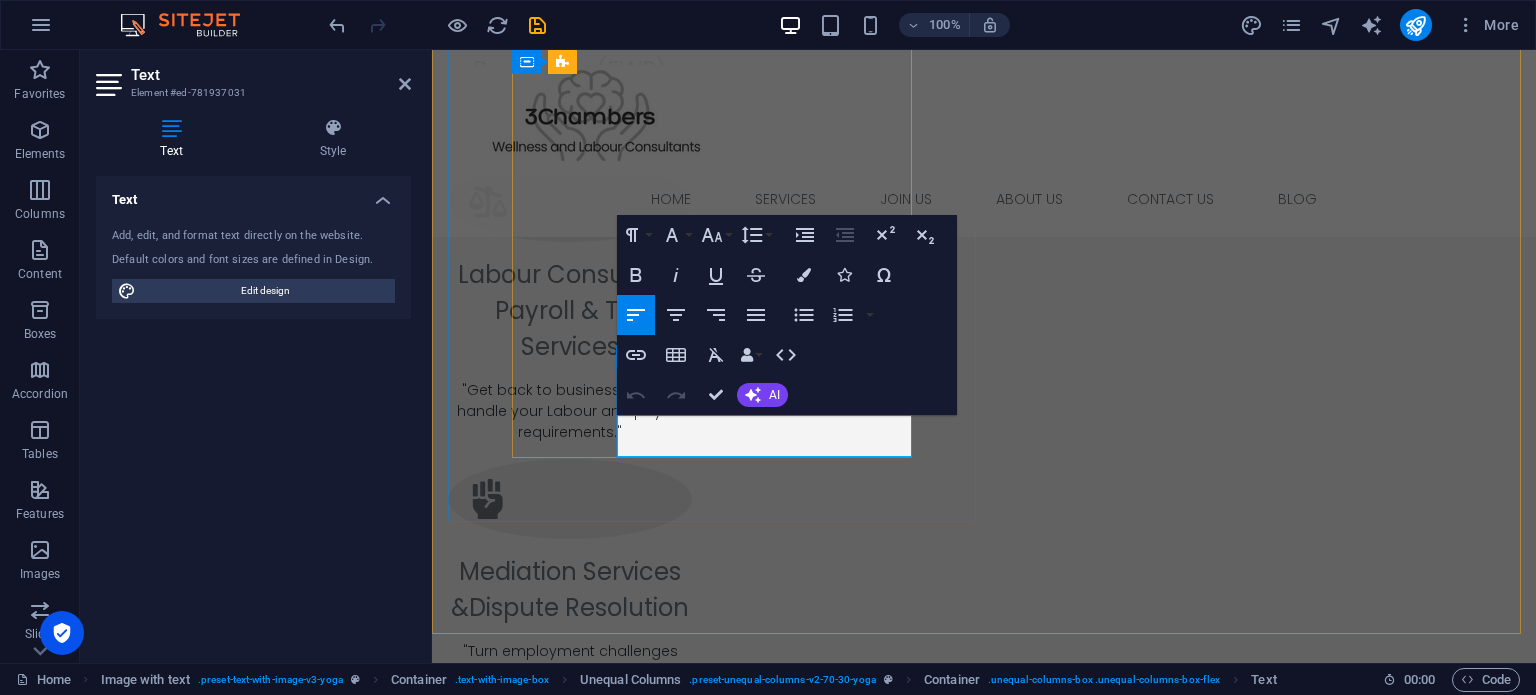 type 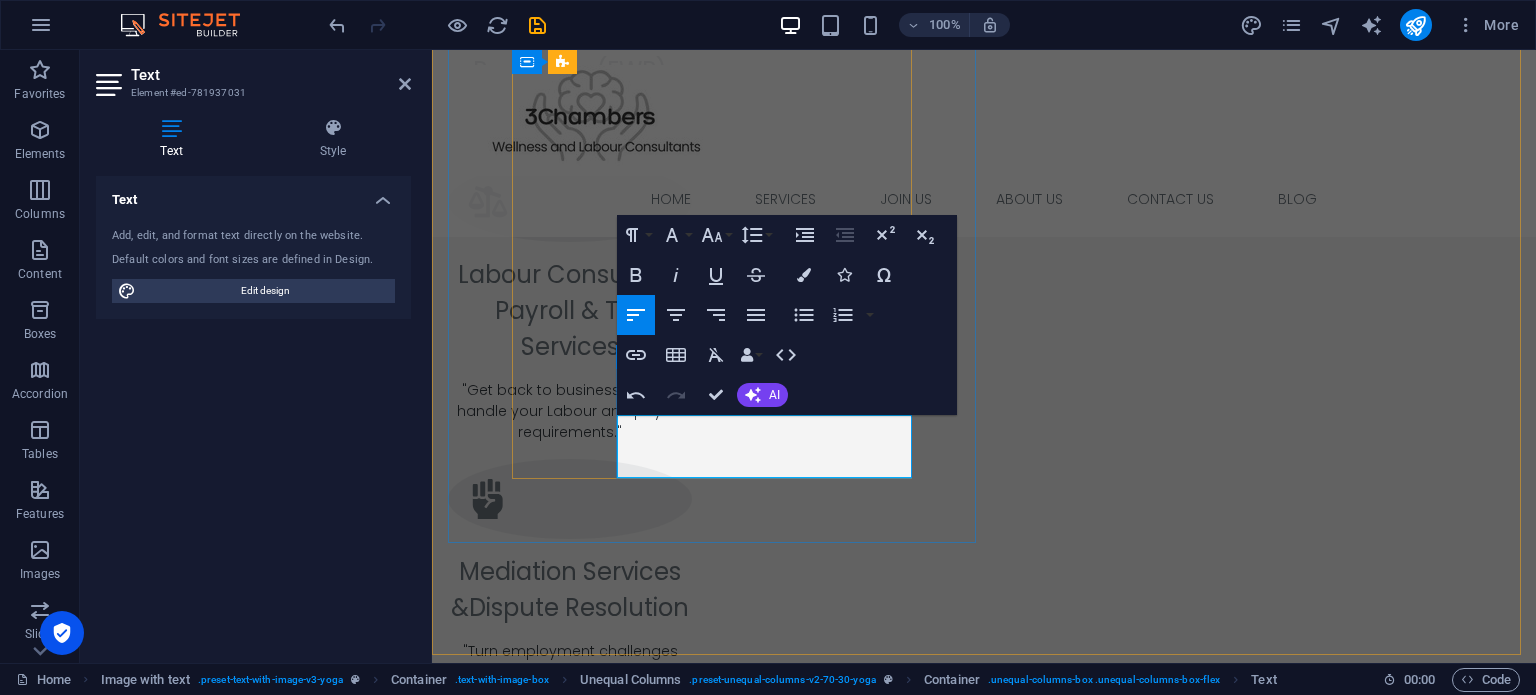 click on "Is your team stuck, we offer  Expert guidance on your to motivate your staff." at bounding box center [710, 2016] 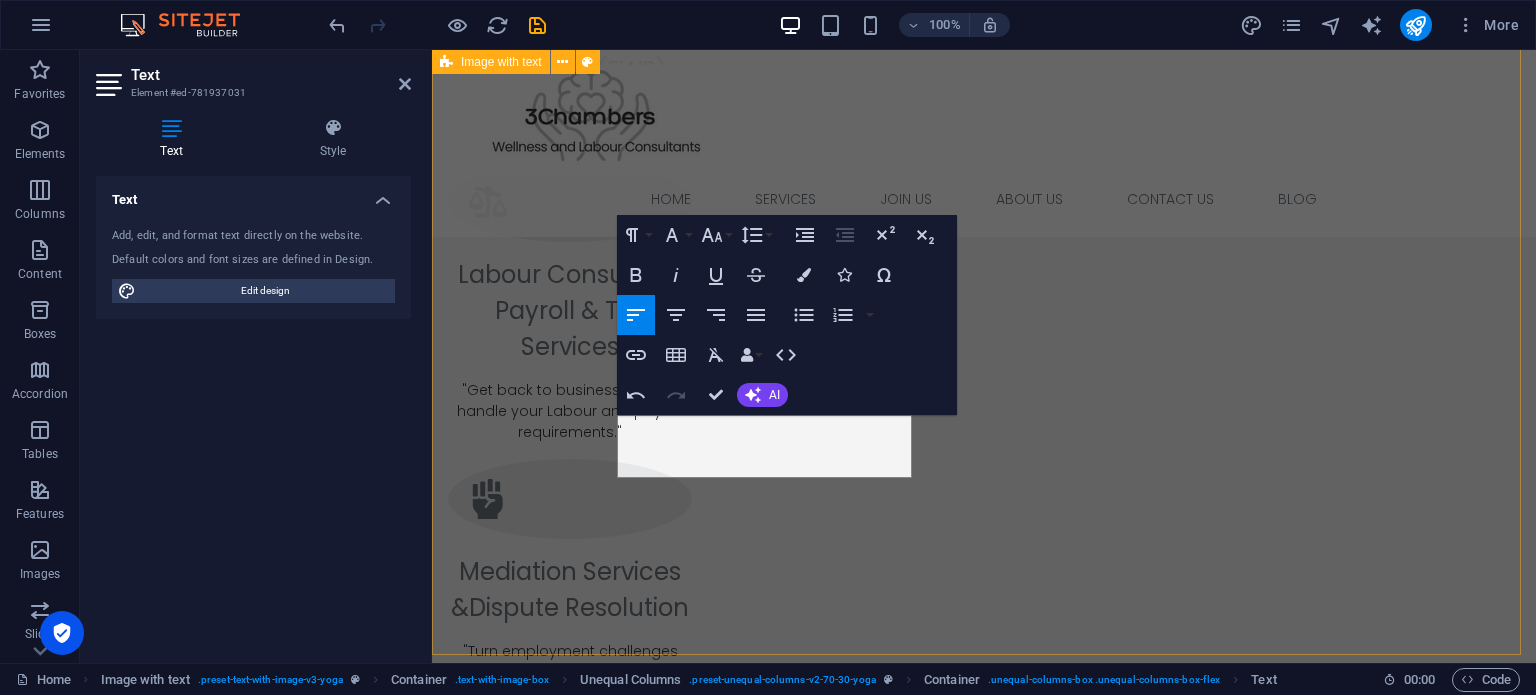 click on "Why choose us
Employee Wellness Programs (EWP) Comprehensive counselling services, trauma debriefing, and mental health support to ensure your workforce thrives in a healthy environment.
Labour Consulting, Payroll & Tax Services Expert guidance on labour disputes, mediation services, and compliance with employment legislation to protect your business interests. . Efficient payroll processing and tax compliance services to streamline your HR operations and ensure regulatory adherence.
Mediation Services Professional mediation to resolve workplace conflicts effectively while maintaining positive employee relationships. .
Wellness Days and Team Building Is your team stuck, we offer expert guidance on your to motivate your staff." at bounding box center [984, 2270] 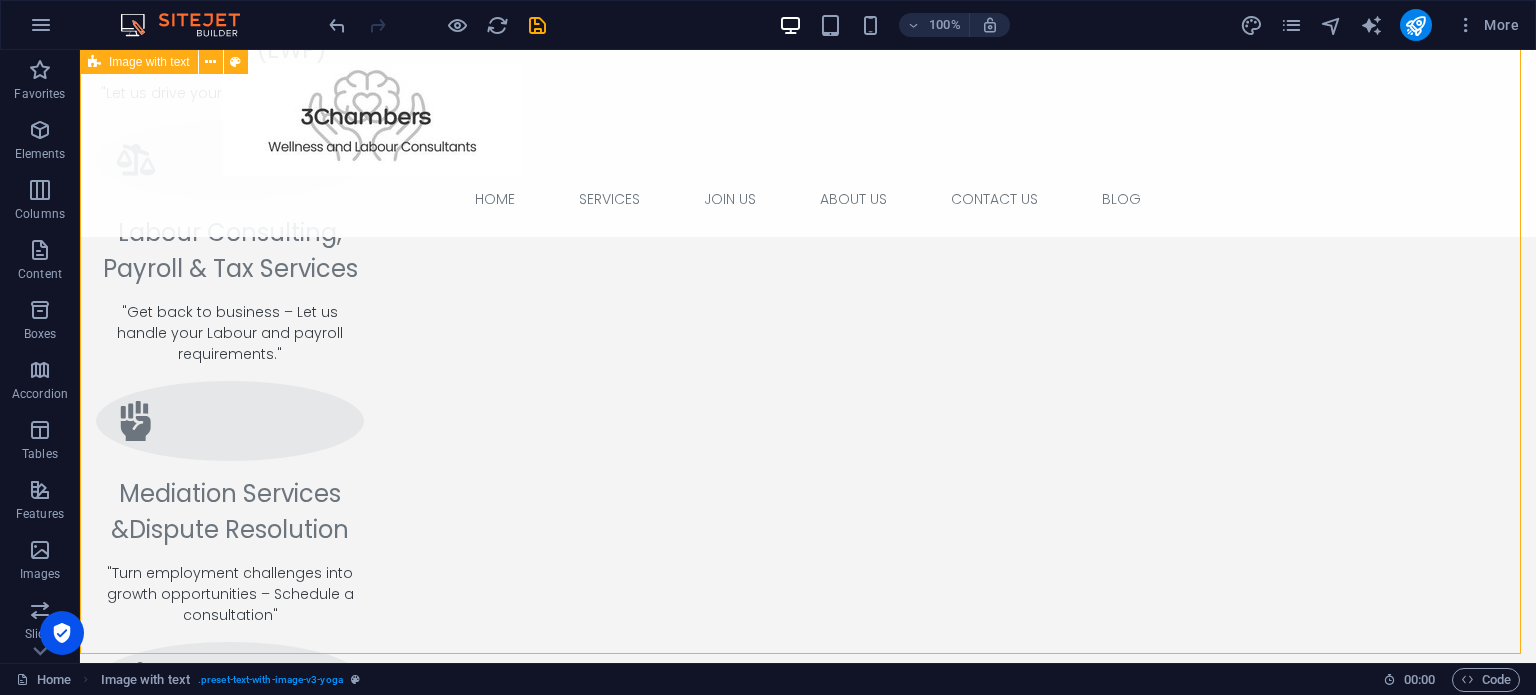 scroll, scrollTop: 1511, scrollLeft: 0, axis: vertical 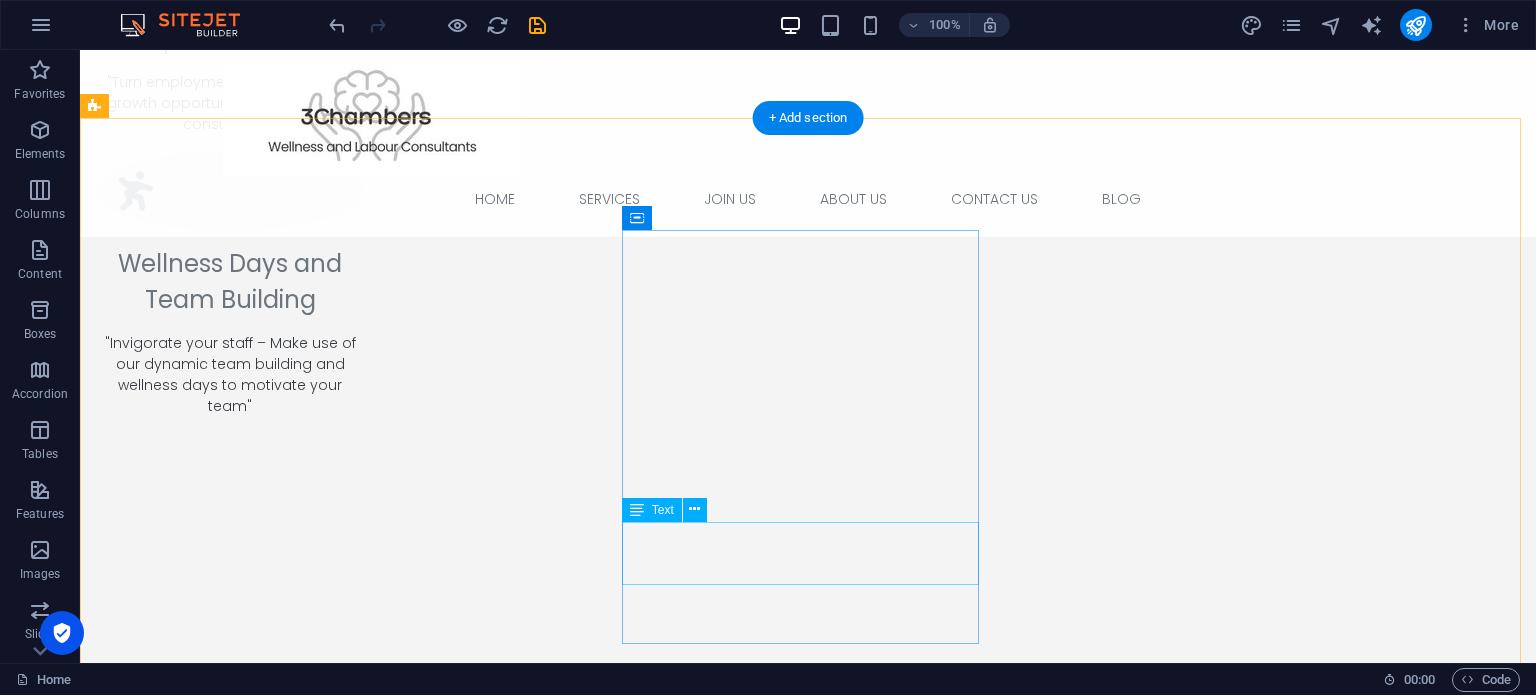 click on "Lorem ipsum dolor sit amet, consectetuer adipiscing elit. Aenean commodo ligula eget dolor. Lorem ipsum dolor sit amet." at bounding box center (274, 3747) 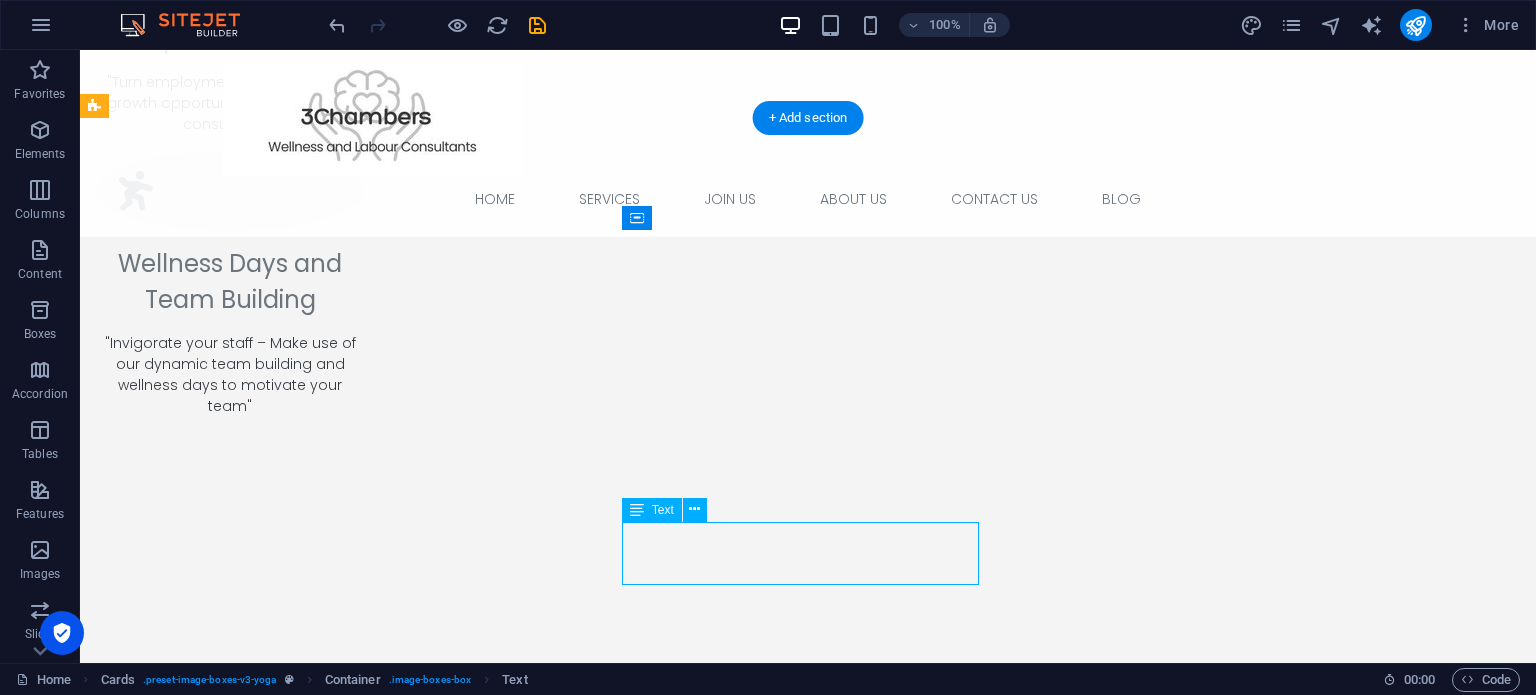 click on "Lorem ipsum dolor sit amet, consectetuer adipiscing elit. Aenean commodo ligula eget dolor. Lorem ipsum dolor sit amet." at bounding box center [274, 3747] 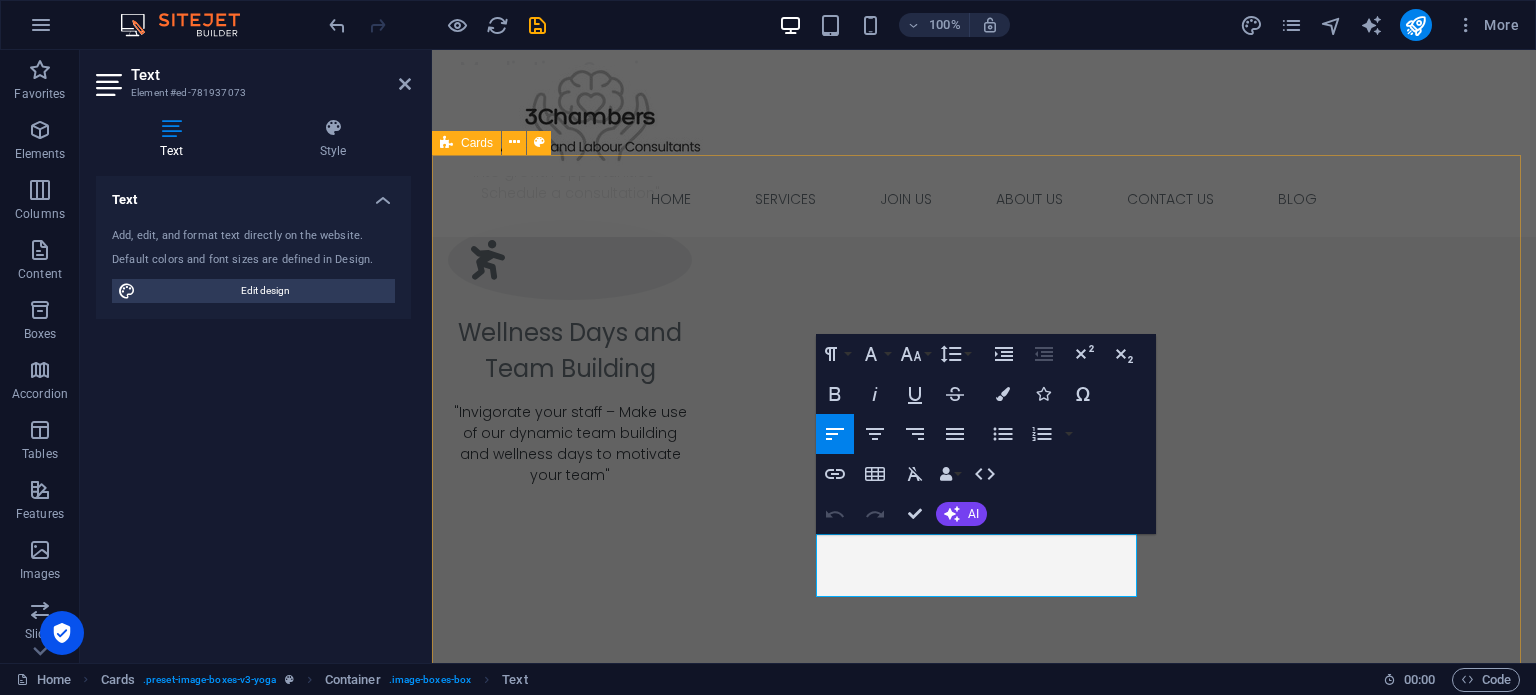drag, startPoint x: 1056, startPoint y: 587, endPoint x: 814, endPoint y: 537, distance: 247.11131 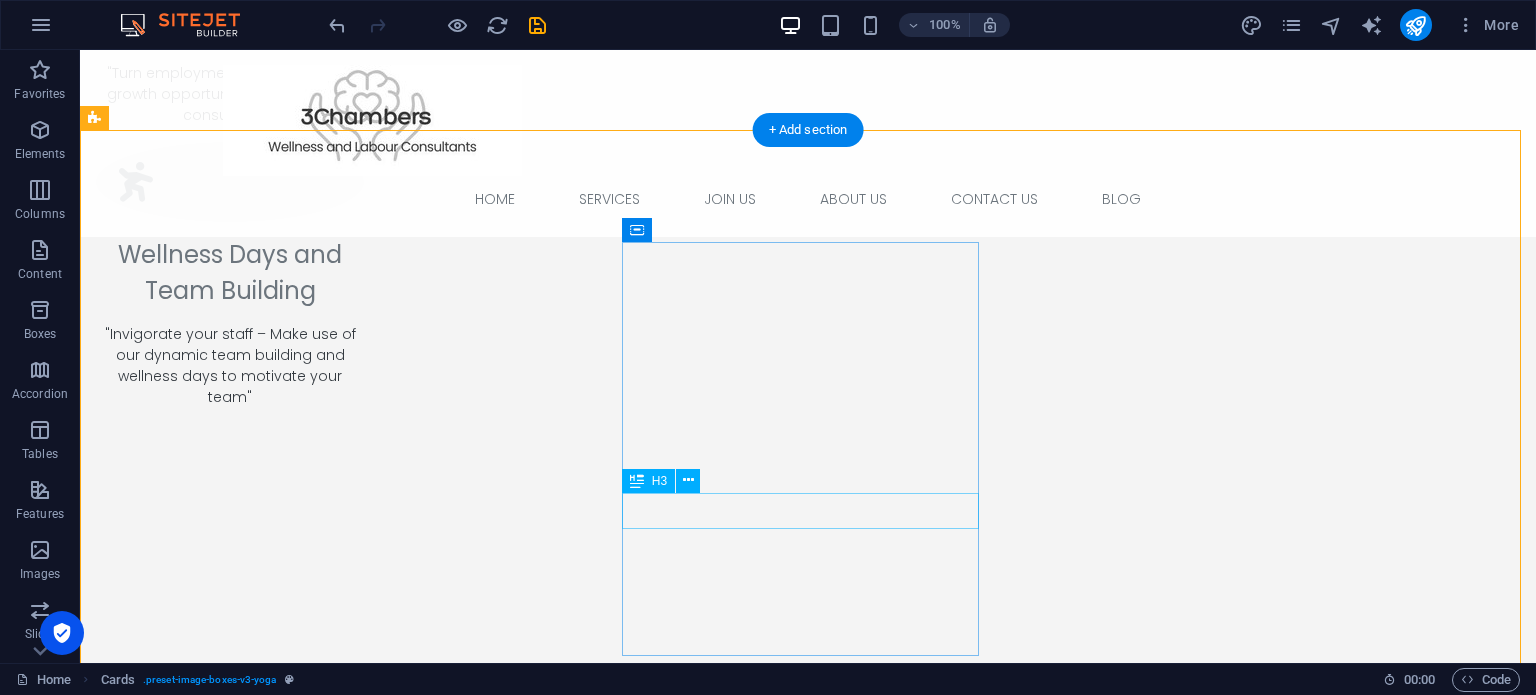 scroll, scrollTop: 2036, scrollLeft: 0, axis: vertical 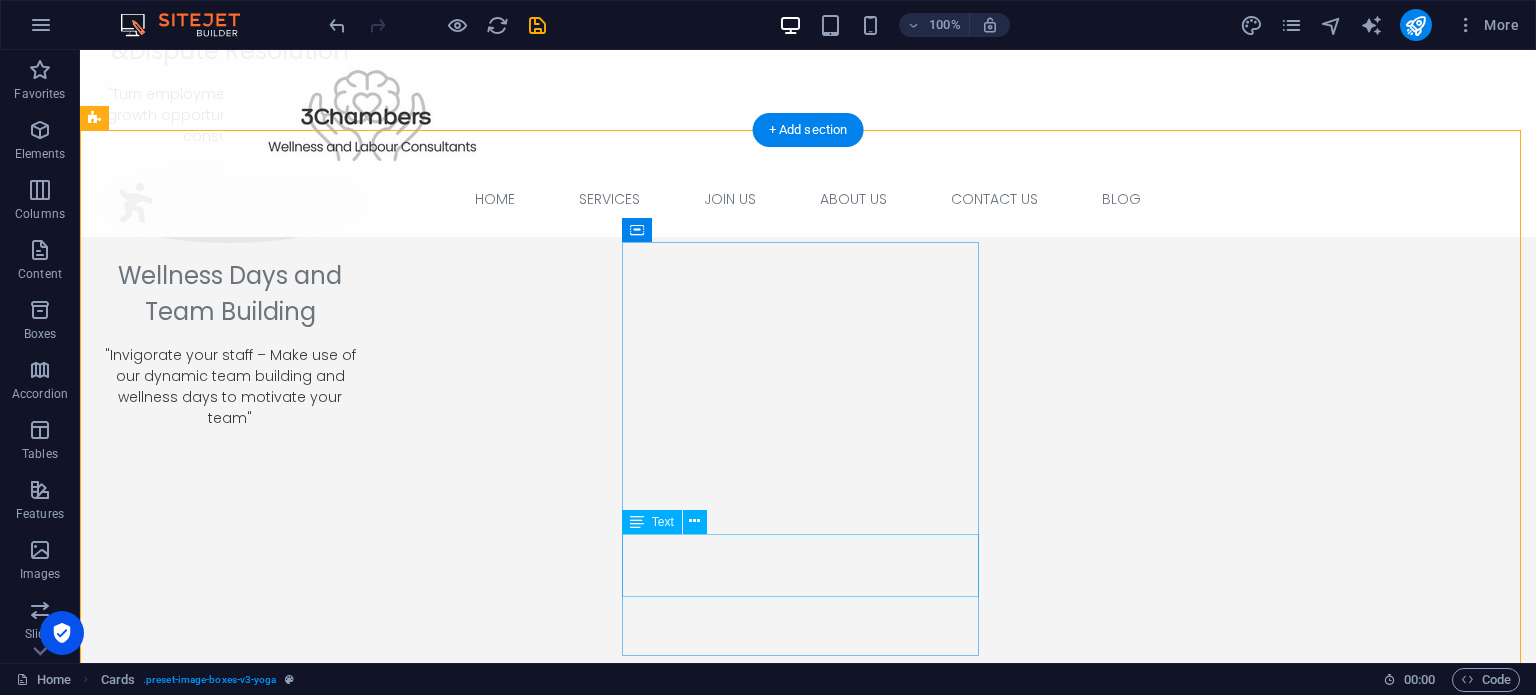 click on "Lorem ipsum dolor sit amet, consectetuer adipiscing elit. Aenean commodo ligula eget dolor. Lorem ipsum dolor sit amet." at bounding box center [274, 3759] 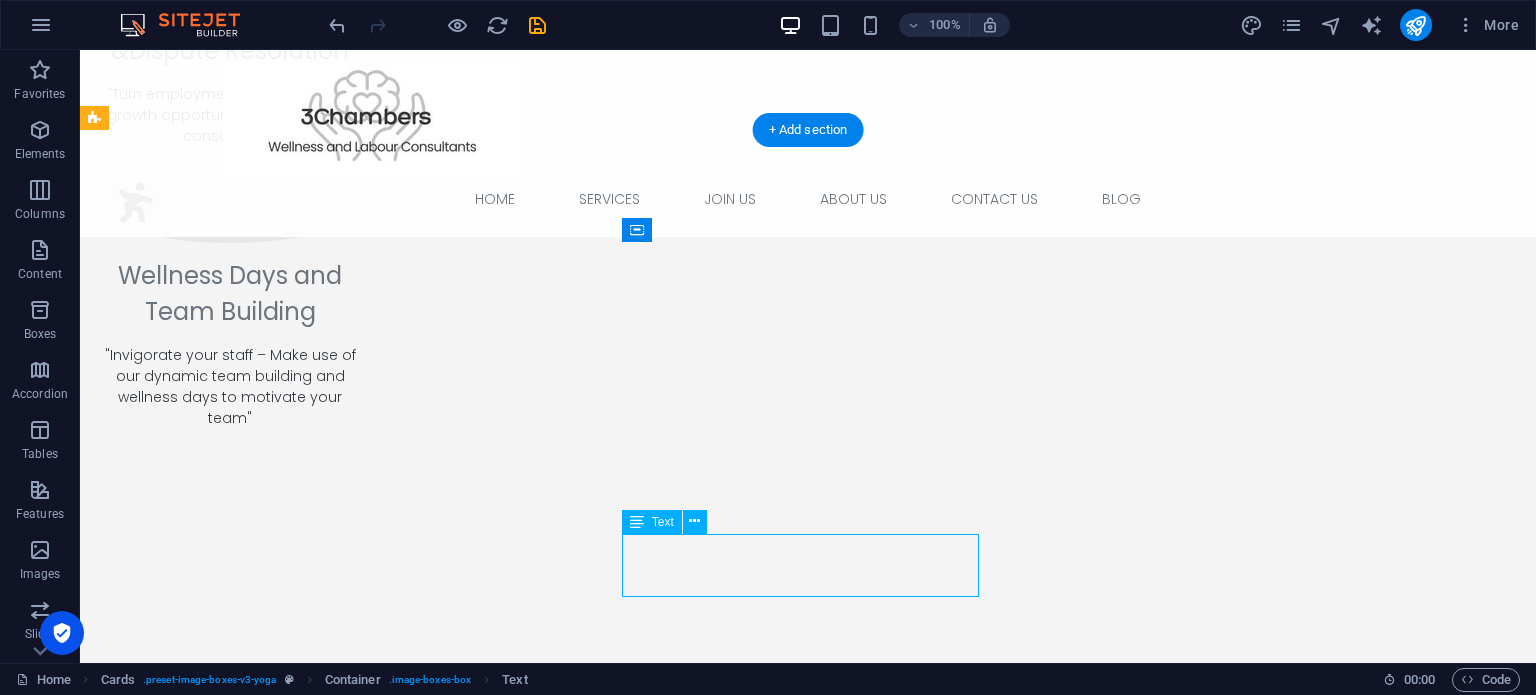 click on "Lorem ipsum dolor sit amet, consectetuer adipiscing elit. Aenean commodo ligula eget dolor. Lorem ipsum dolor sit amet." at bounding box center (274, 3759) 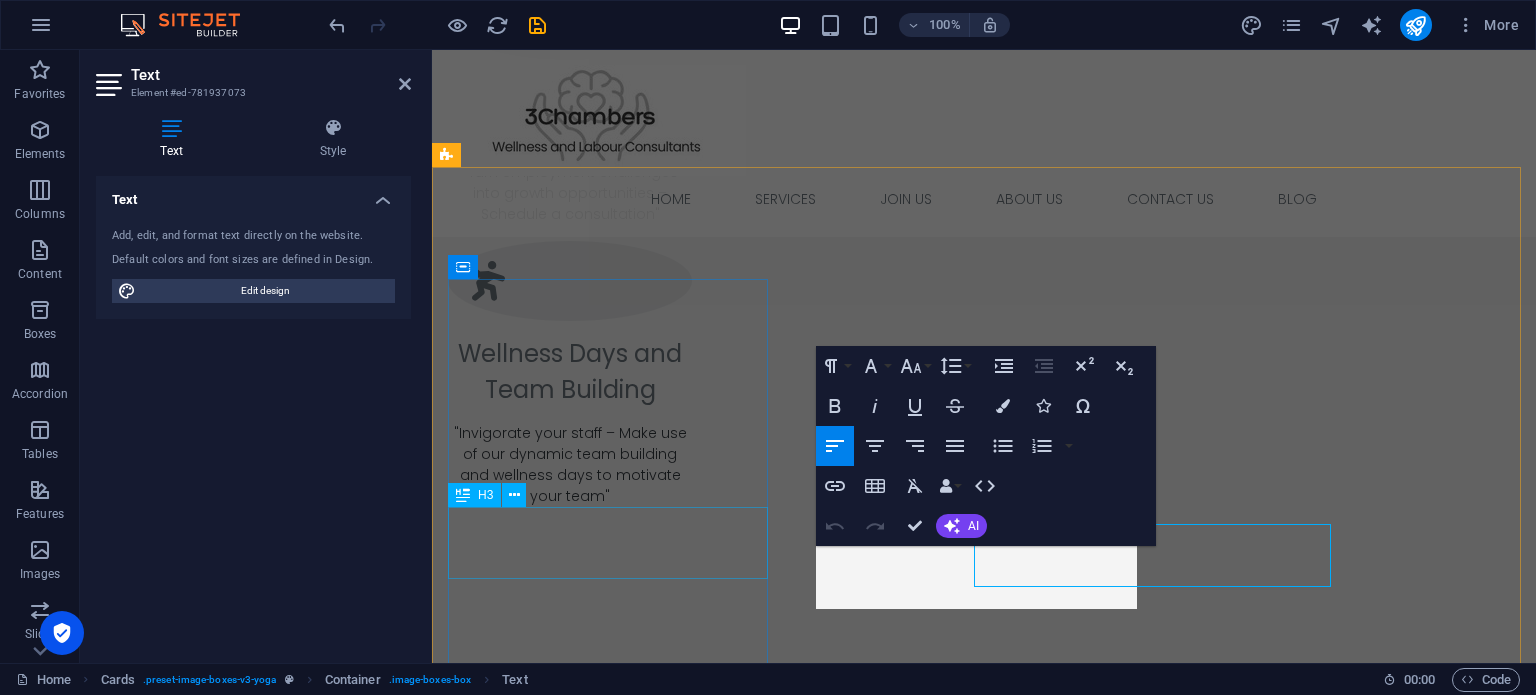 scroll, scrollTop: 2045, scrollLeft: 0, axis: vertical 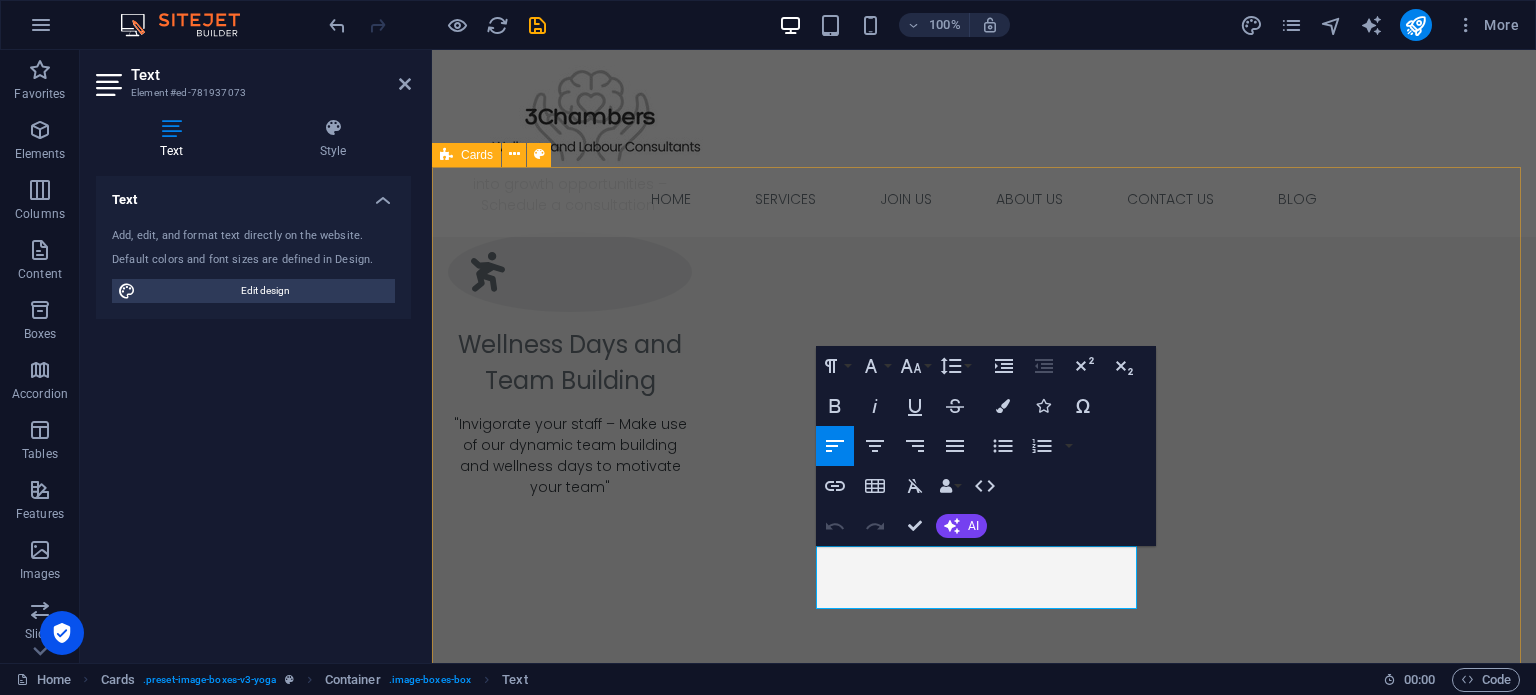 drag, startPoint x: 1057, startPoint y: 601, endPoint x: 809, endPoint y: 557, distance: 251.87299 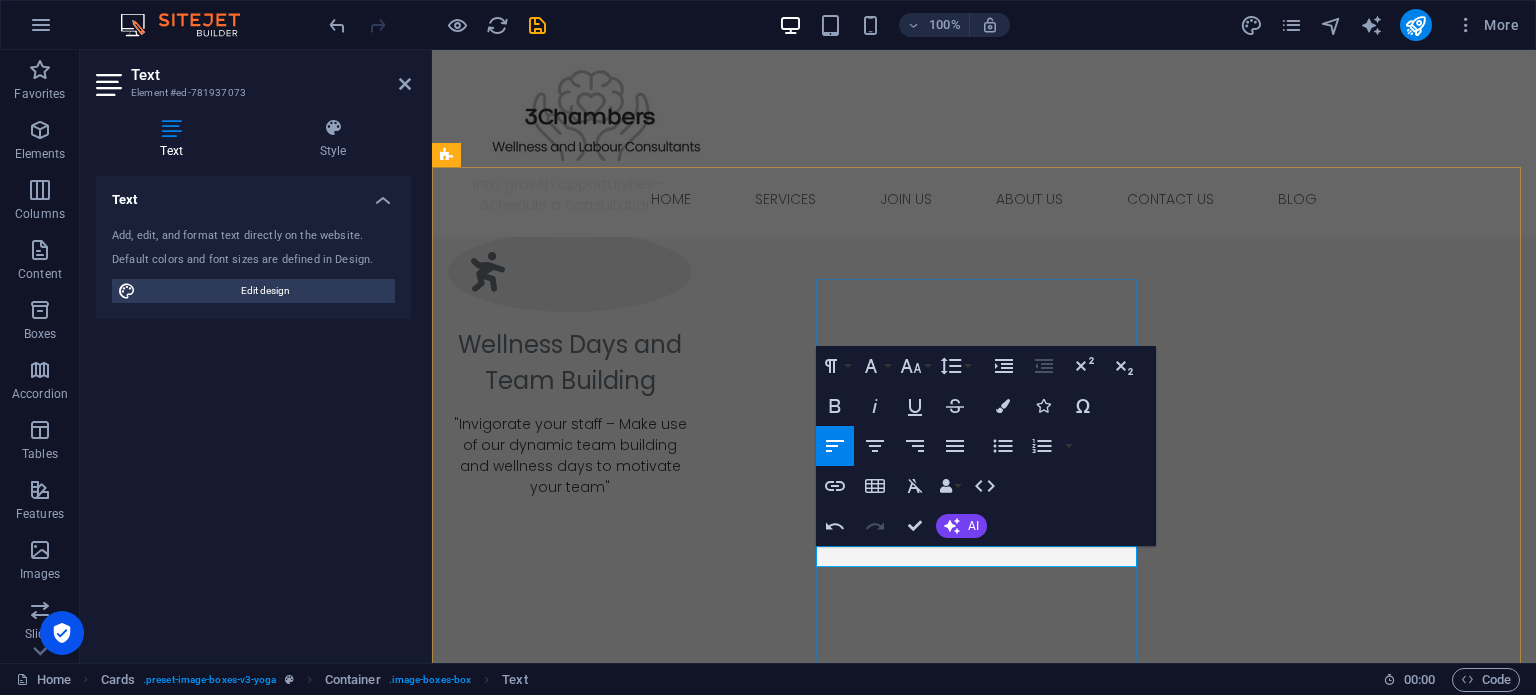 click on "decrease" at bounding box center [610, 3765] 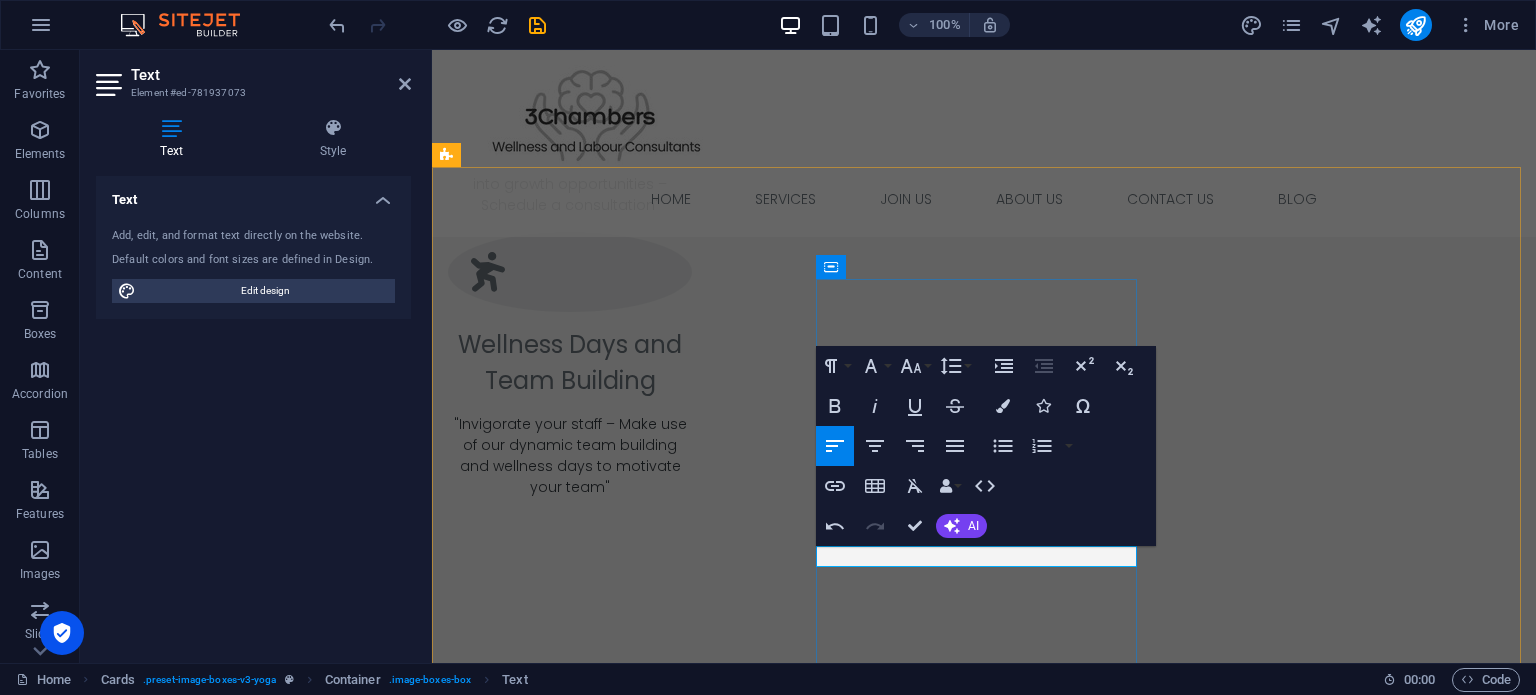 click on "Decrease" at bounding box center [610, 3765] 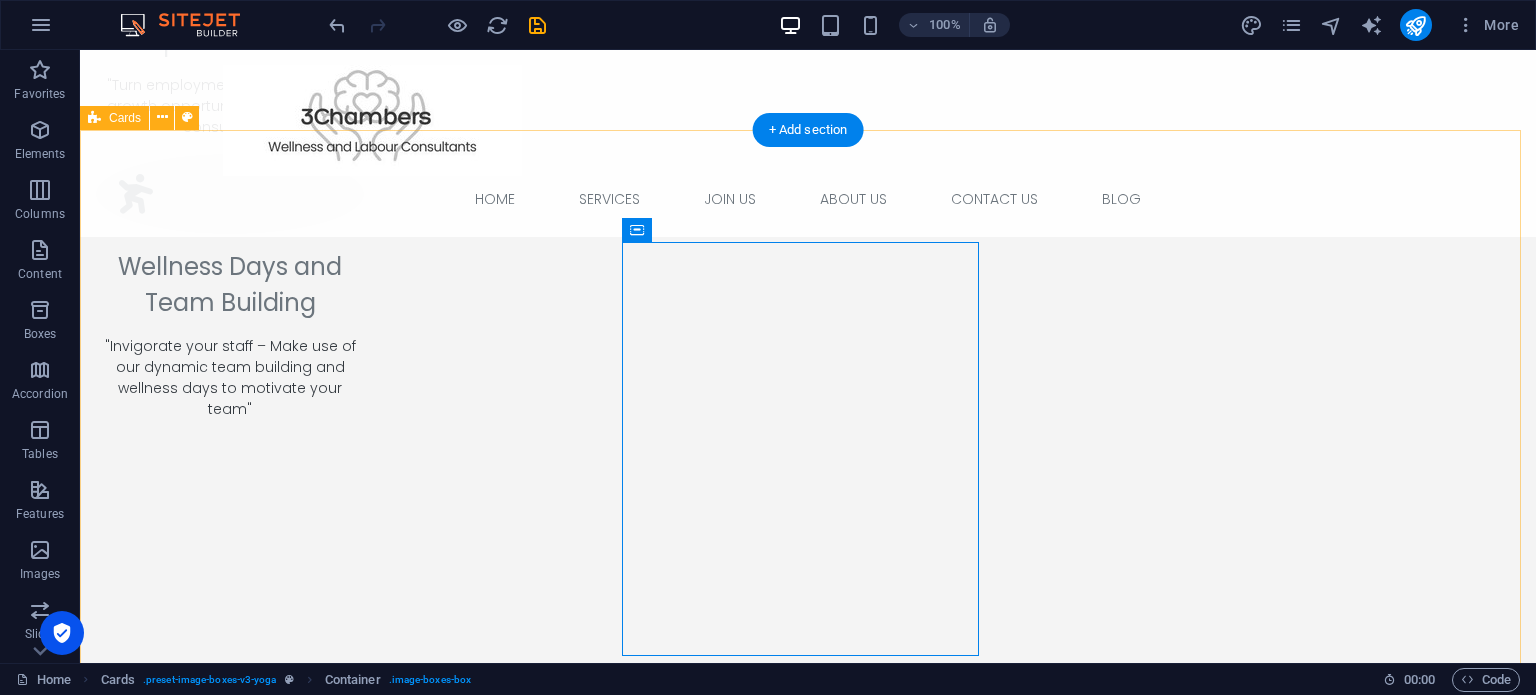 scroll, scrollTop: 2036, scrollLeft: 0, axis: vertical 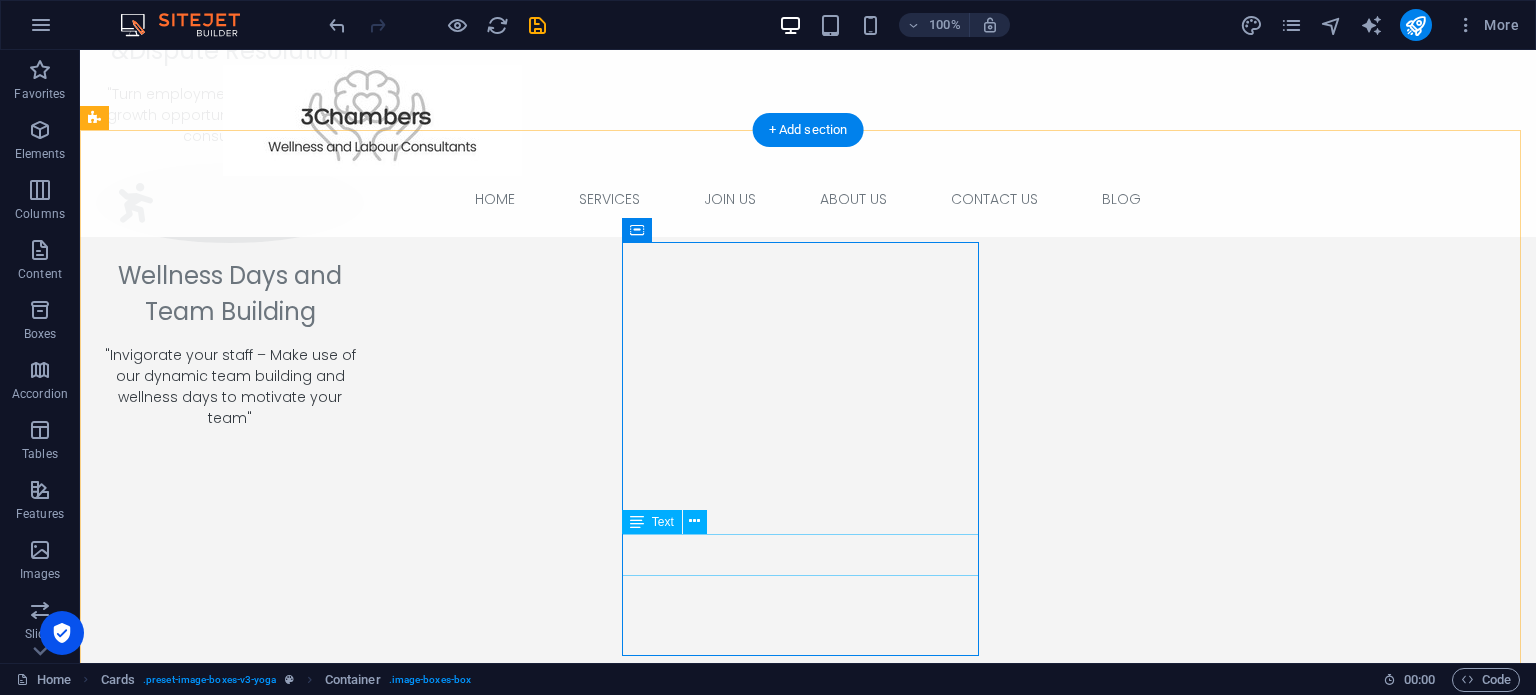 click on "Decrease workplace incidents by offering your employees," at bounding box center [274, 3749] 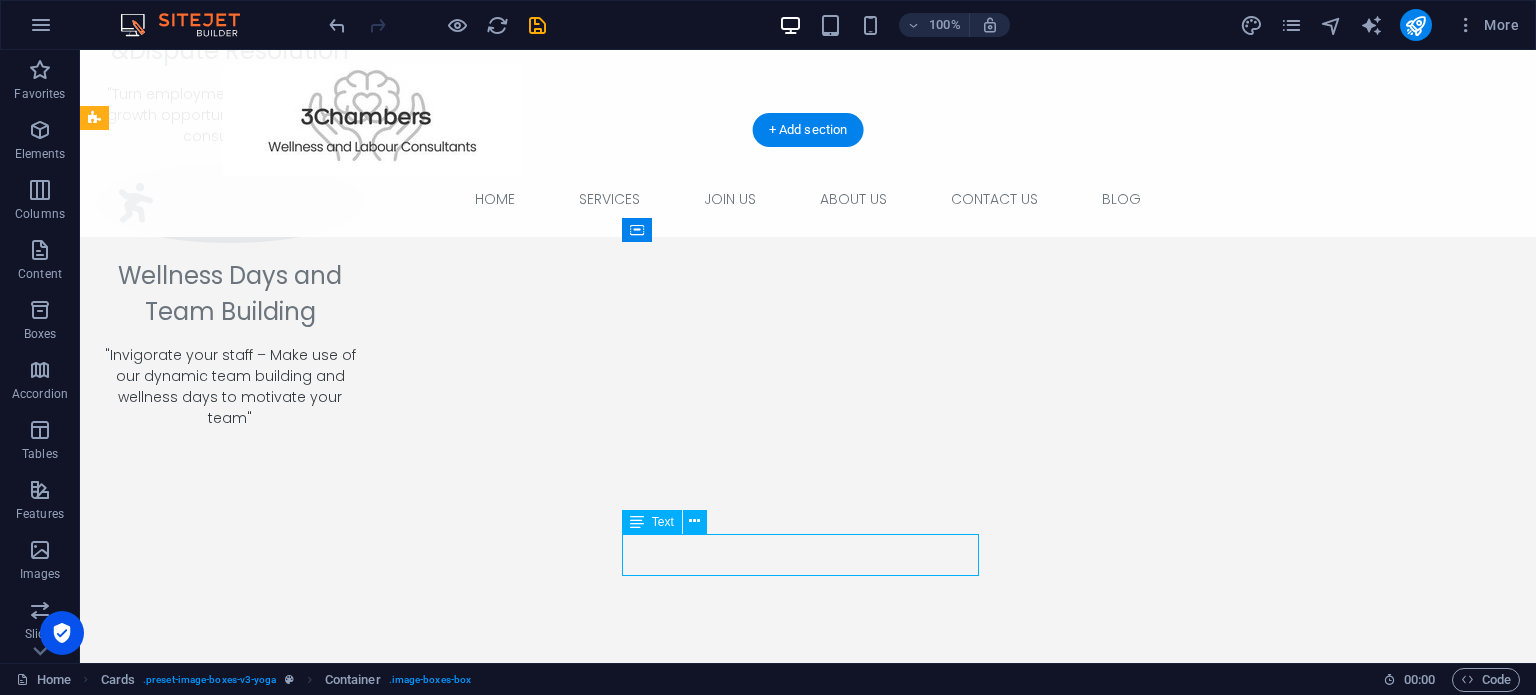 click on "Decrease workplace incidents by offering your employees," at bounding box center [274, 3749] 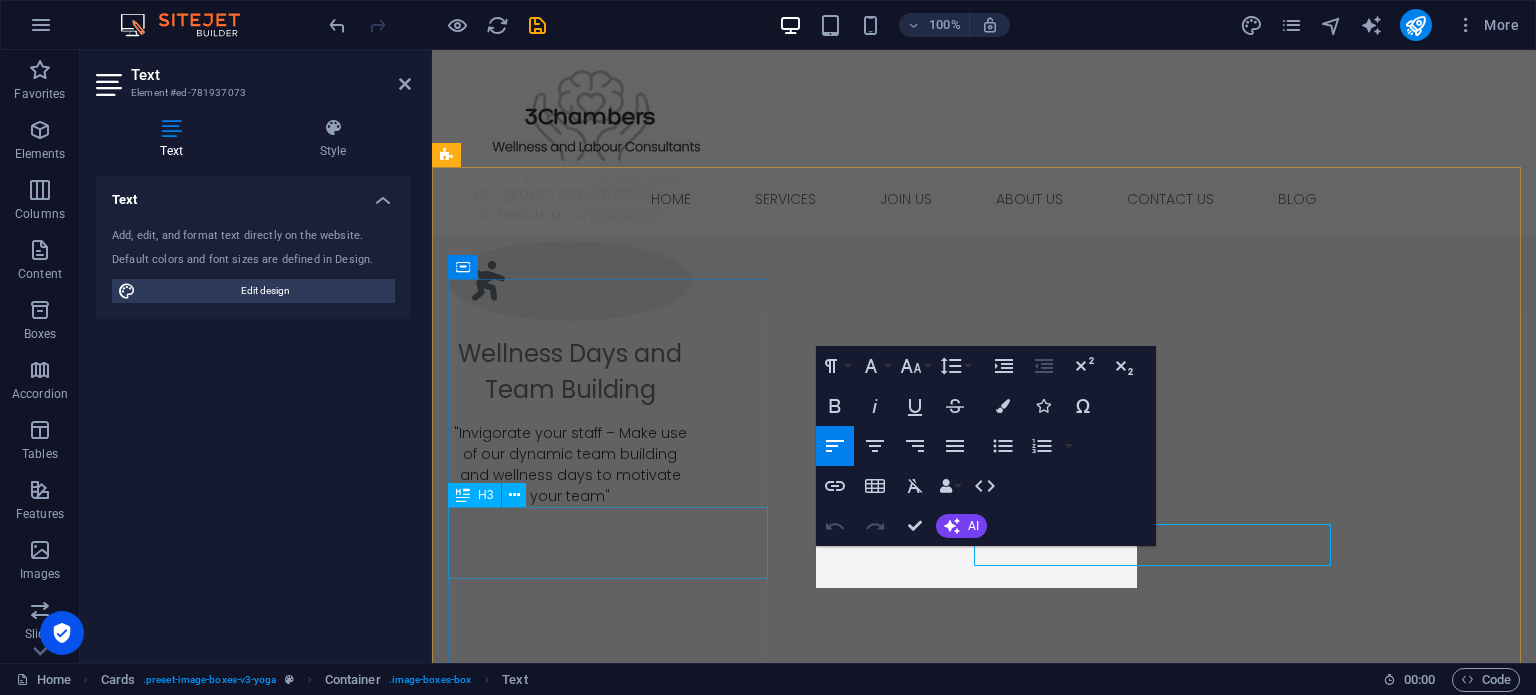 scroll, scrollTop: 2045, scrollLeft: 0, axis: vertical 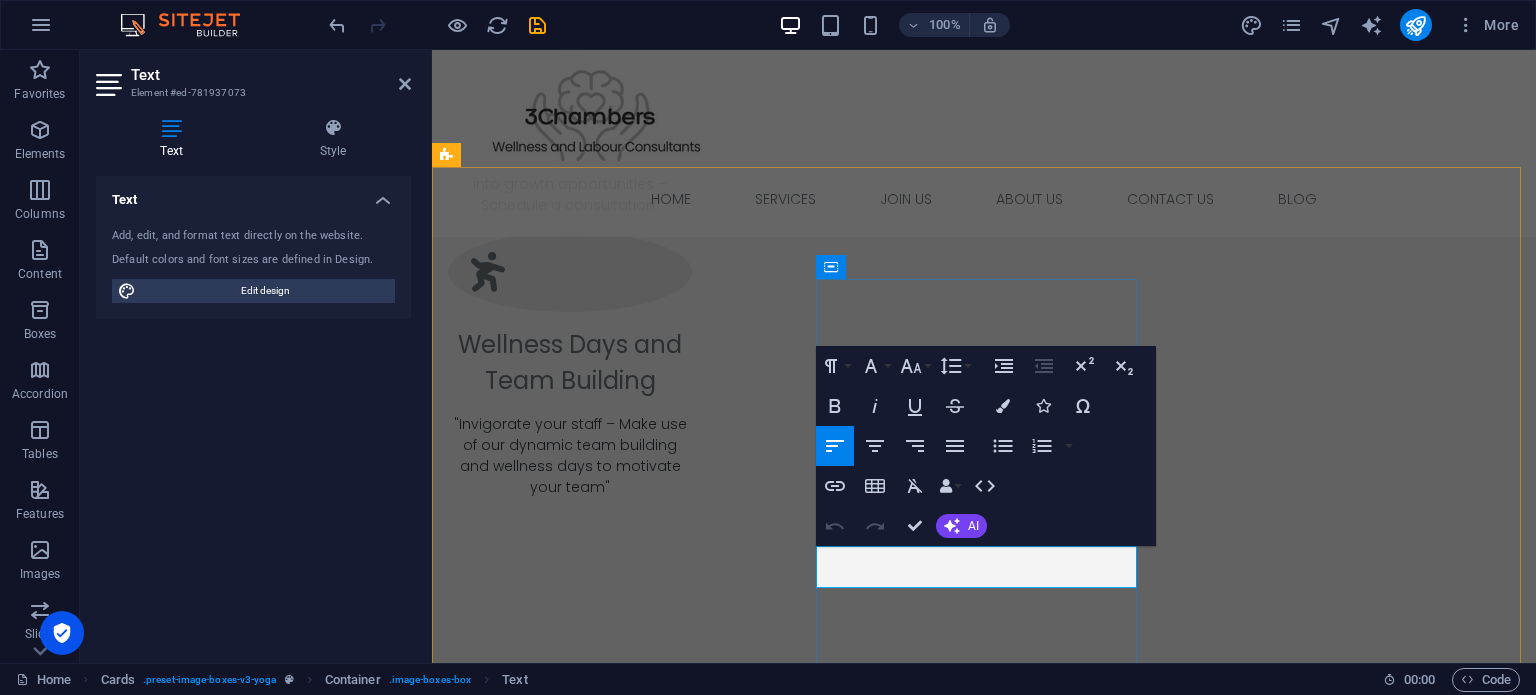 click on "Decrease workplace incidents by offering your employees," at bounding box center [610, 3776] 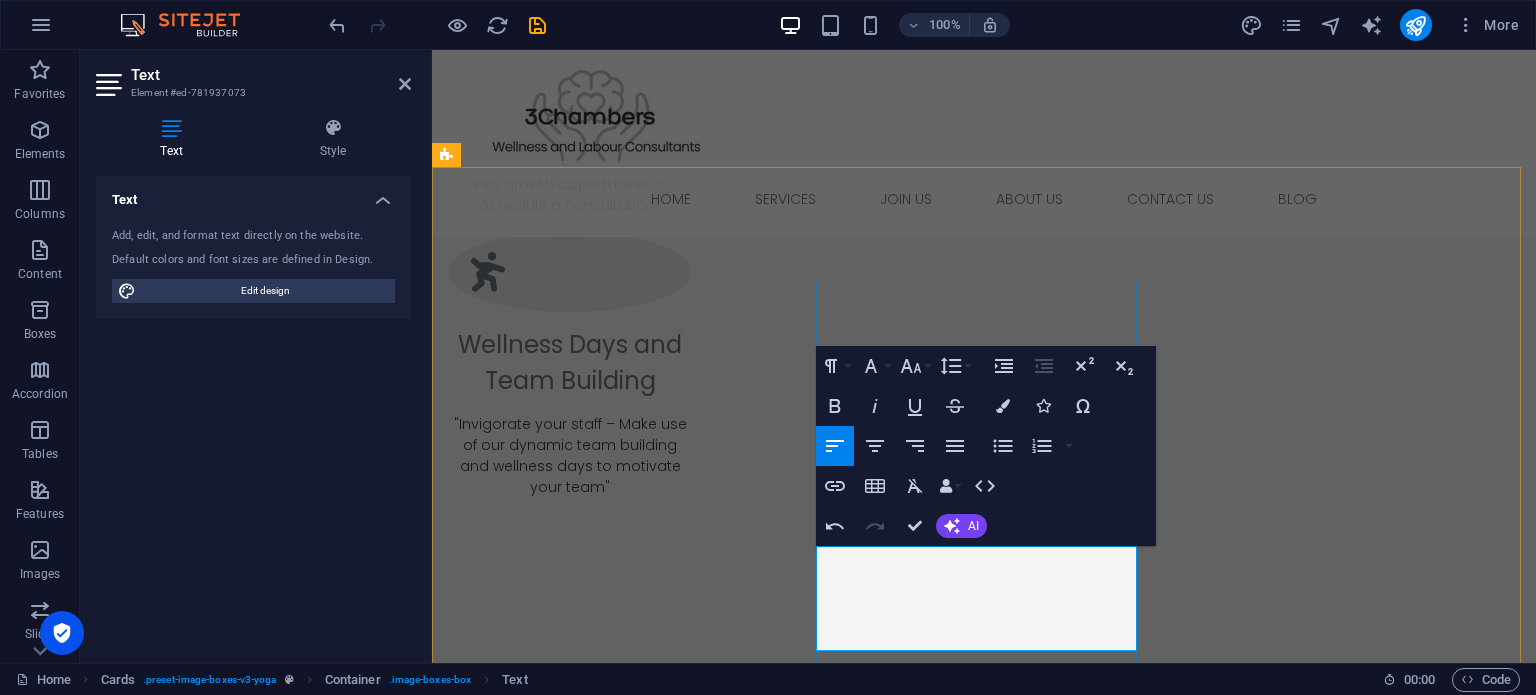 click on "Decrease workplace incidents by offering your employees, mployees have access to mental health support, substance abuse programs, and [MEDICAL_DATA] resources through compliant EAPs," at bounding box center [610, 3807] 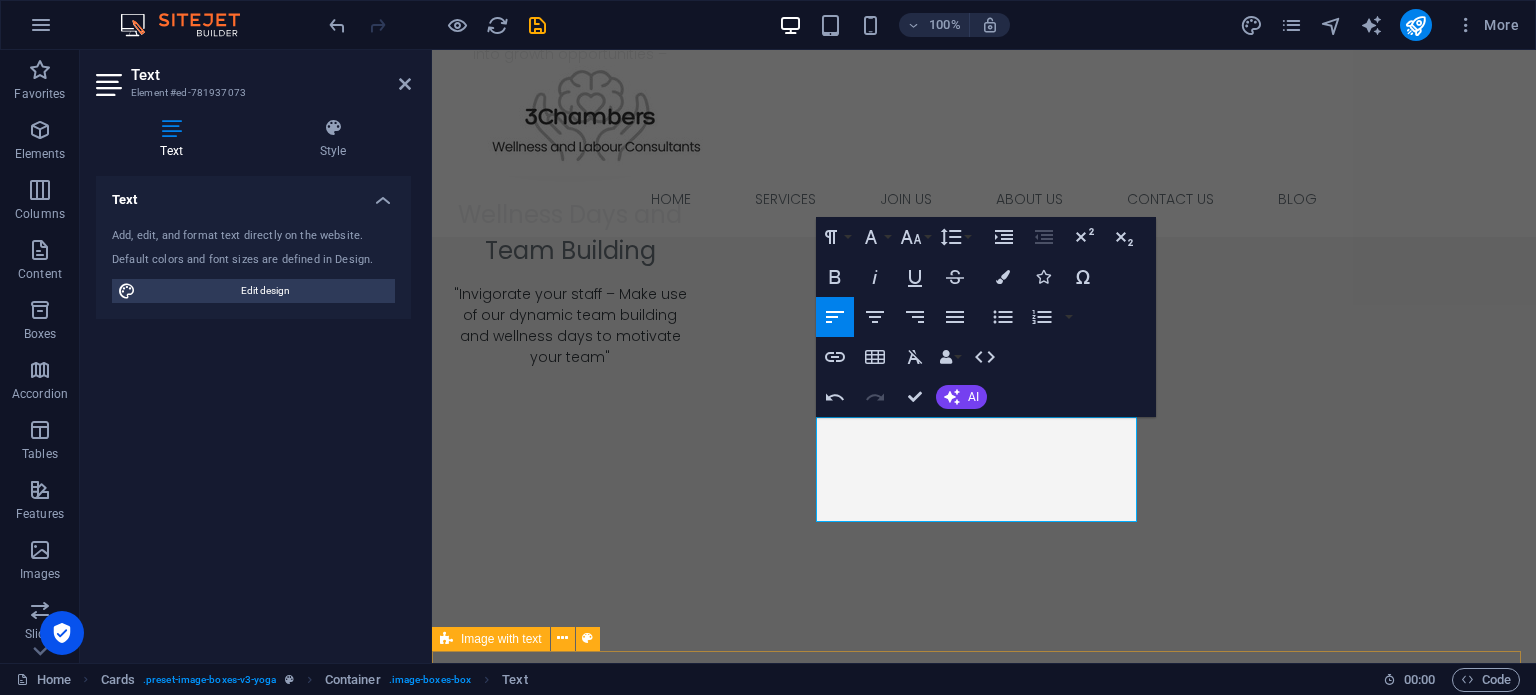 scroll, scrollTop: 2173, scrollLeft: 0, axis: vertical 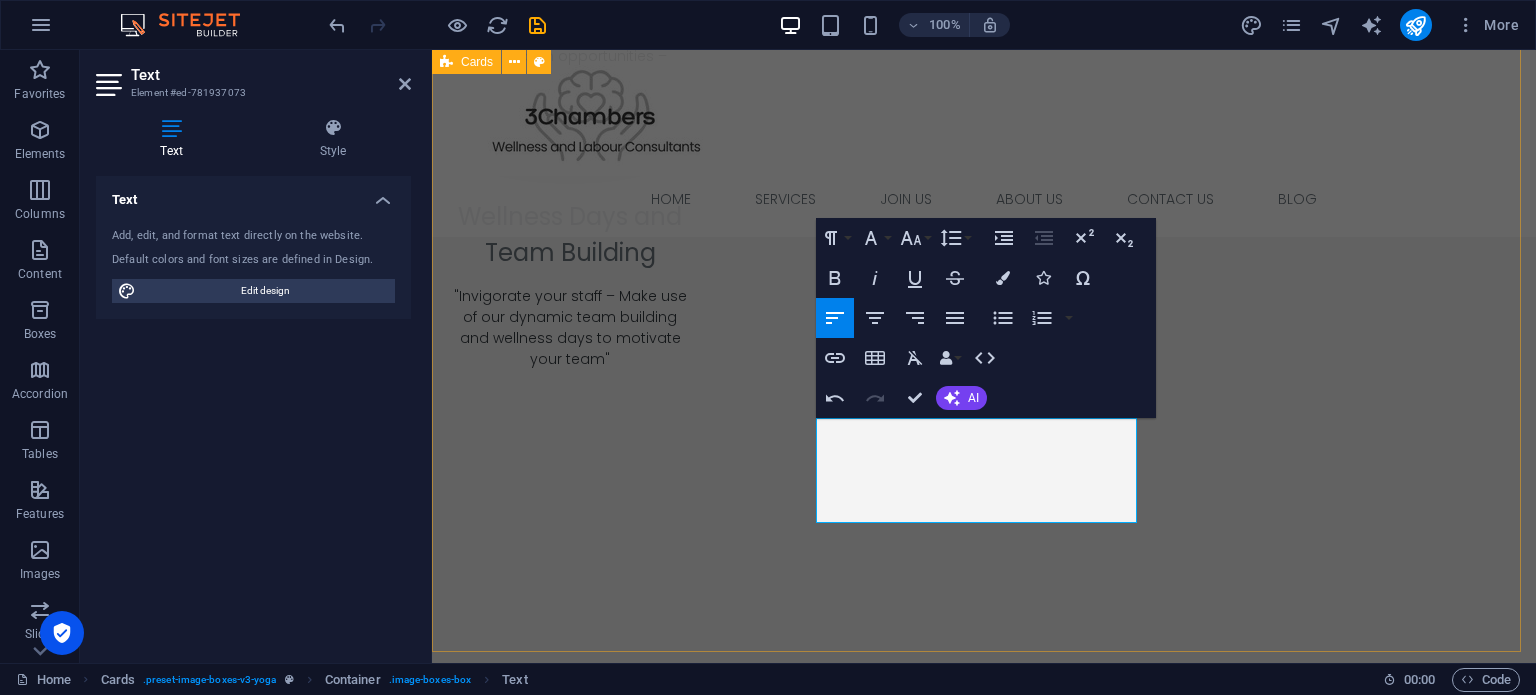 click on "Dynamic team-building activities Team building isn't a luxury or optional corporate activity; it's a strategic necessity that directly impacts your organization's performance, culture, and bottom line. Simplifying Compliance Decrease workplace incidents by offering your employees access to mental health support, substance abuse programs, and [MEDICAL_DATA] resources through compliant EAPs. Stay ahead of training your employees Future-Proof your company by enhancing employee productivity and Innovation through Skills development." at bounding box center [984, 3517] 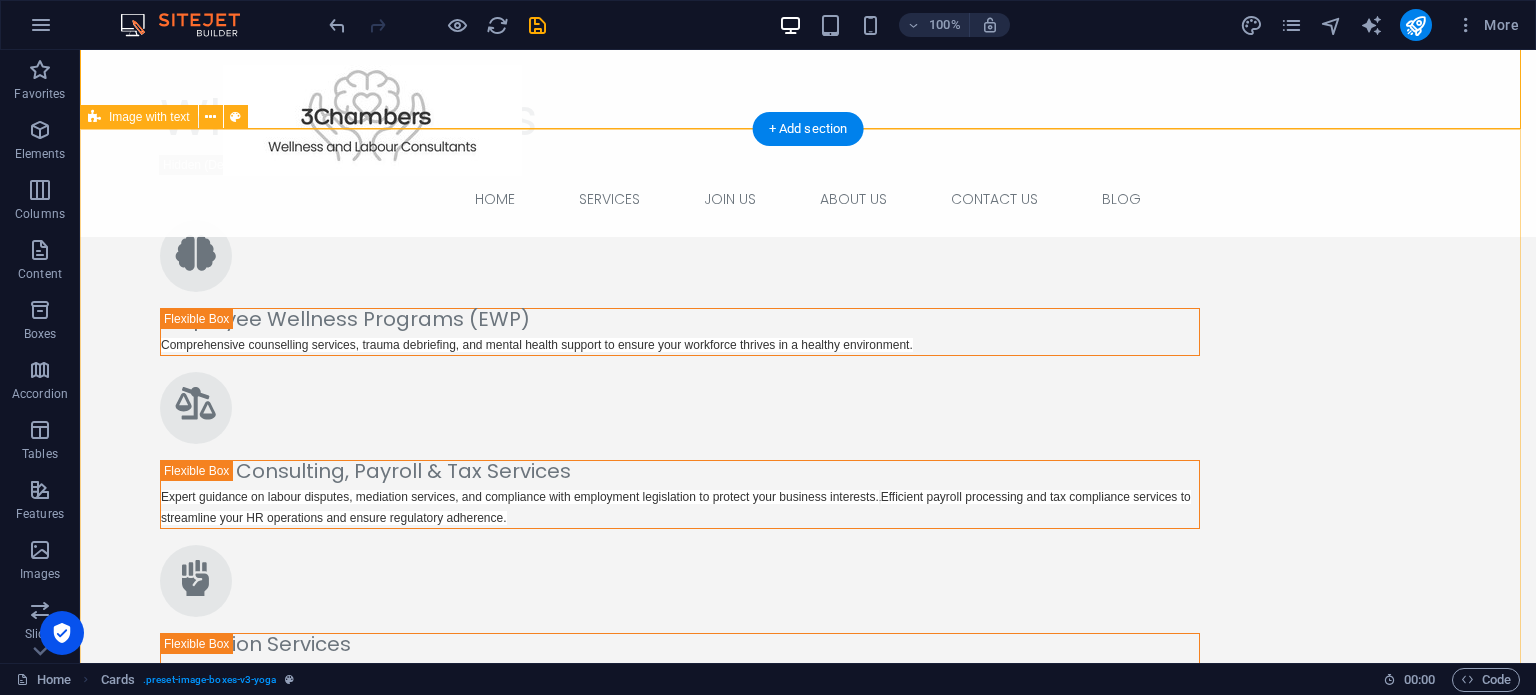scroll, scrollTop: 2675, scrollLeft: 0, axis: vertical 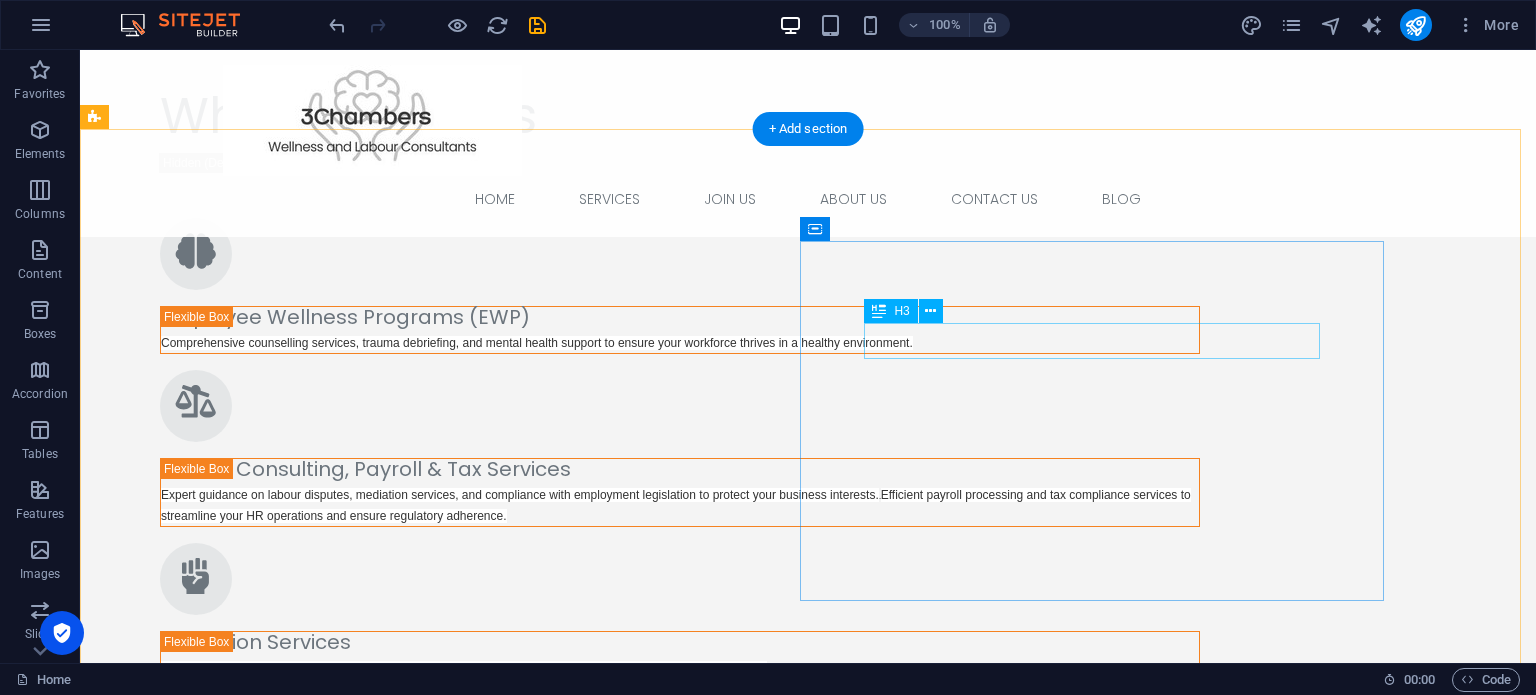 click on "Headline" at bounding box center [680, 4581] 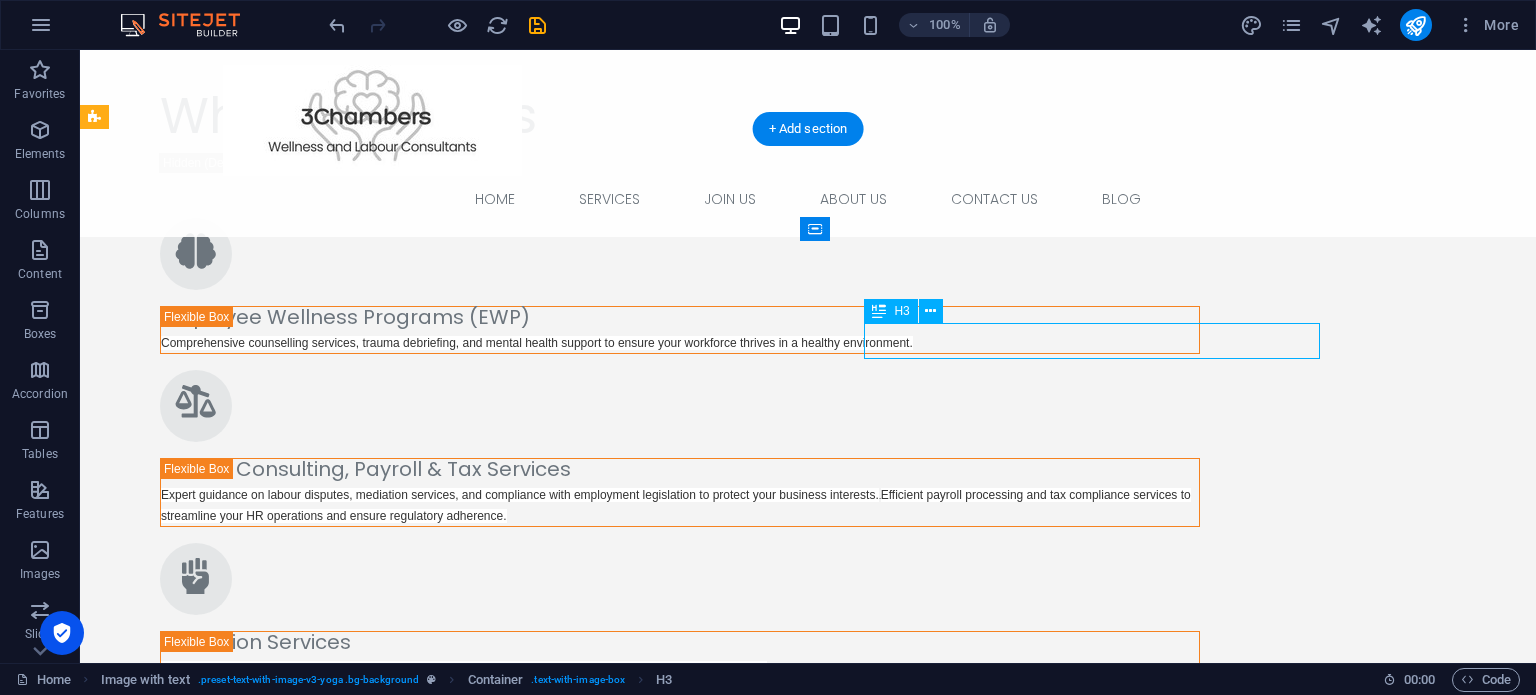 click on "Headline" at bounding box center (680, 4581) 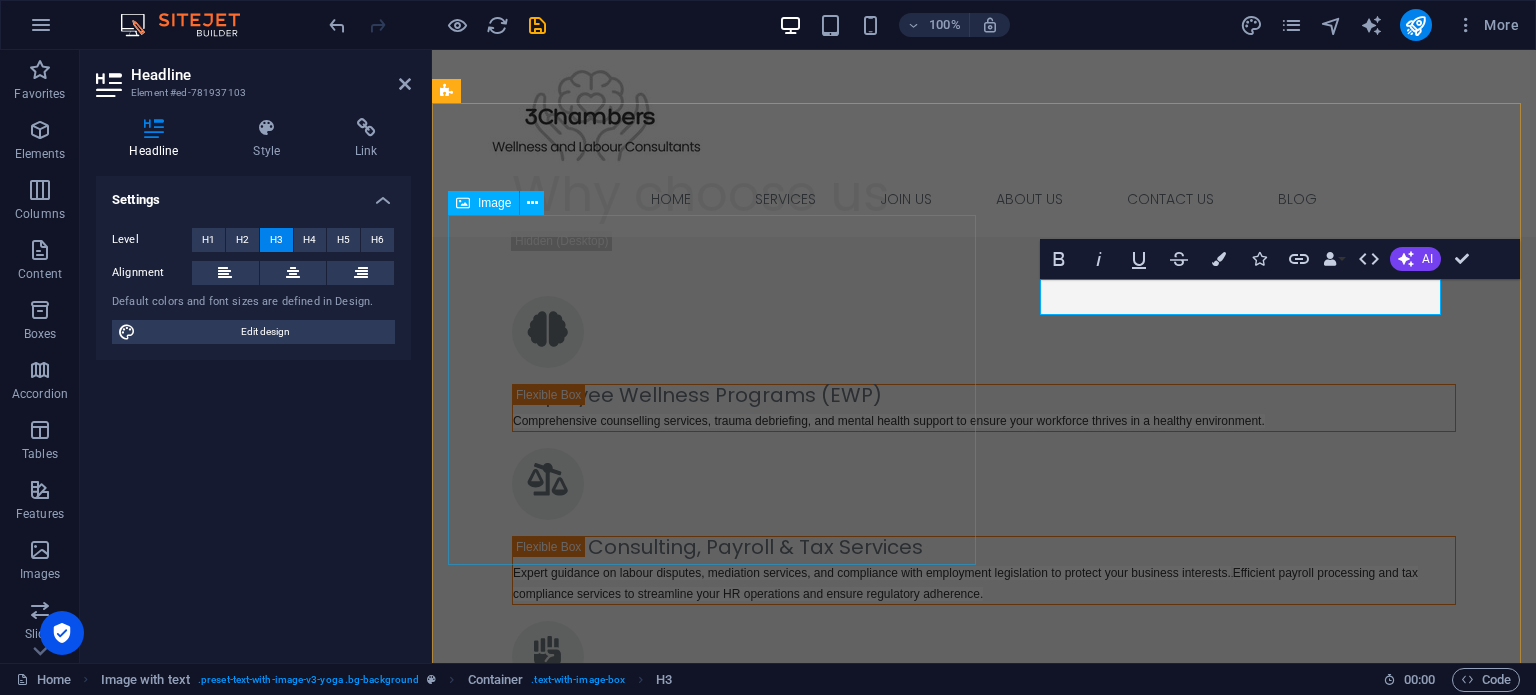scroll, scrollTop: 2722, scrollLeft: 0, axis: vertical 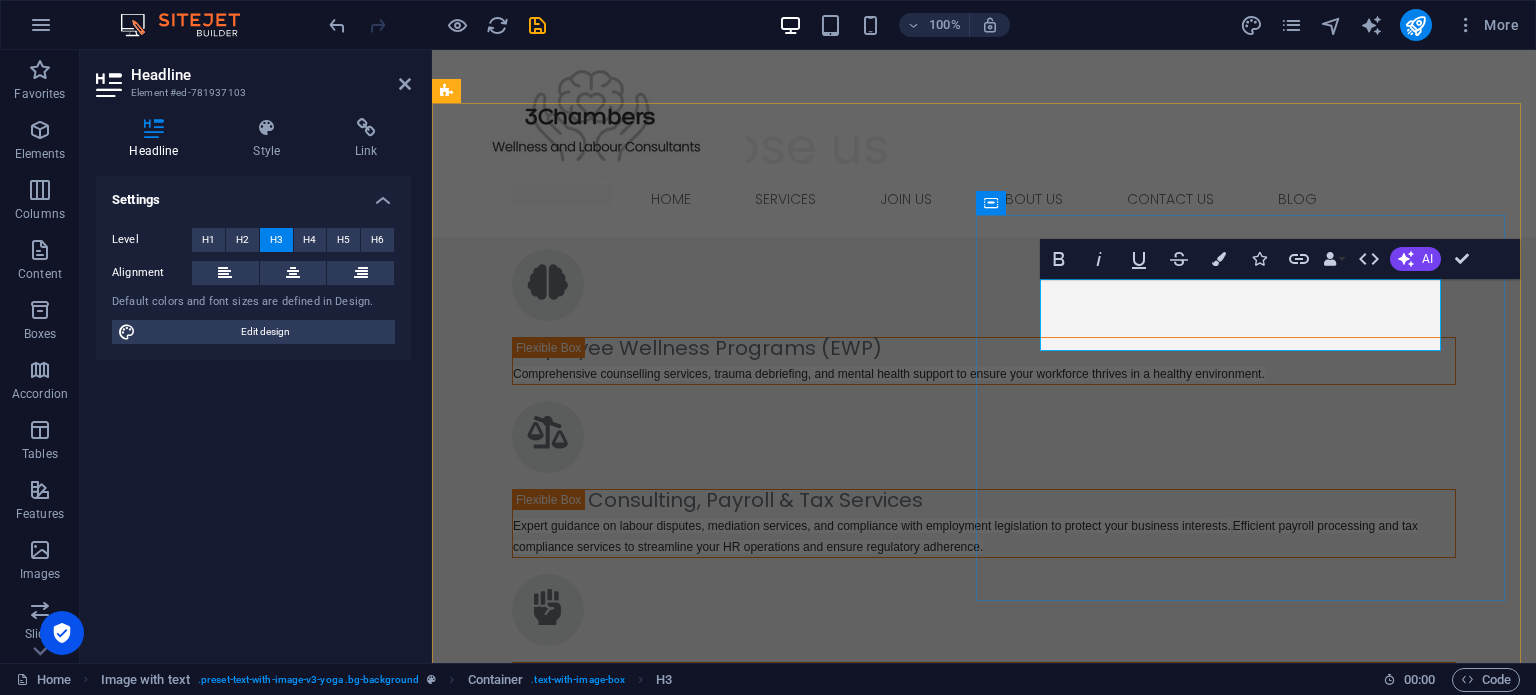 click on "Improves Overall Engagement and Retention of Top Talent" at bounding box center [984, 4513] 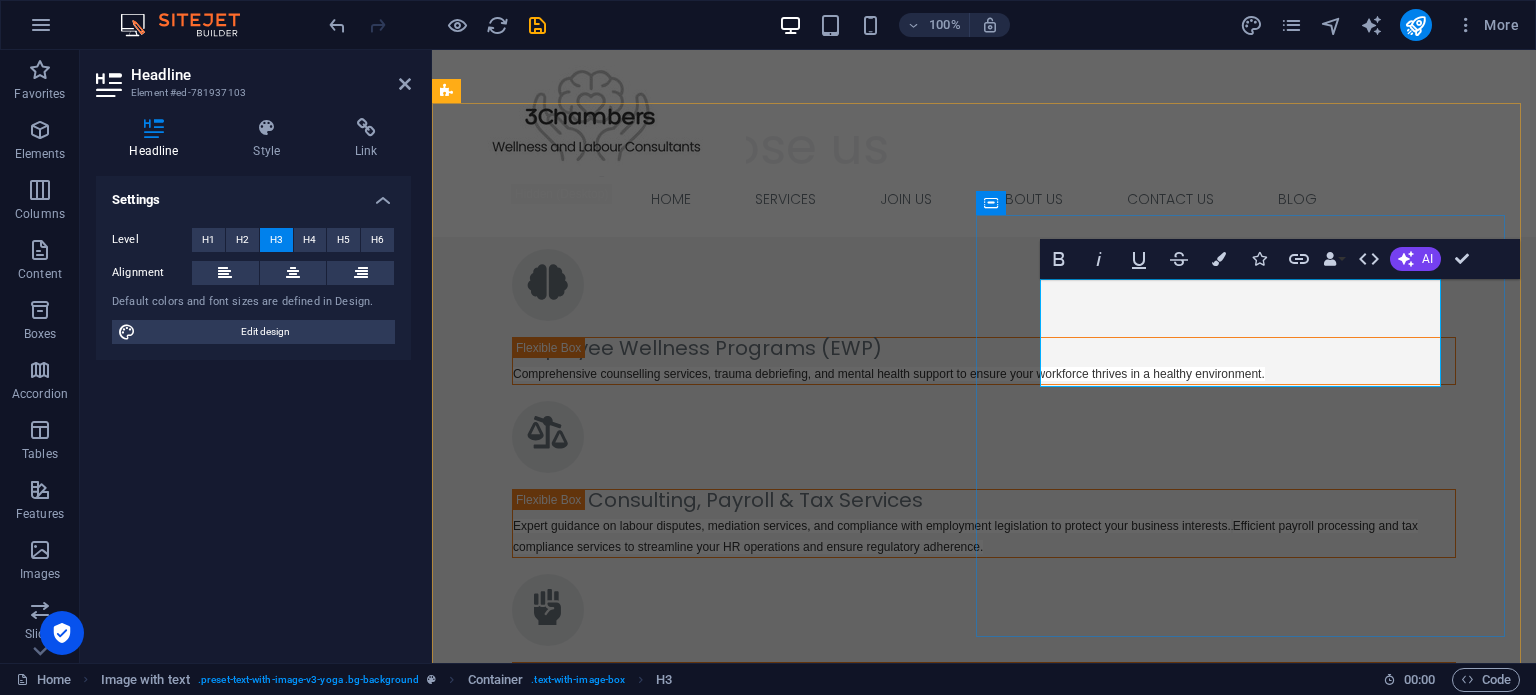 click on "Improve overall employee engagement and Retention of Top Talent" at bounding box center (984, 4513) 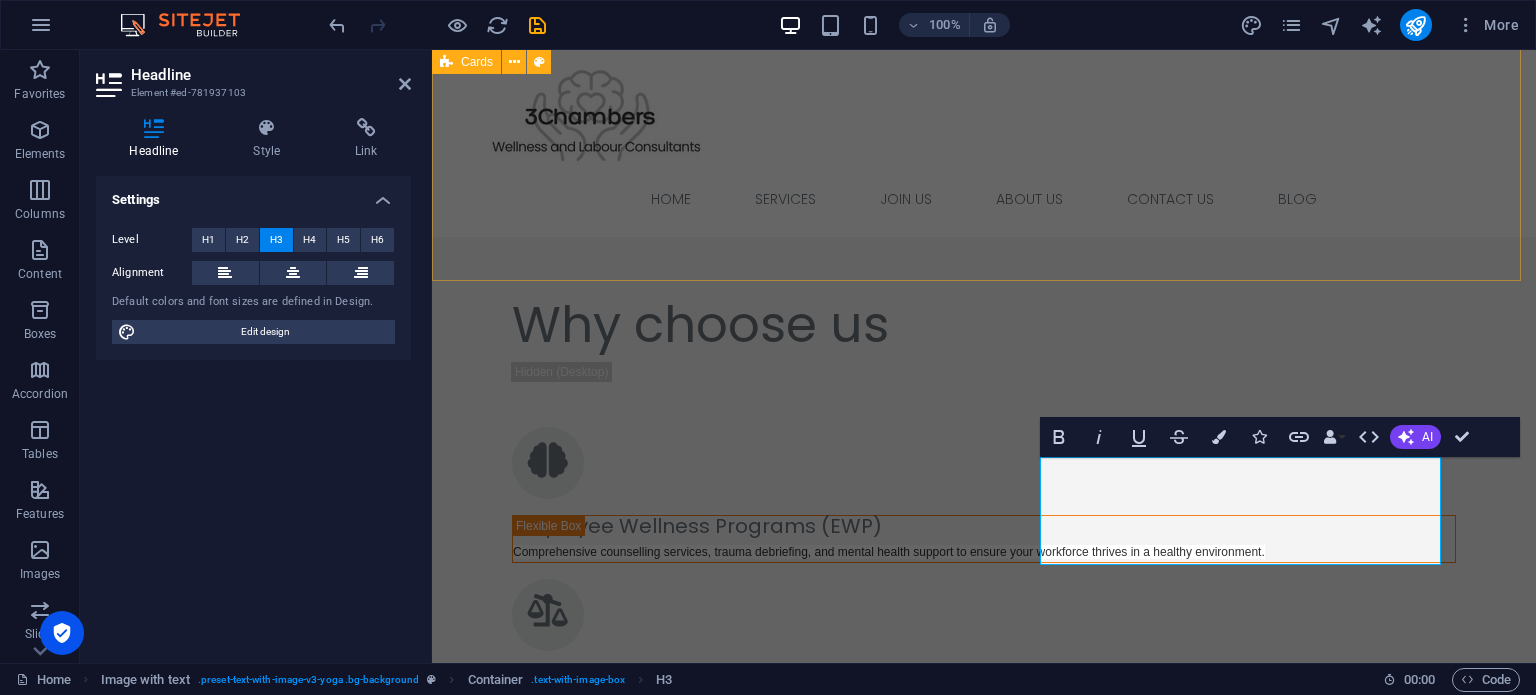 scroll, scrollTop: 2545, scrollLeft: 0, axis: vertical 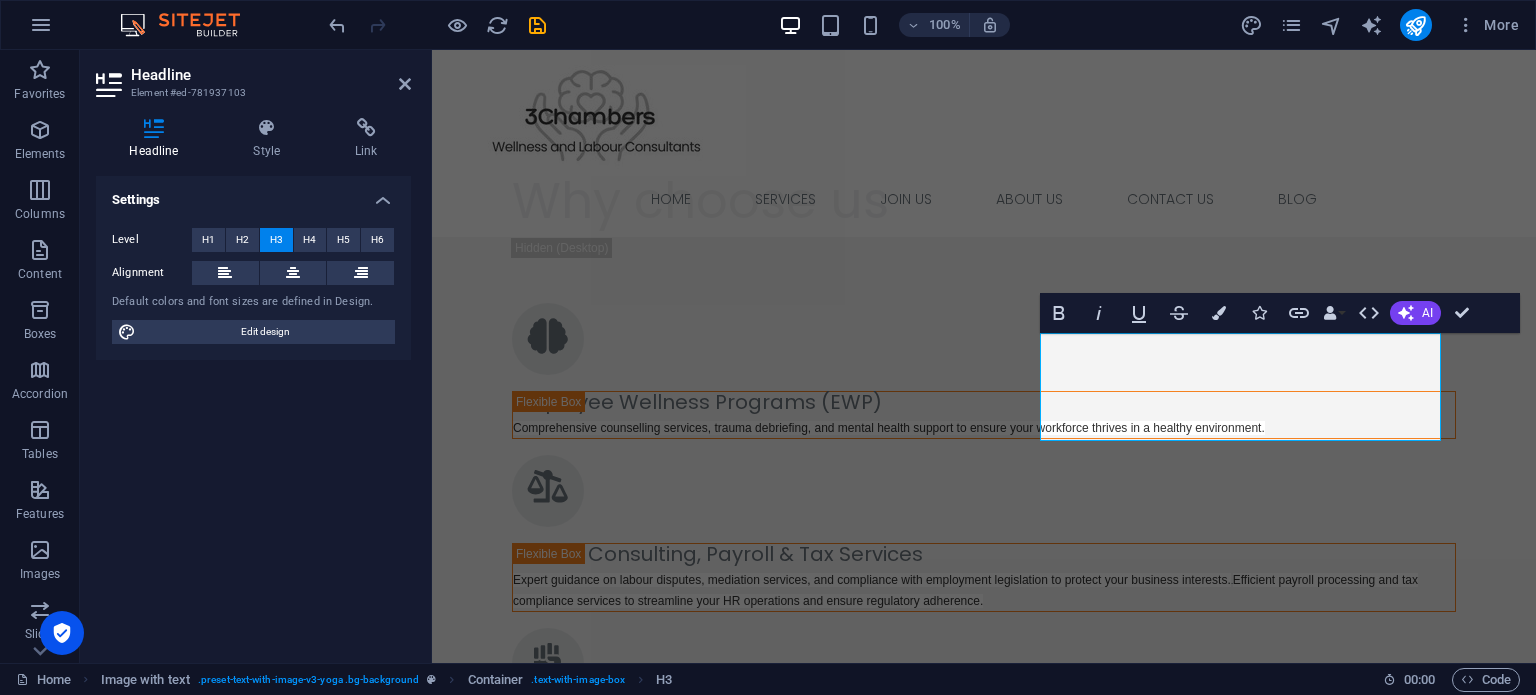 click on "Lorem ipsum dolor sit amet, consectetur adipiscing elit. Condimentum diam orci pretium a pharetra, feugiat cursus. Dictumst risus, sem egestas odio cras adipiscing vulputate. Nisi, risus in suscipit non. Non commodo volutpat, pharetra, vel." at bounding box center [984, 4649] 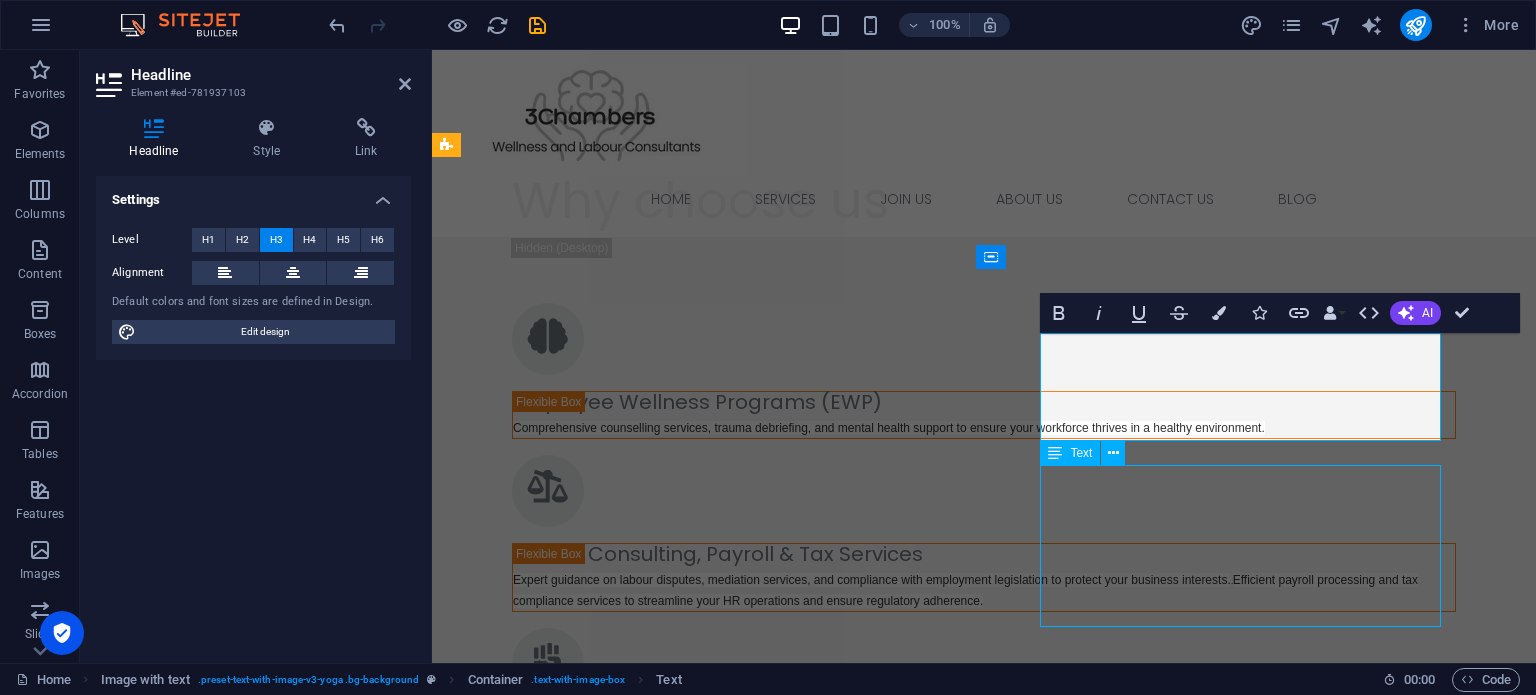 scroll, scrollTop: 2621, scrollLeft: 0, axis: vertical 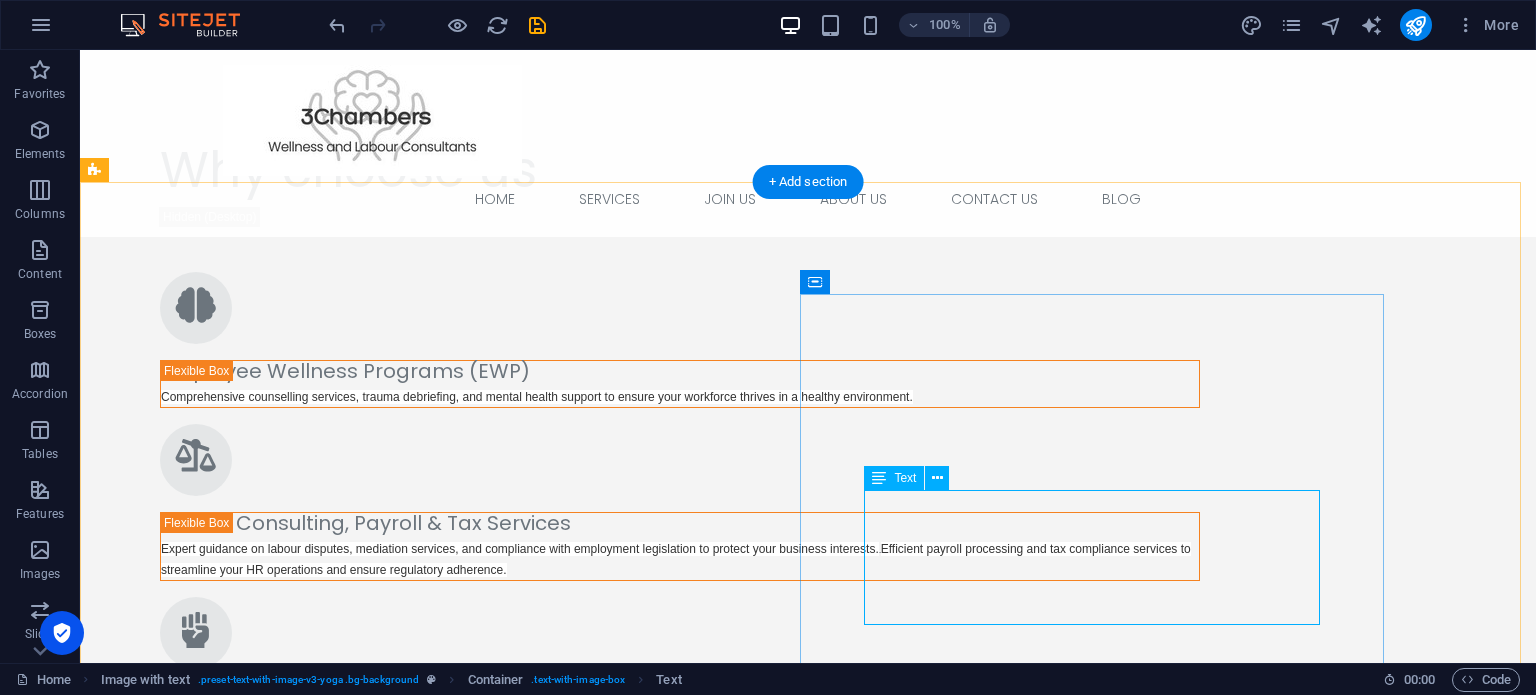 click on "Lorem ipsum dolor sit amet, consectetur adipiscing elit. Condimentum diam orci pretium a pharetra, feugiat cursus. Dictumst risus, sem egestas odio cras adipiscing vulputate. Nisi, risus in suscipit non. Non commodo volutpat, pharetra, vel." at bounding box center [680, 4717] 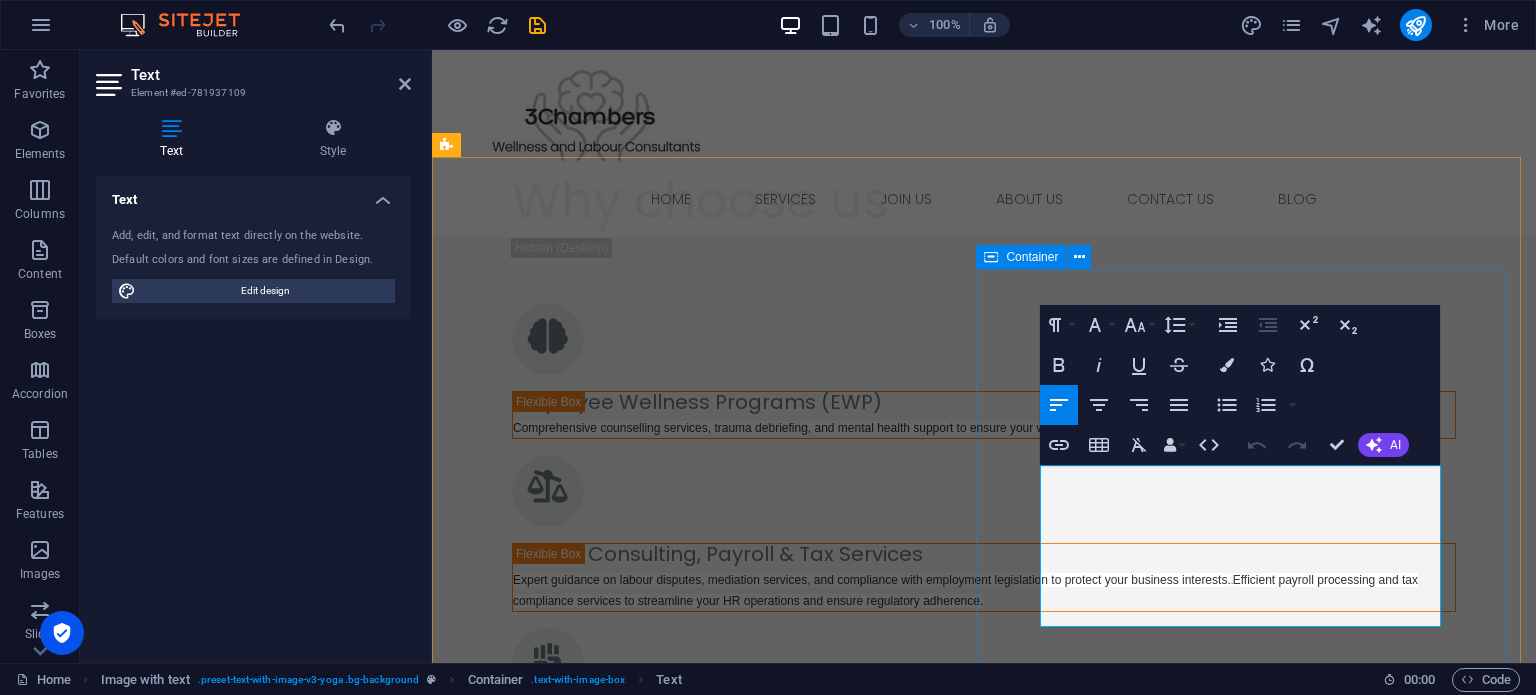 drag, startPoint x: 1344, startPoint y: 612, endPoint x: 1035, endPoint y: 459, distance: 344.8043 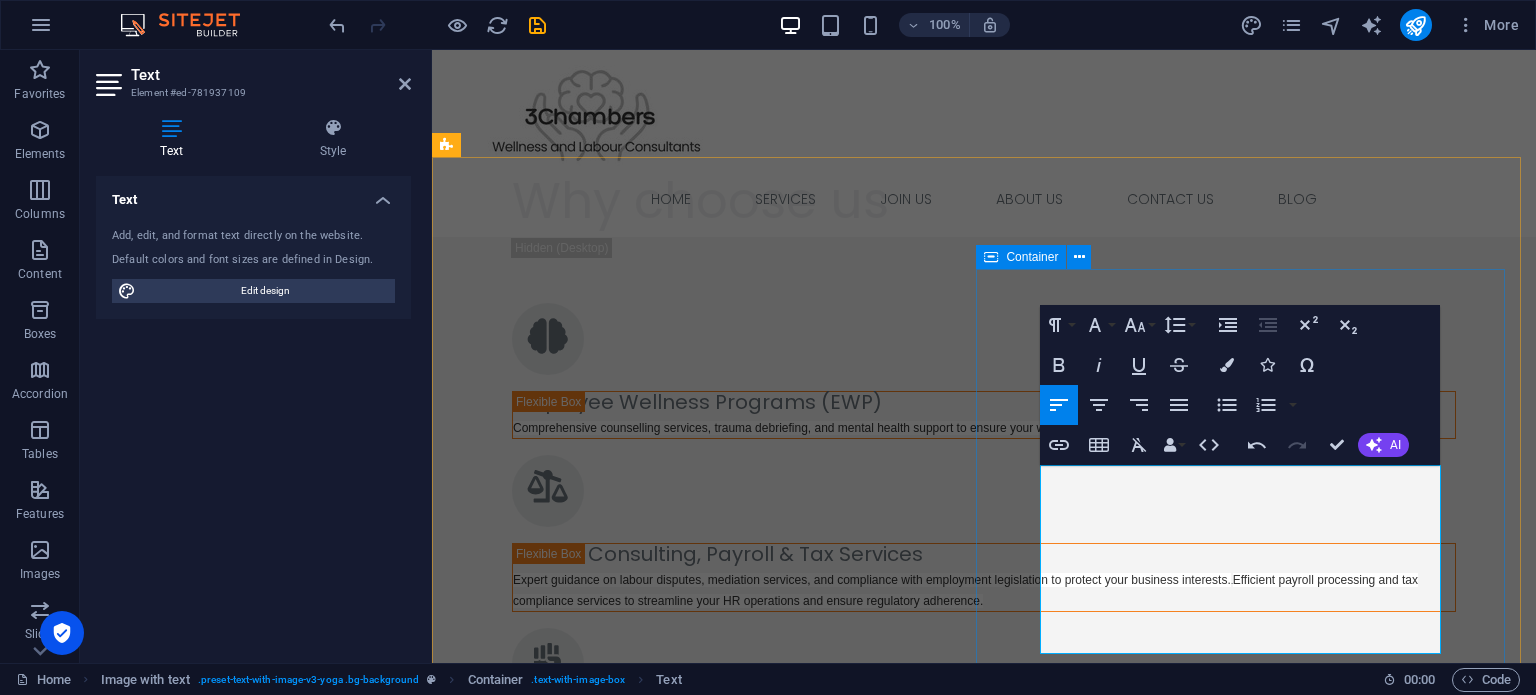 click on "Improve overall employee engagement and retain your top talent EAPs contribute to this by creating a supportive workplace culture where employees know help is available when they need it. This psychological safety net encourages staff to push boundaries and propose innovative solutions without fear that personal struggles will derail their careers. When employees feel supported in all aspects of their lives, they're more likely to engage in the kind of creative risk-taking that drives innovation and competitive advantage." at bounding box center (984, 4621) 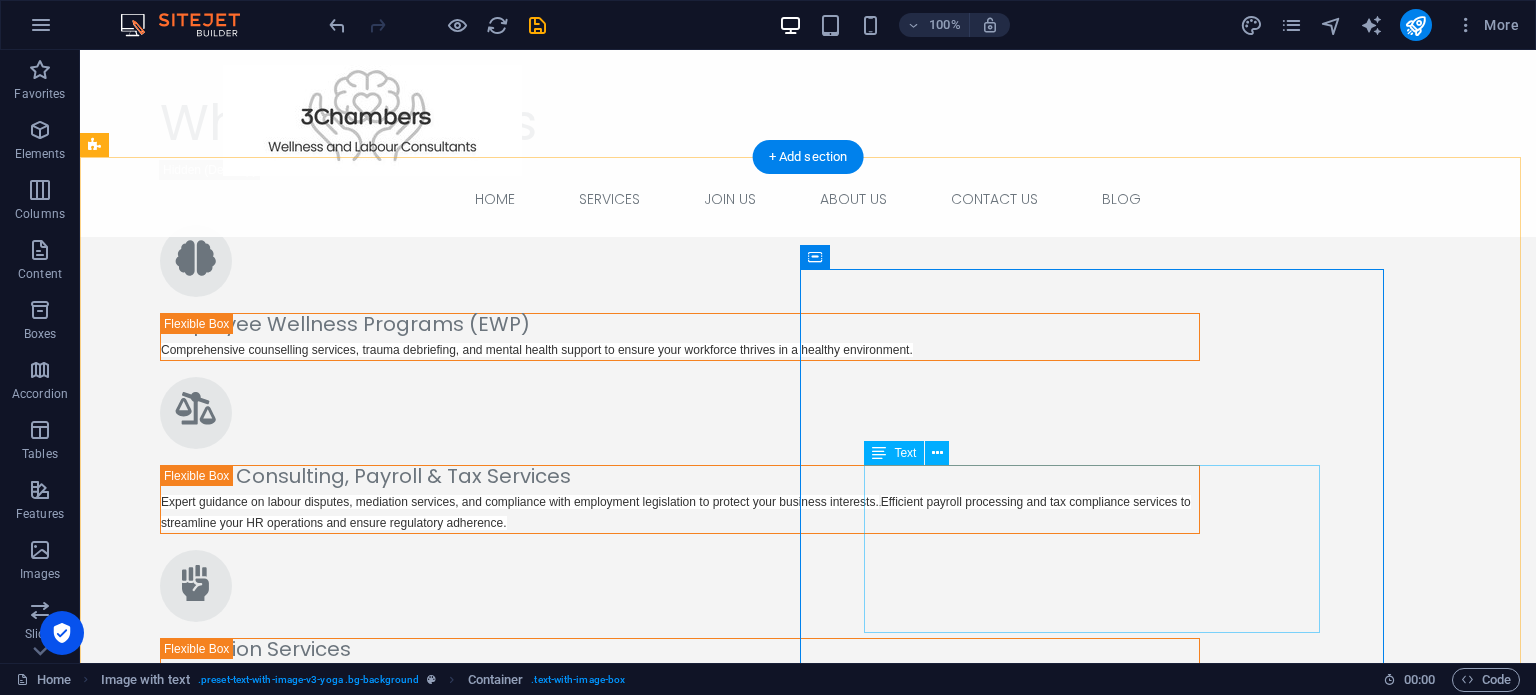 scroll, scrollTop: 2646, scrollLeft: 0, axis: vertical 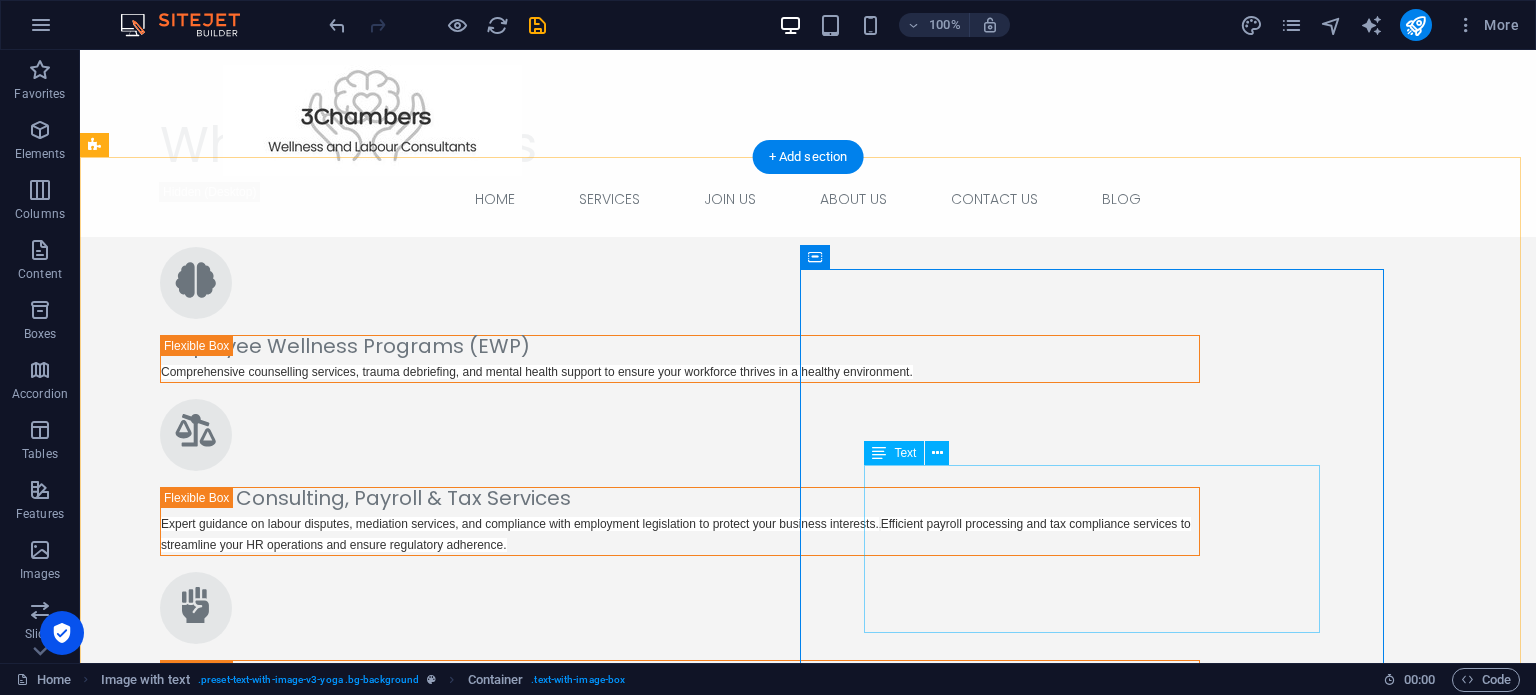 click on "EAPs contribute to this by creating a supportive workplace culture where employees know help is available when they need it. This psychological safety net encourages staff to push boundaries and propose innovative solutions without fear that personal struggles will derail their careers. When employees feel supported in all aspects of their lives, they're more likely to engage in the kind of creative risk-taking that drives innovation and competitive advantage." at bounding box center (680, 4694) 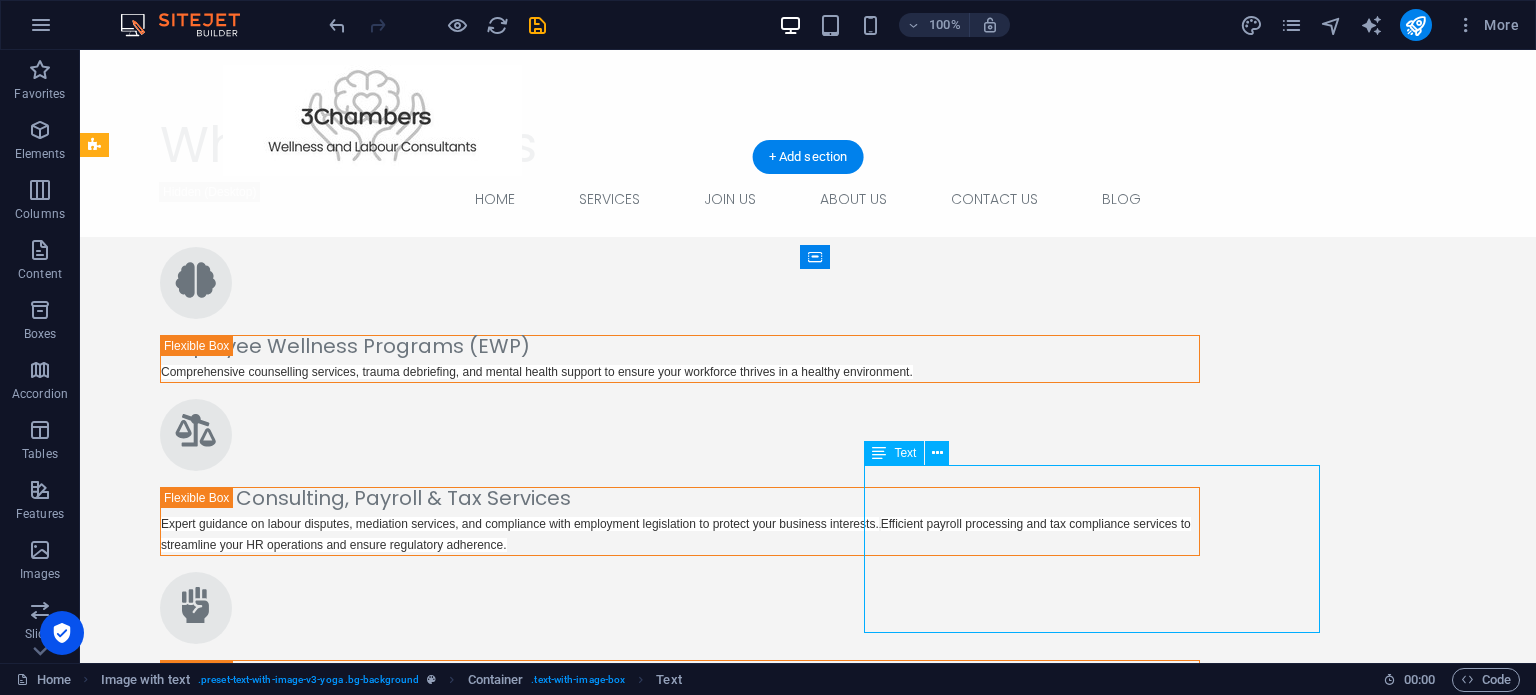 click on "EAPs contribute to this by creating a supportive workplace culture where employees know help is available when they need it. This psychological safety net encourages staff to push boundaries and propose innovative solutions without fear that personal struggles will derail their careers. When employees feel supported in all aspects of their lives, they're more likely to engage in the kind of creative risk-taking that drives innovation and competitive advantage." at bounding box center (680, 4694) 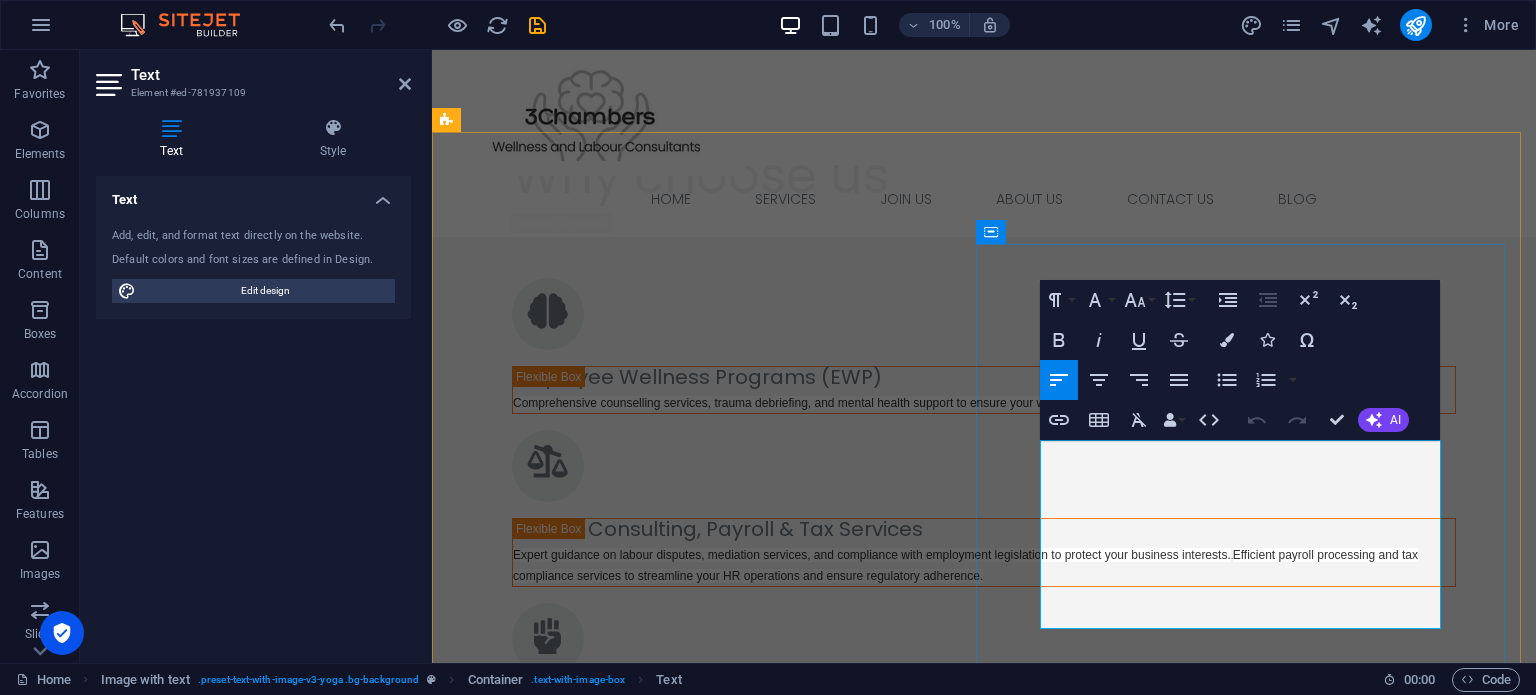 click on "EAPs contribute to this by creating a supportive workplace culture where employees know help is available when they need it. This psychological safety net encourages staff to push boundaries and propose innovative solutions without fear that personal struggles will derail their careers. When employees feel supported in all aspects of their lives, they're more likely to engage in the kind of creative risk-taking that drives innovation and competitive advantage." at bounding box center [984, 4626] 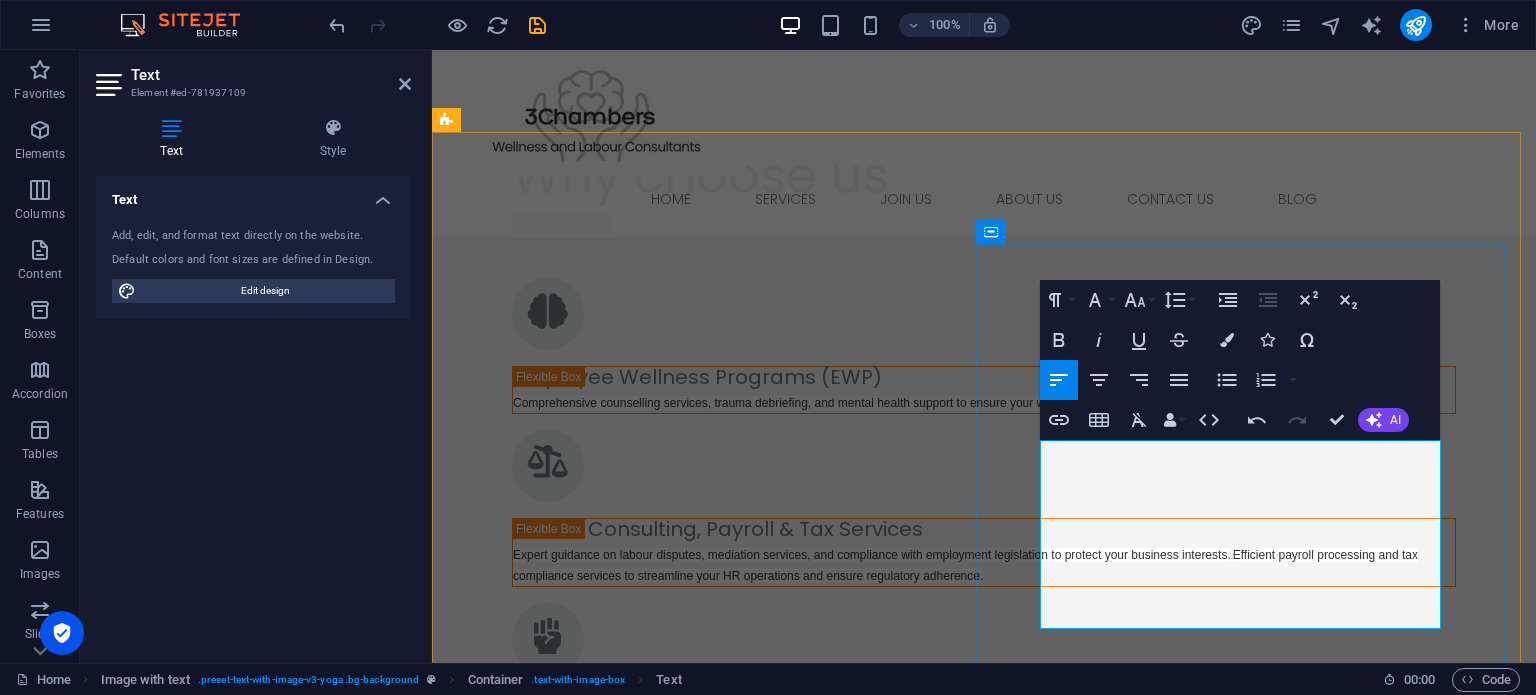 type 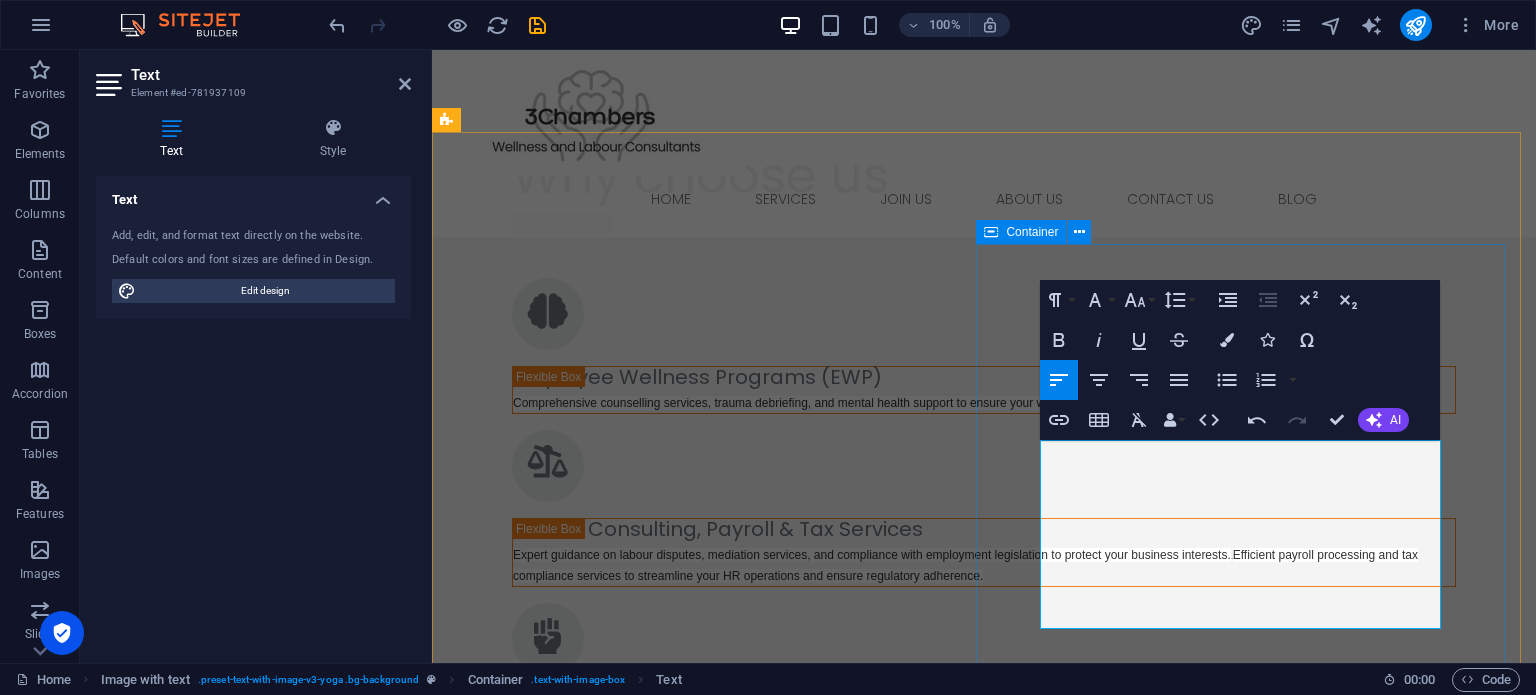 click on "Improve overall employee engagement and retain your top talent EAPs contribute to your  employees  by creating a supportive workplace culture where employees know help is available when they need it. This psychological safety net encourages staff to push boundaries and propose innovative solutions without fear that personal struggles will derail their careers. When employees feel supported in all aspects of their lives, they're more likely to engage in the kind of creative risk-taking that drives innovation and competitive advantage." at bounding box center (984, 4596) 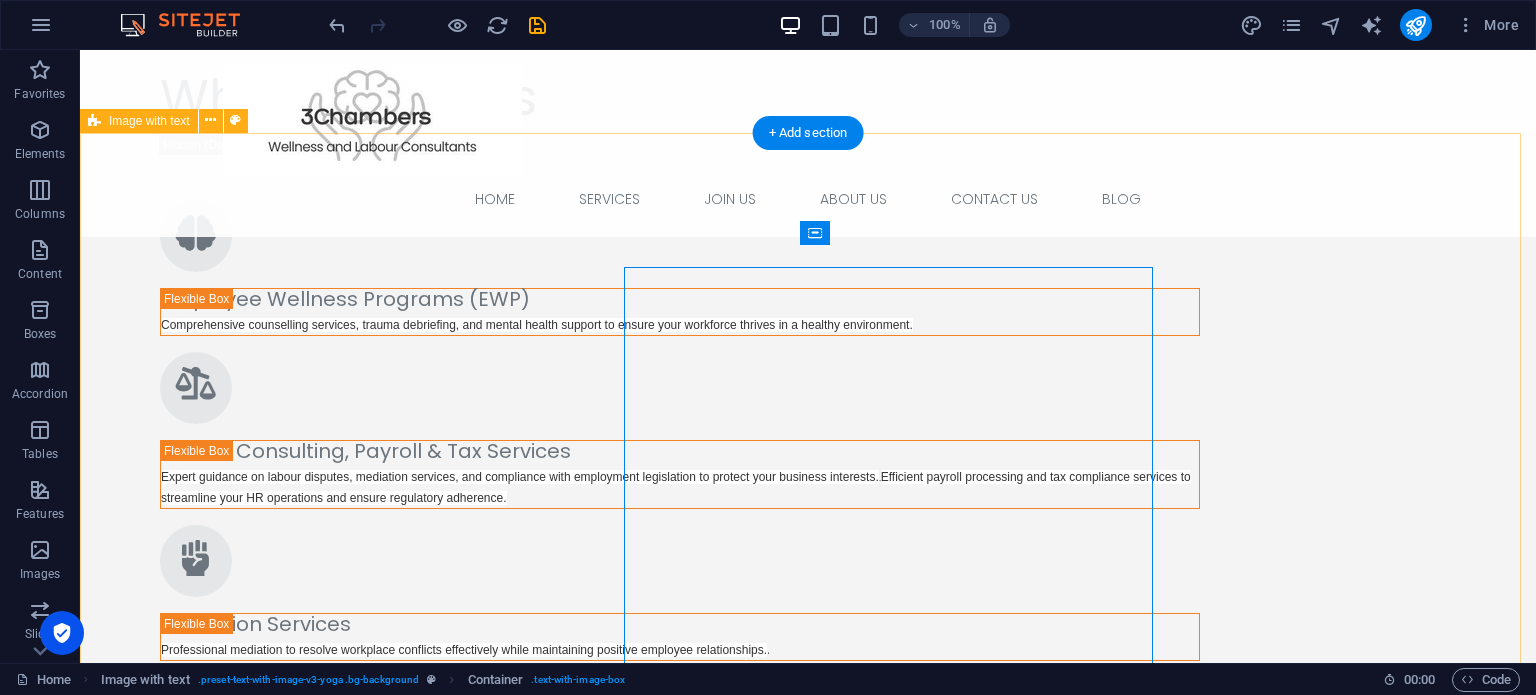scroll, scrollTop: 2671, scrollLeft: 0, axis: vertical 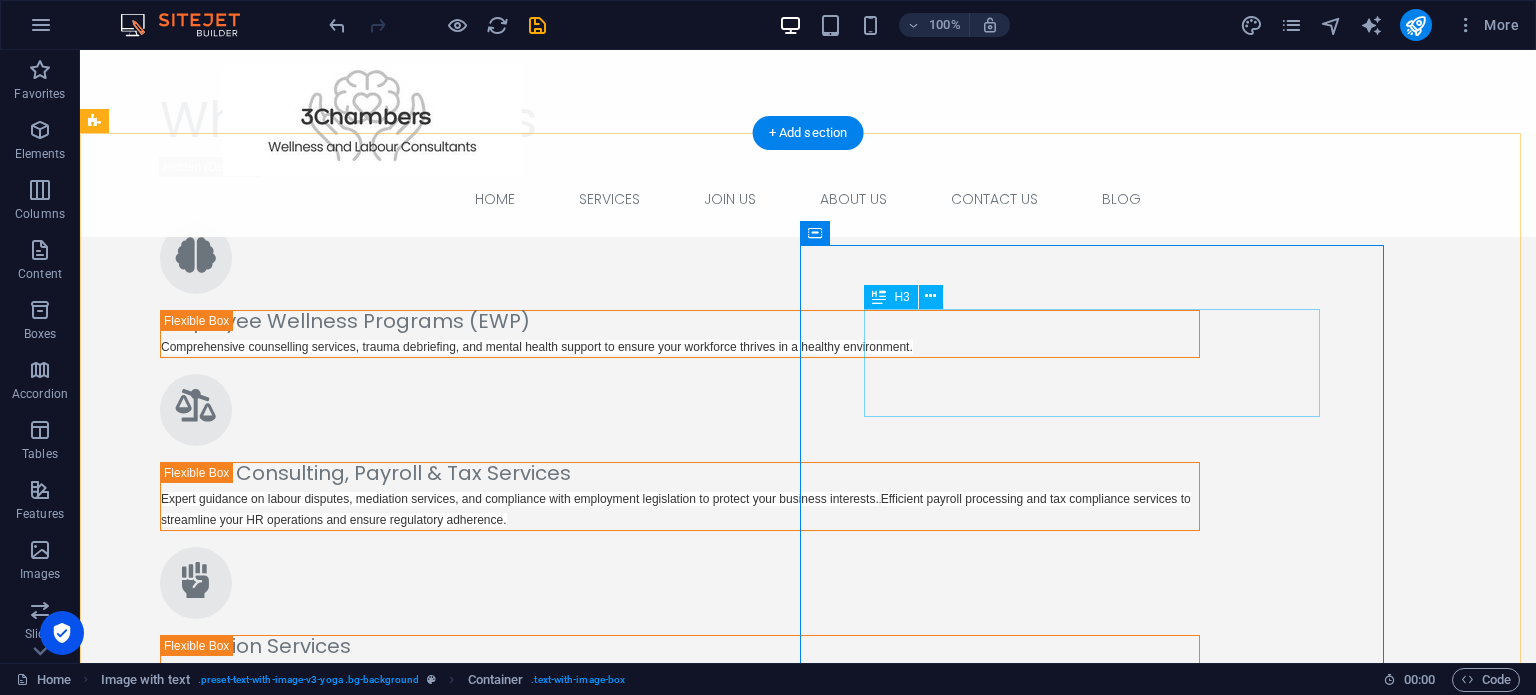 click on "Improve overall employee engagement and retain your top talent" at bounding box center (680, 4585) 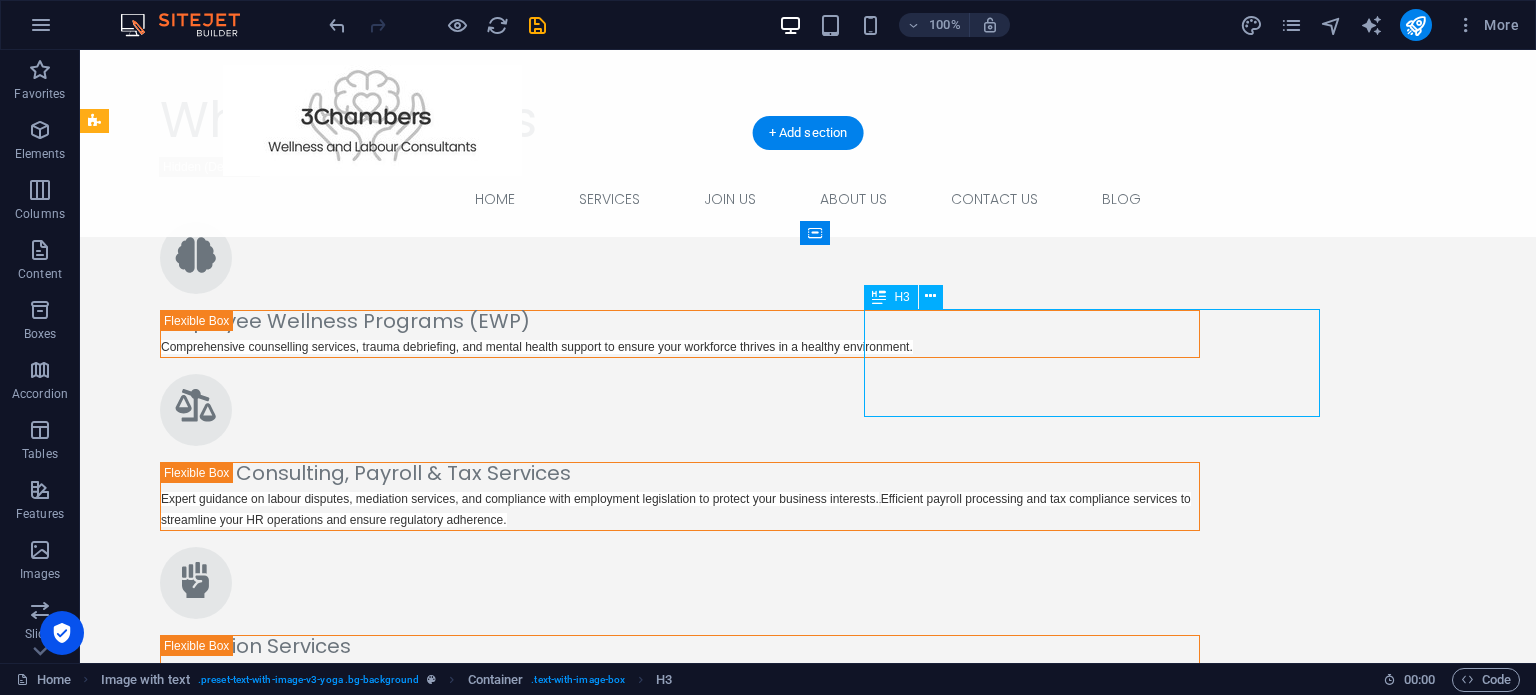 click on "Improve overall employee engagement and retain your top talent" at bounding box center (680, 4585) 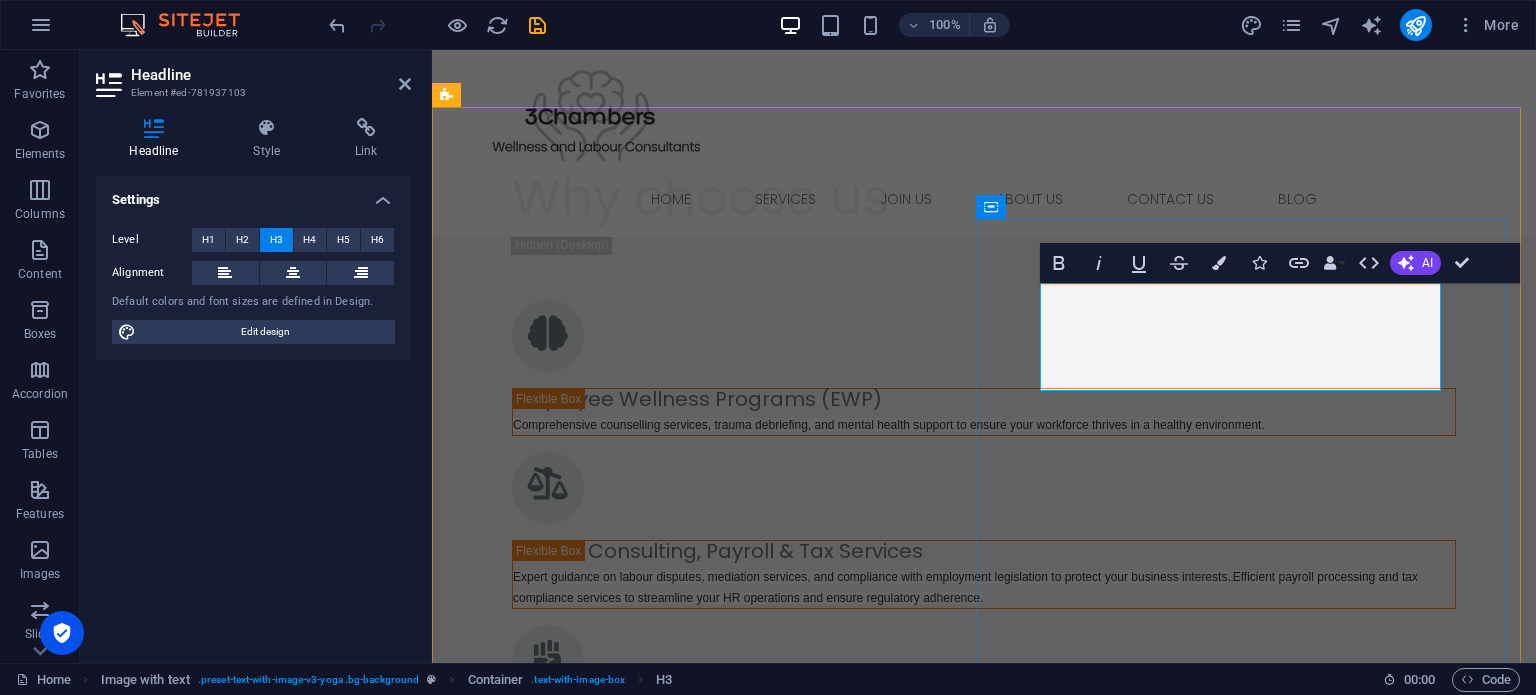 scroll, scrollTop: 2718, scrollLeft: 0, axis: vertical 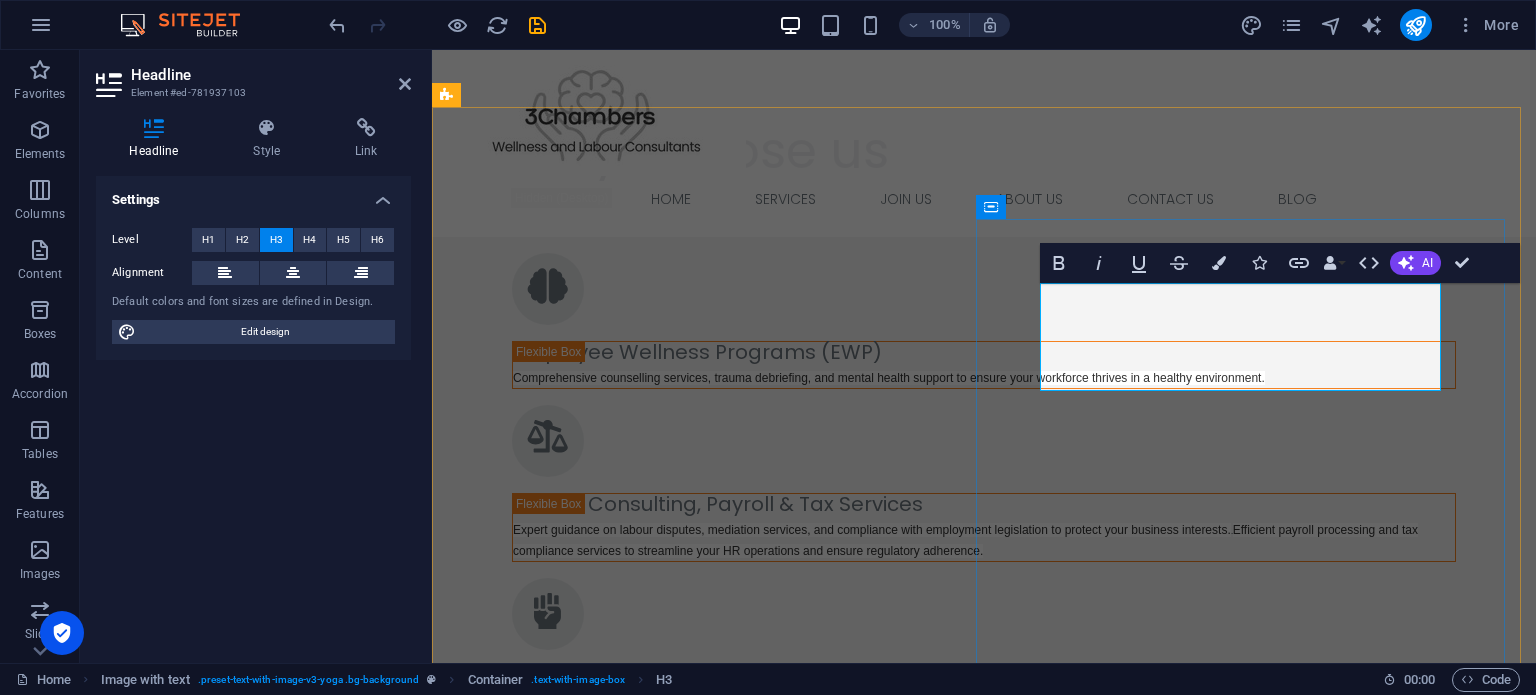 click on "Improve overall employee engagement and retain your top talent" at bounding box center [984, 4517] 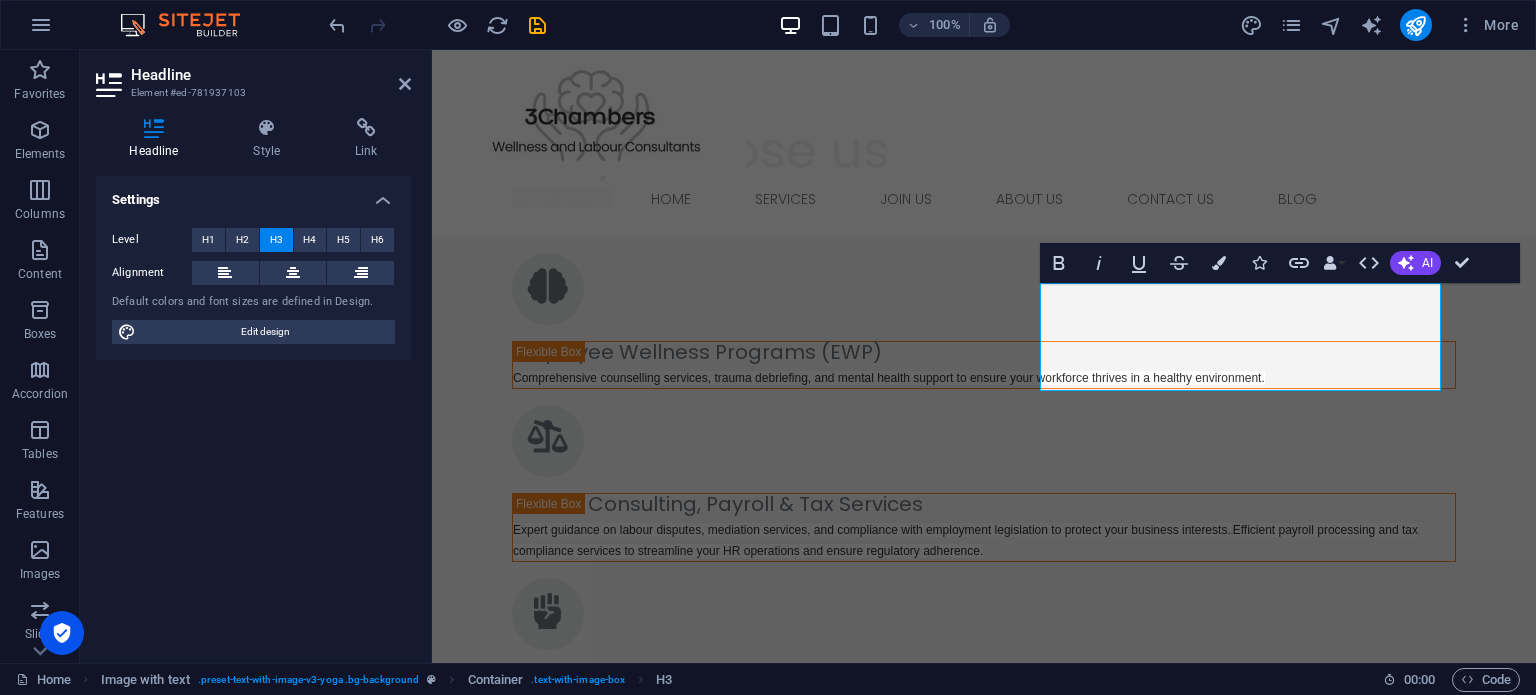 scroll, scrollTop: 3255, scrollLeft: 0, axis: vertical 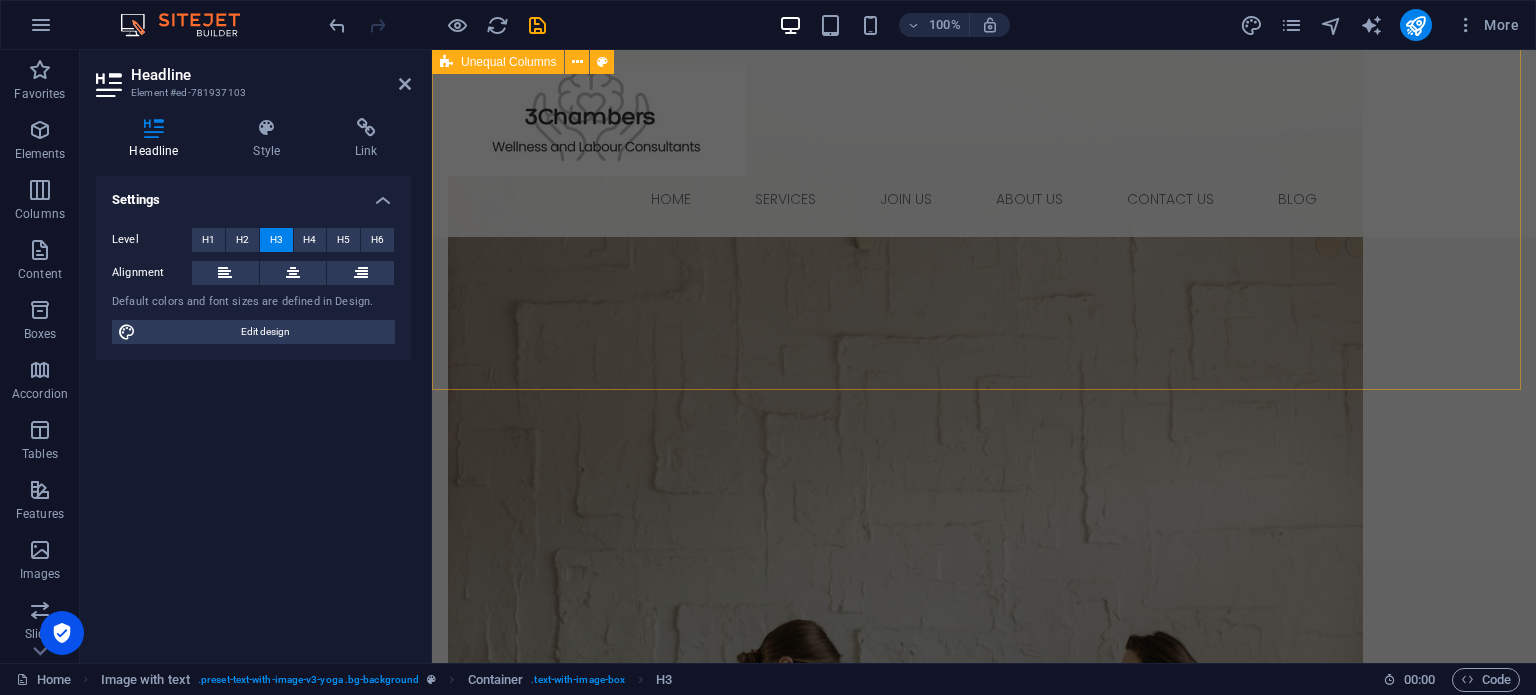 click on "Join Our Newsletter    I have read and understand the privacy policy. Nicht lesbar? Neu generieren Drop content here or  Add elements  Paste clipboard" at bounding box center [984, 4398] 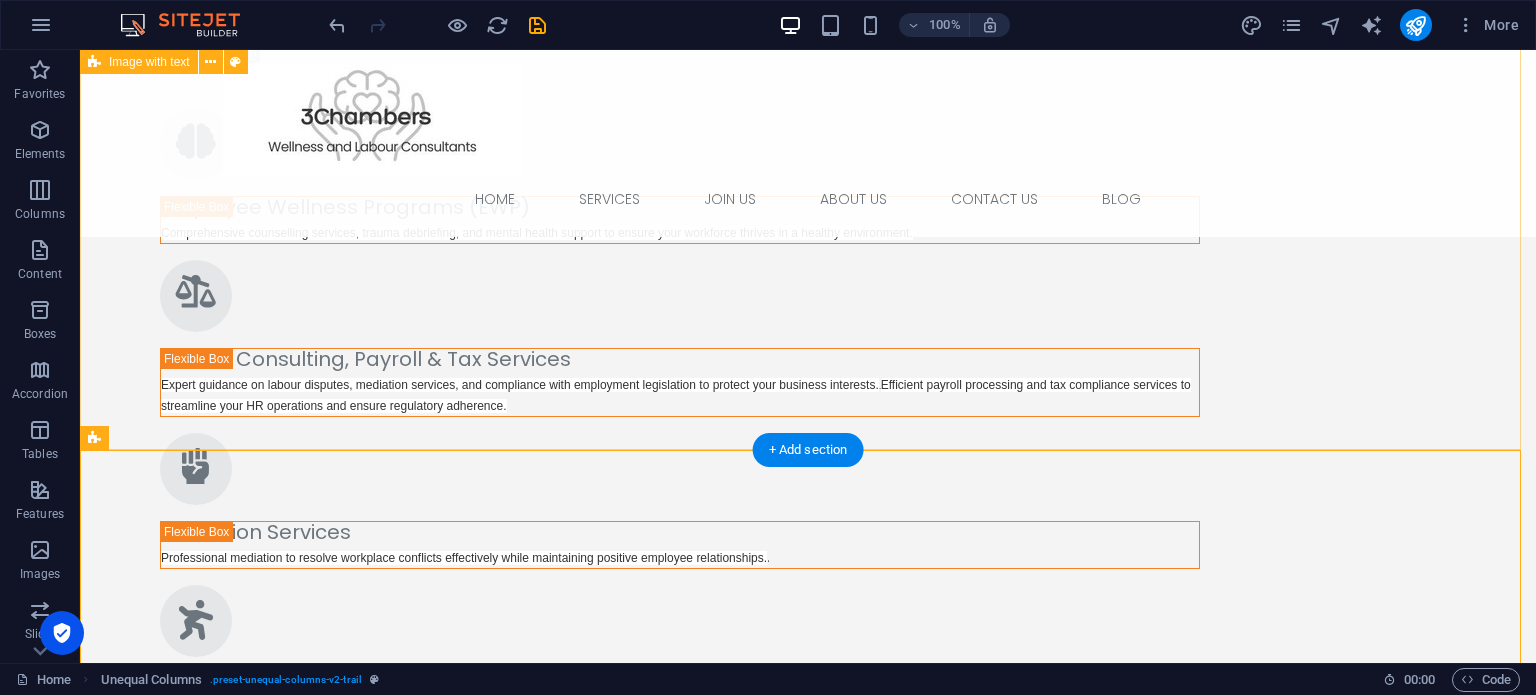 scroll, scrollTop: 2676, scrollLeft: 0, axis: vertical 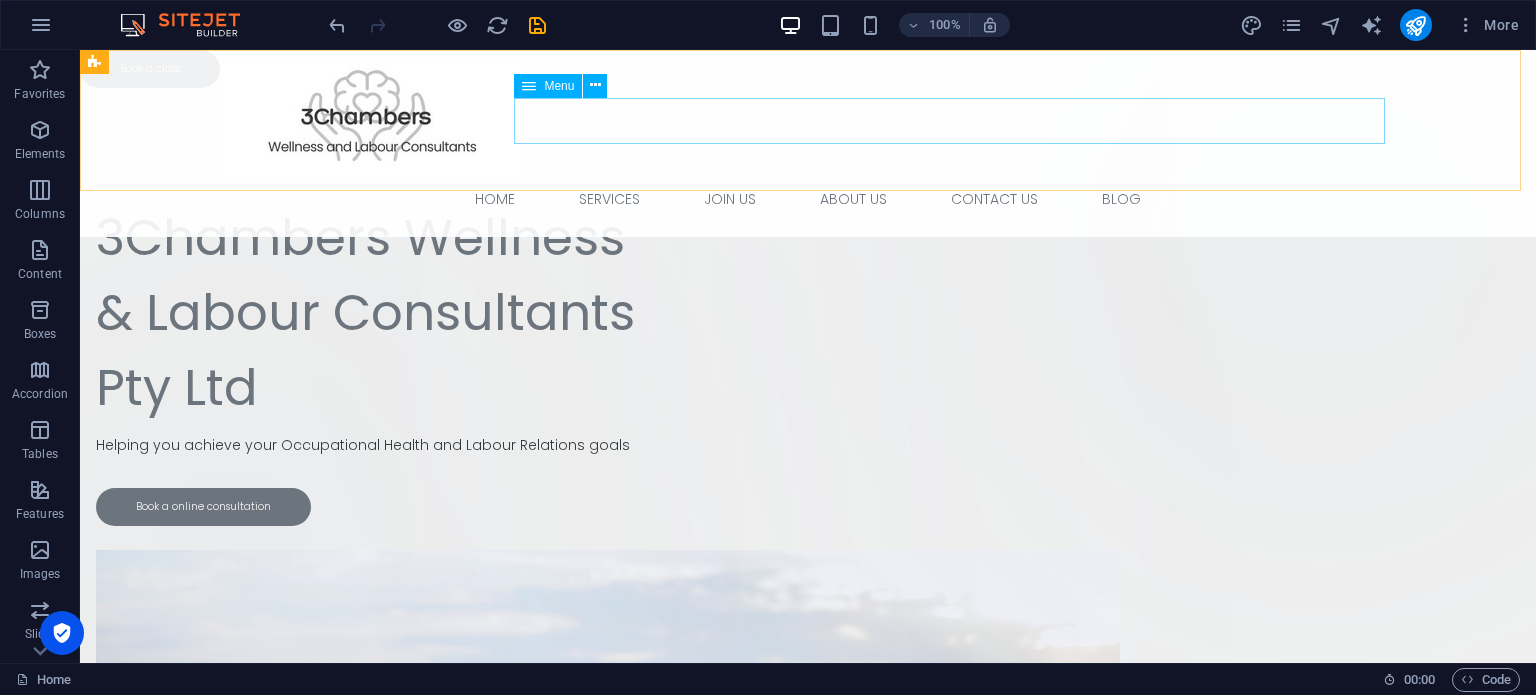 click on "Home SERVICES JOIN US About Us CONTACT US Blog" at bounding box center [808, 199] 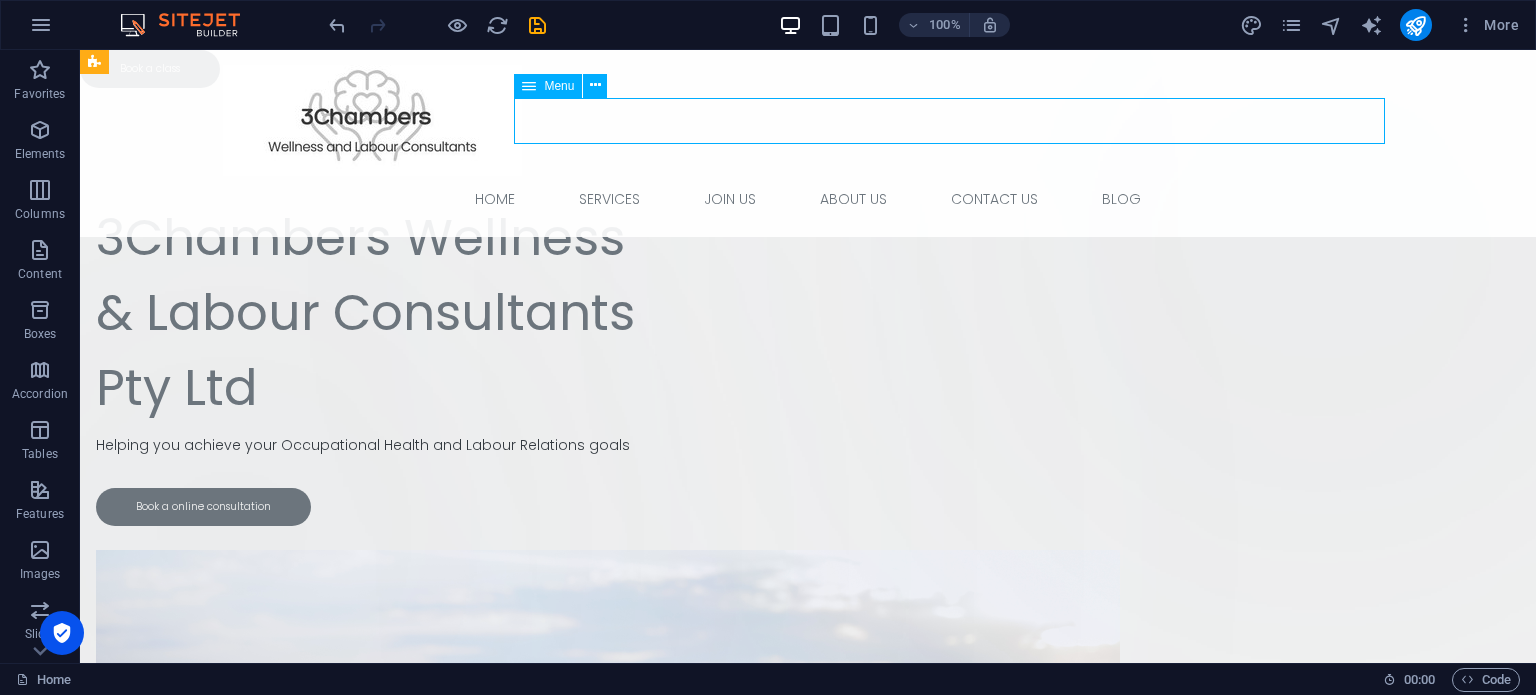 click on "Home SERVICES JOIN US About Us CONTACT US Blog" at bounding box center [808, 199] 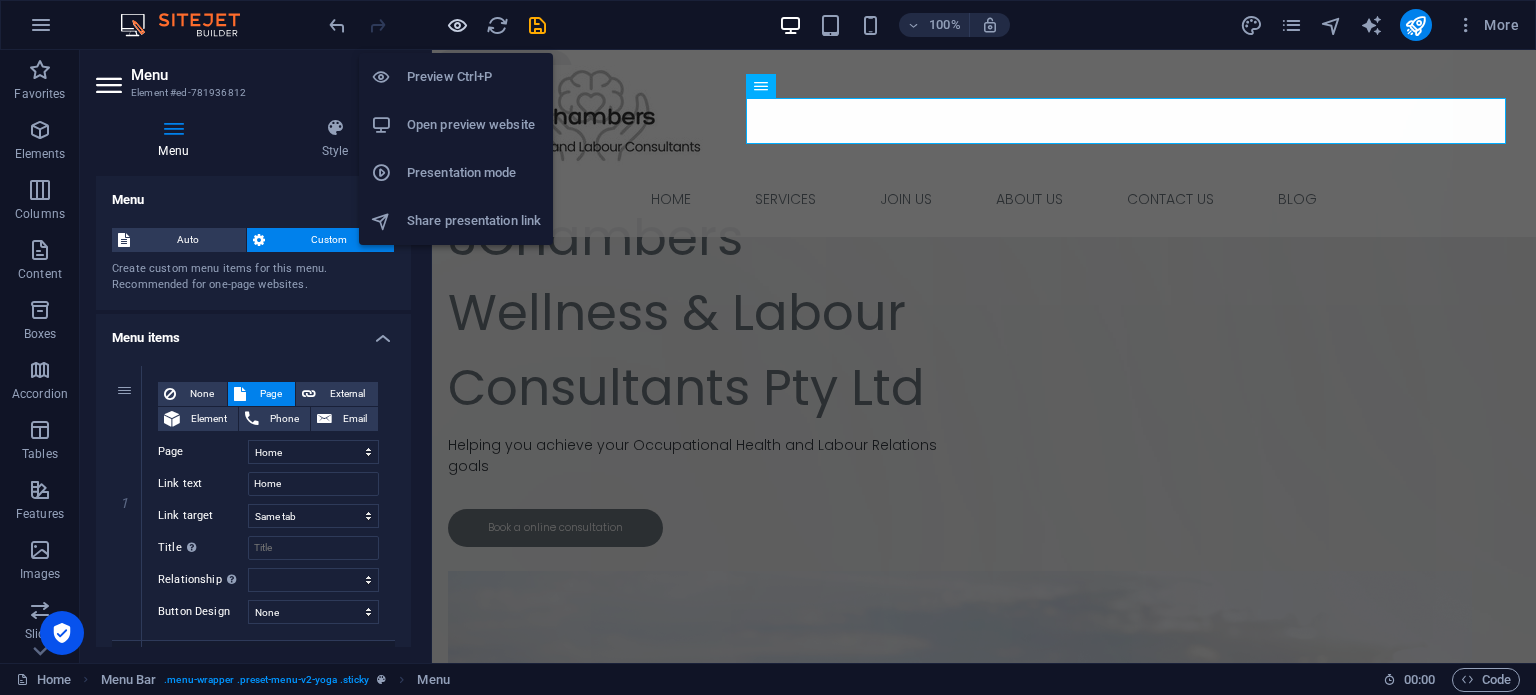 click at bounding box center (457, 25) 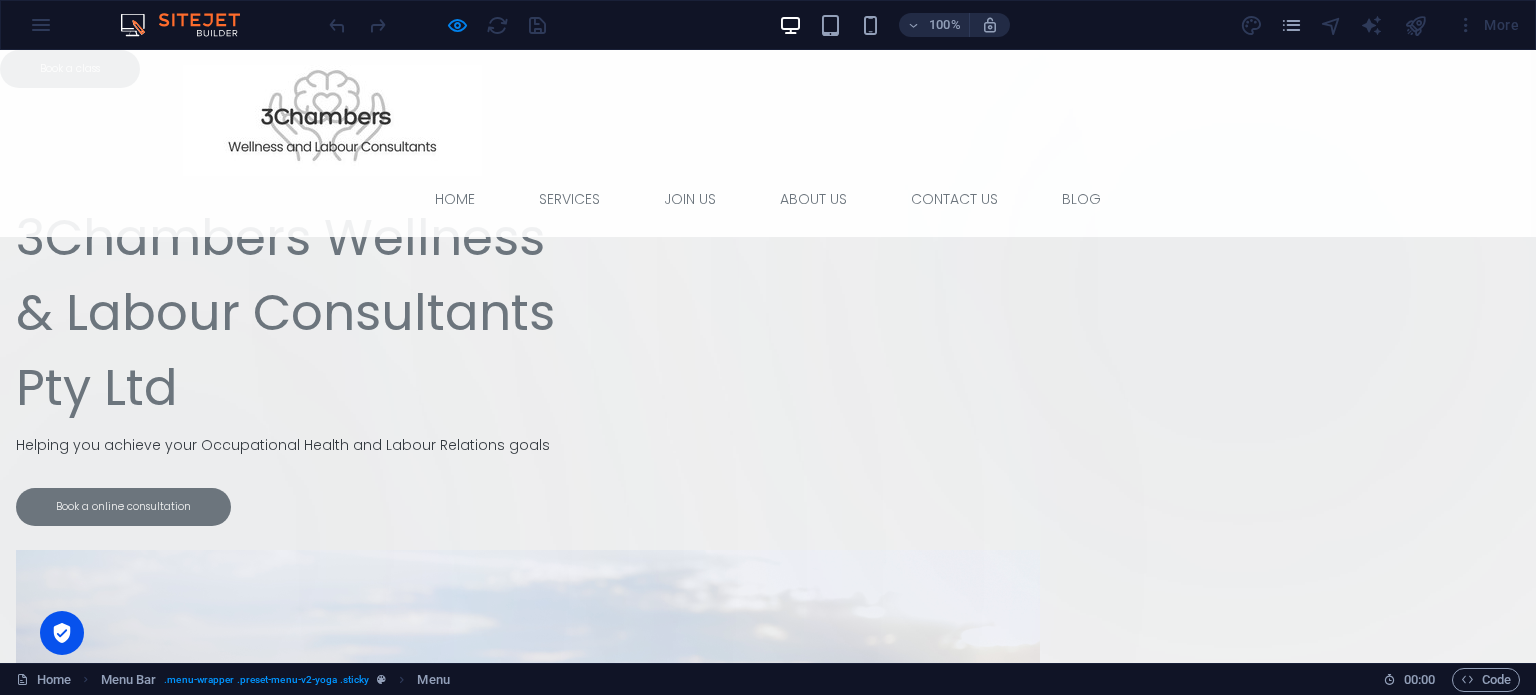 click on "SERVICES" at bounding box center (569, 199) 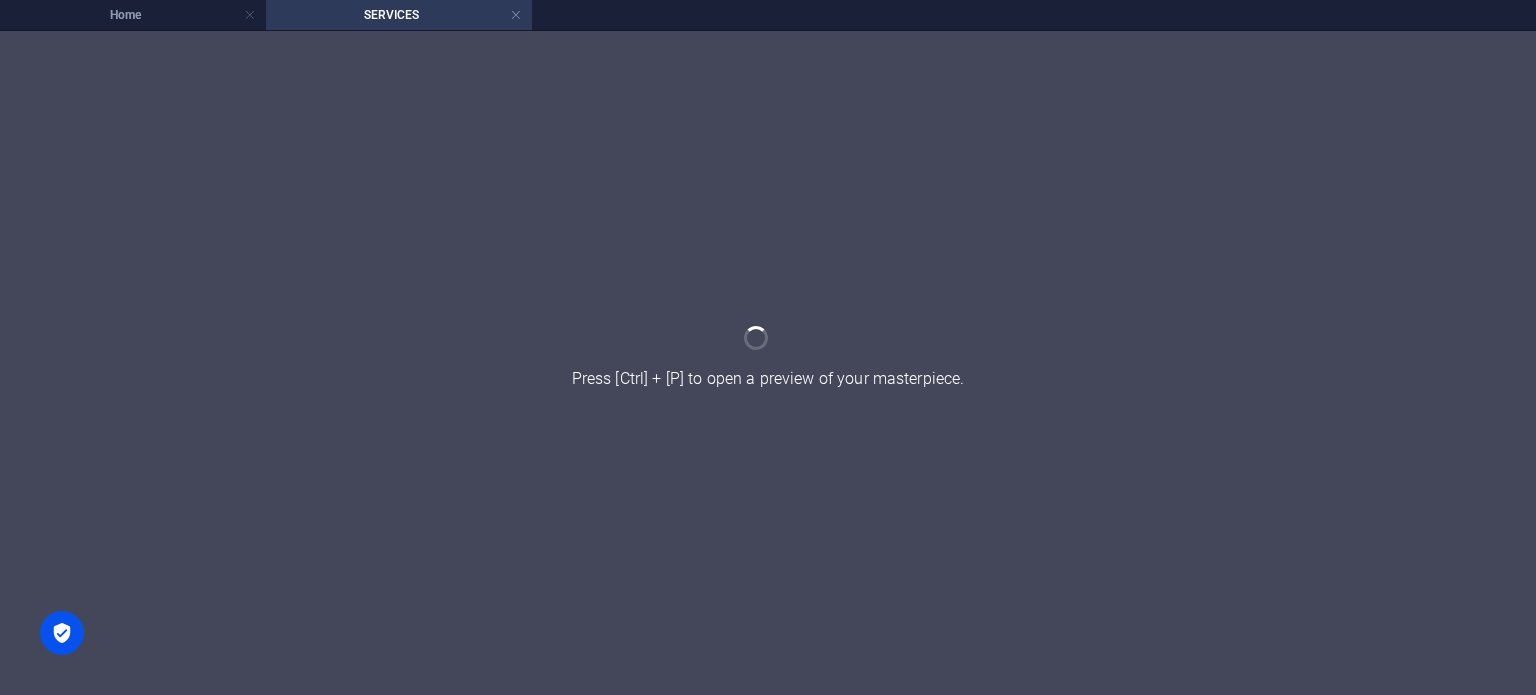 click at bounding box center (768, 363) 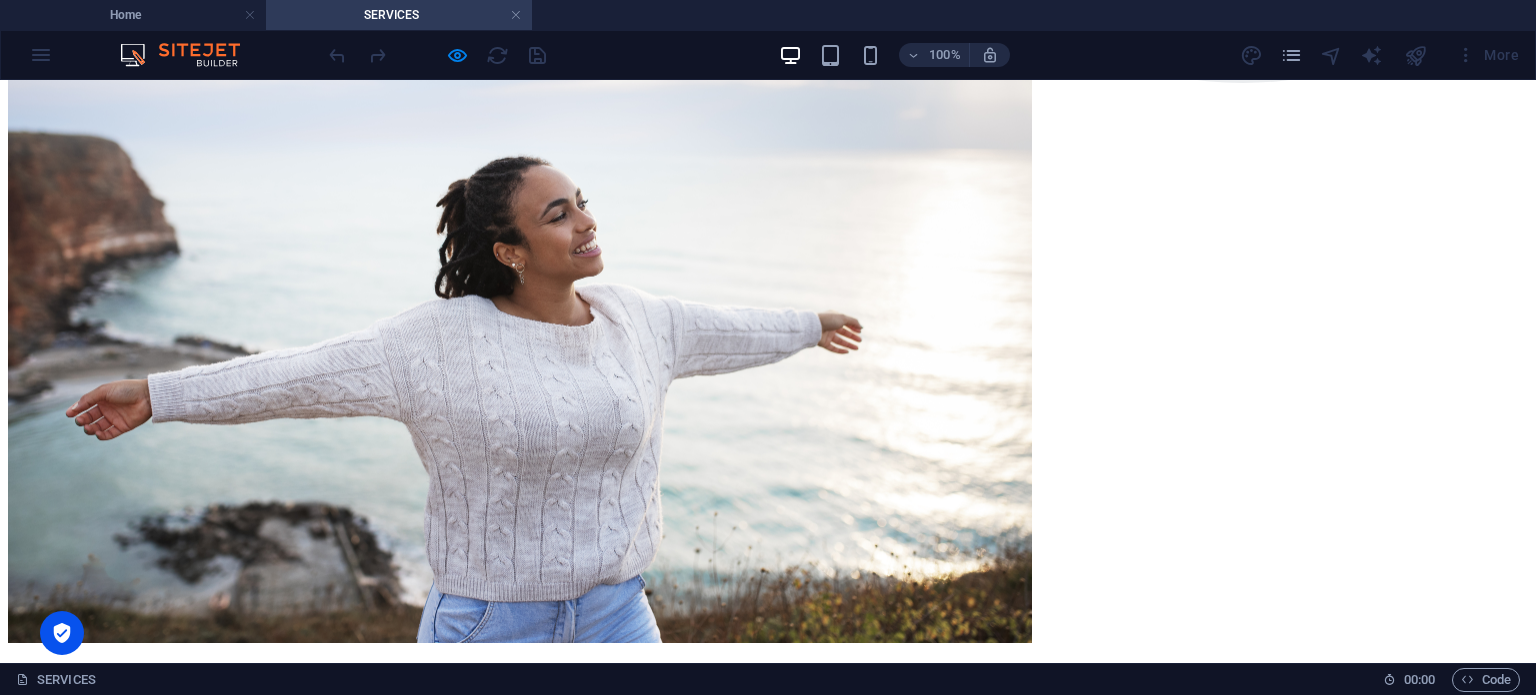 scroll, scrollTop: 87, scrollLeft: 0, axis: vertical 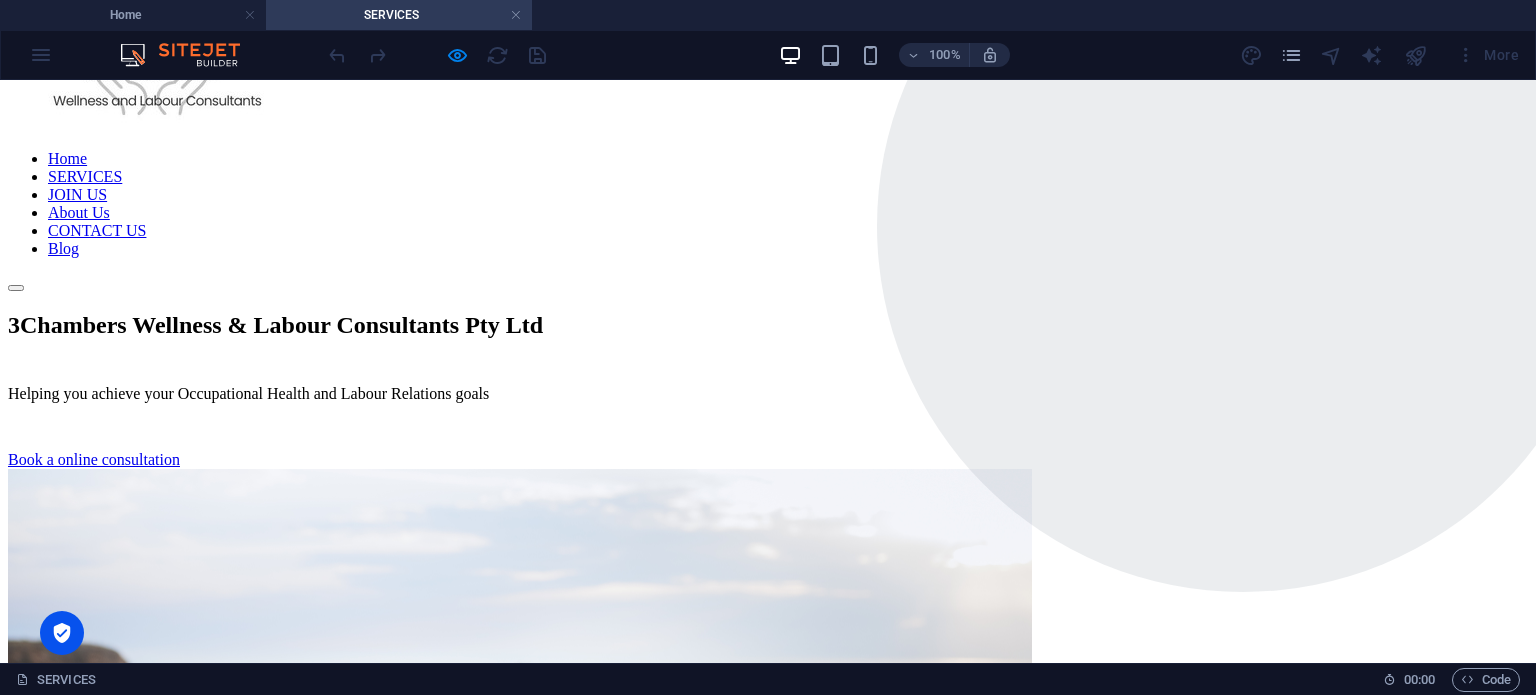 click on "Home SERVICES JOIN US About Us CONTACT US Blog" at bounding box center [768, 204] 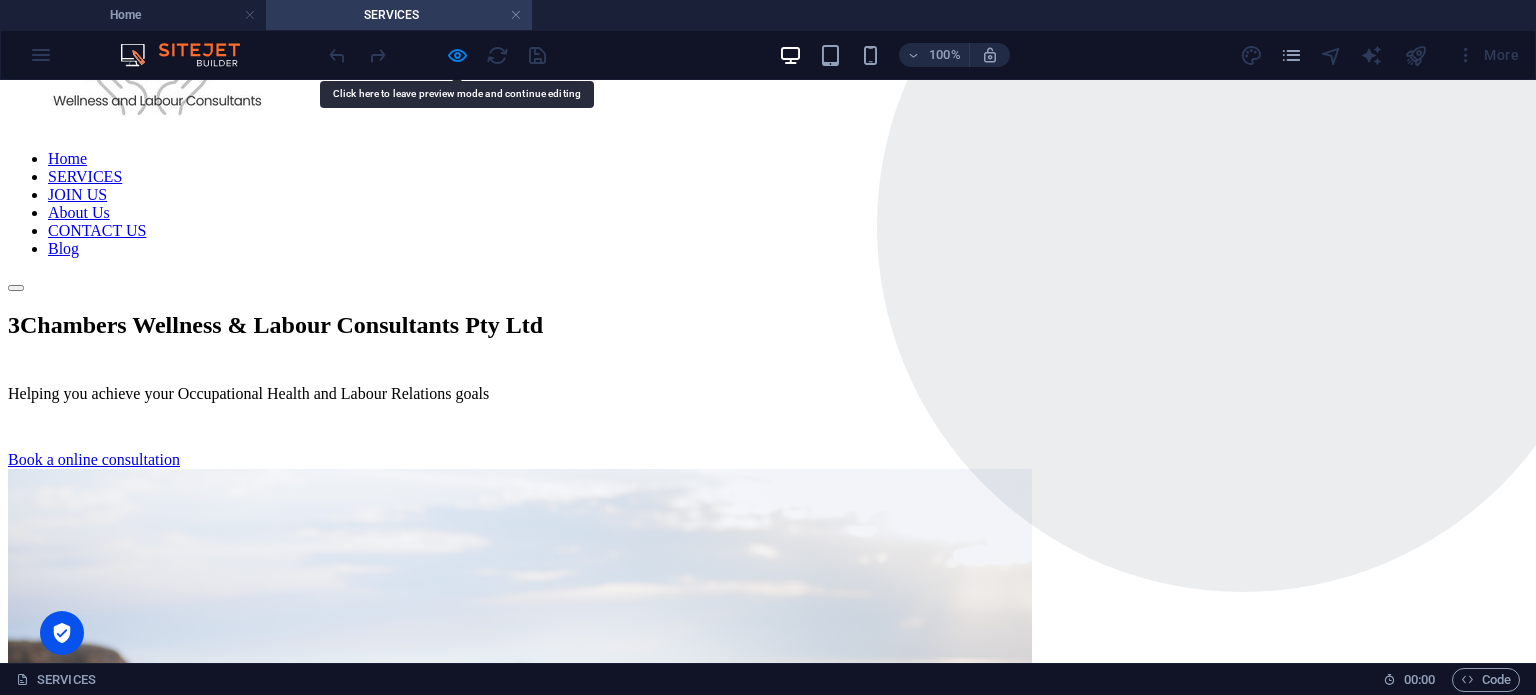 click on "Home SERVICES JOIN US About Us CONTACT US Blog" at bounding box center (768, 204) 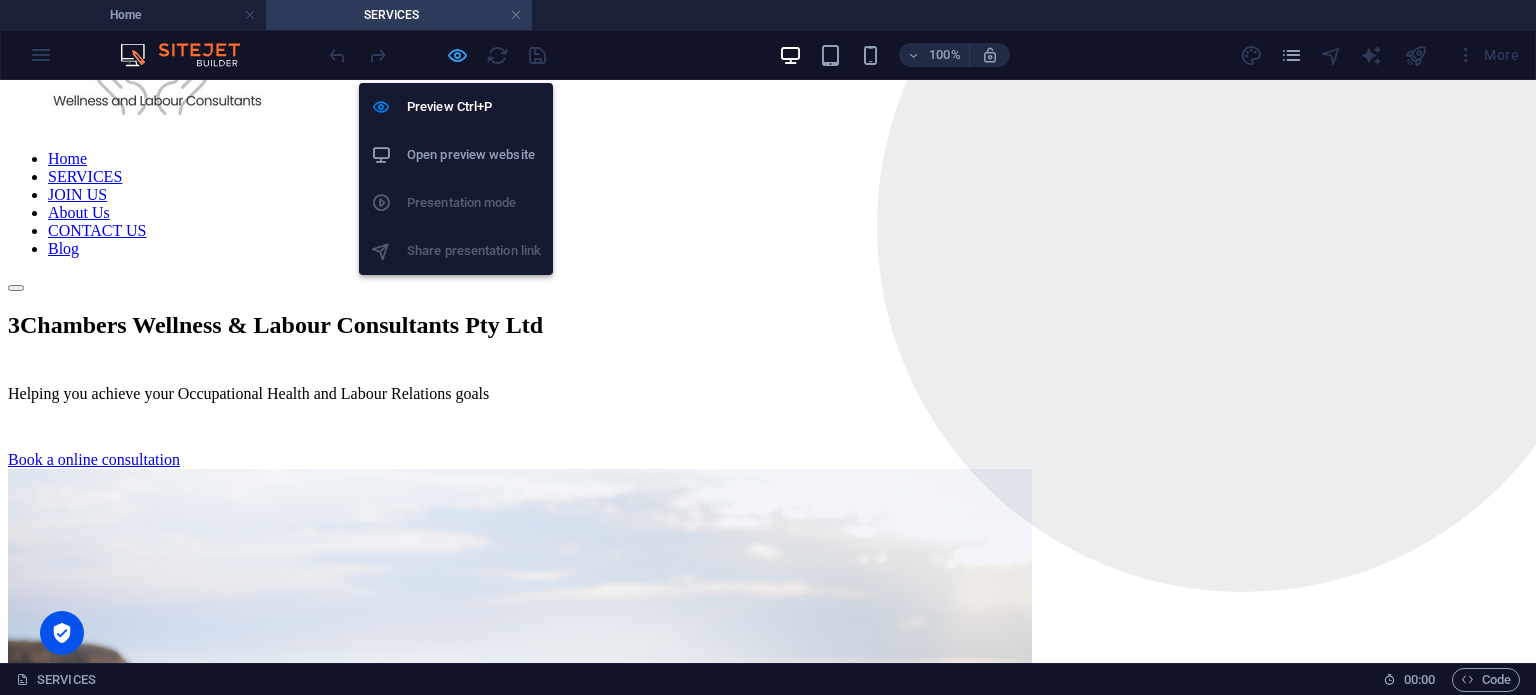 click at bounding box center (457, 55) 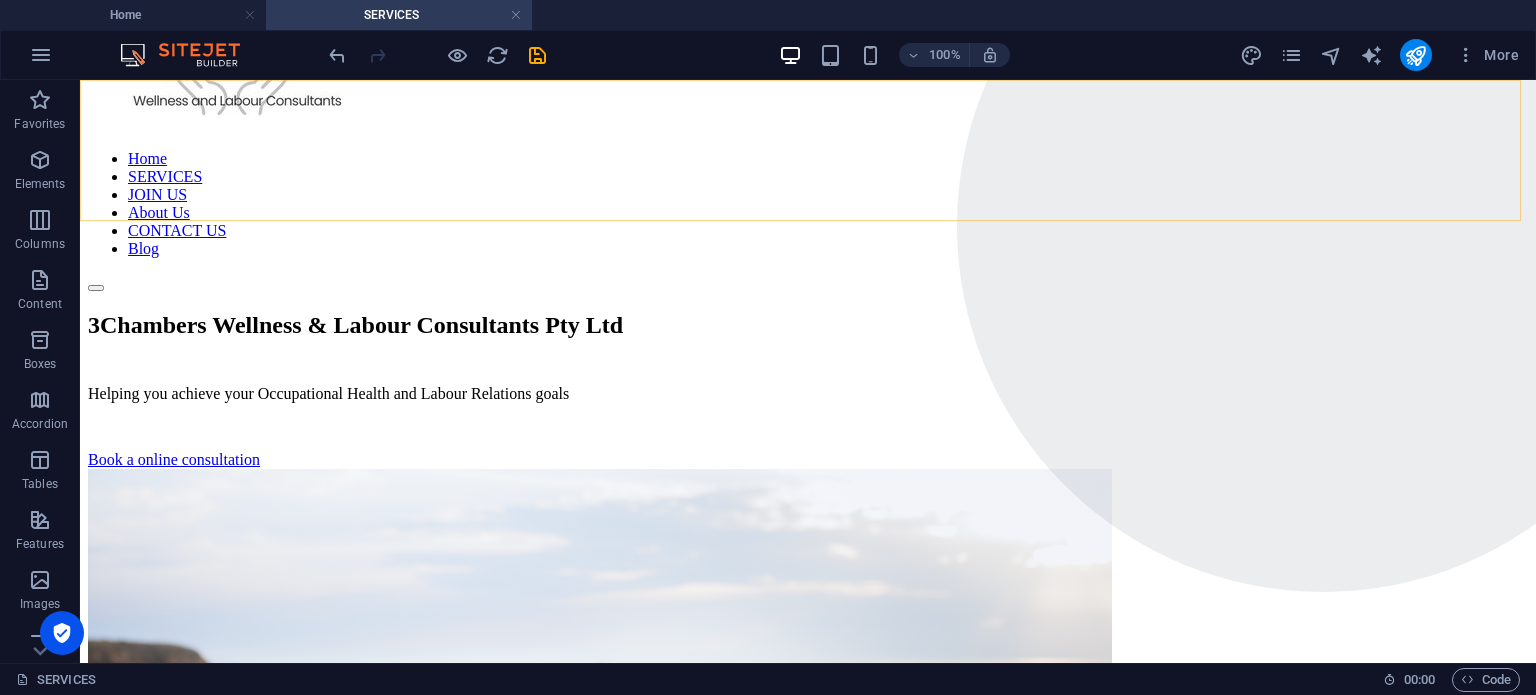 click on "Home SERVICES JOIN US About Us CONTACT US Blog" at bounding box center (808, 204) 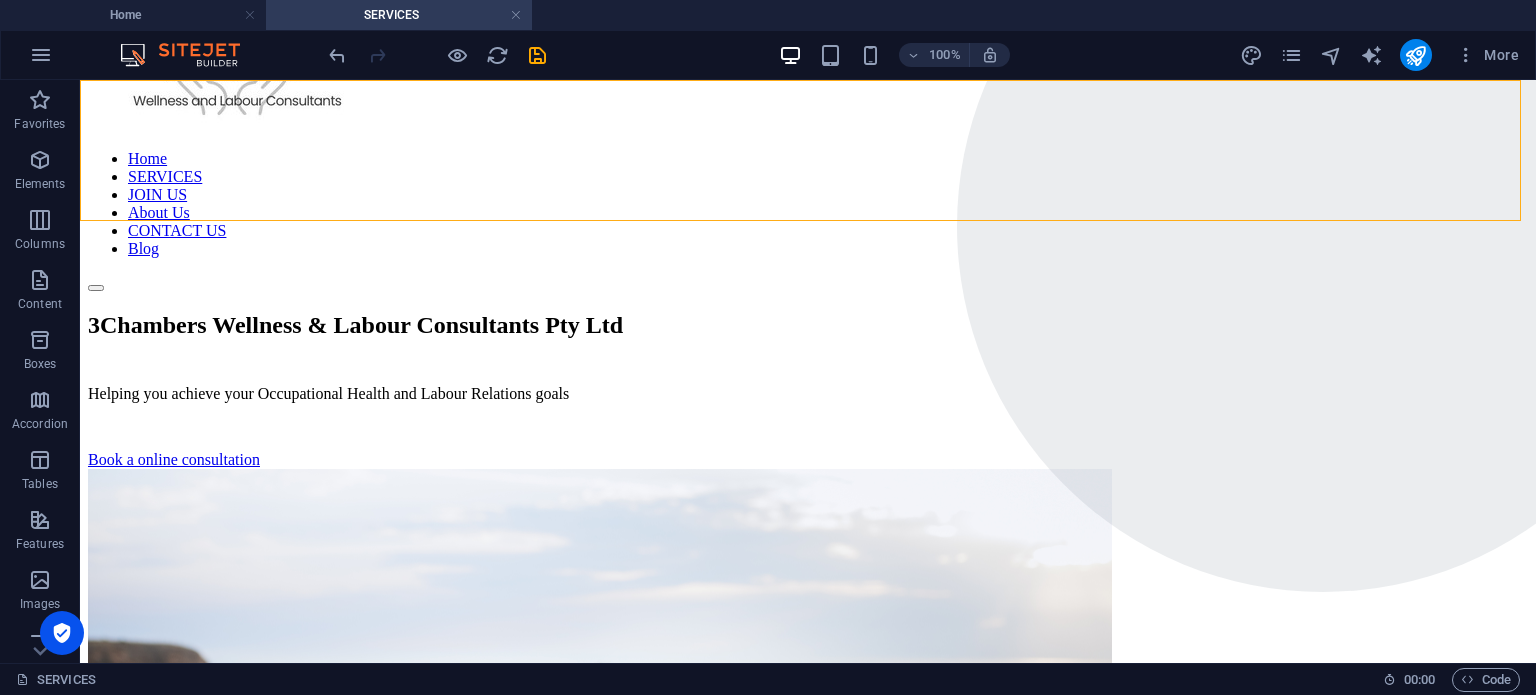 click on "Home SERVICES JOIN US About Us CONTACT US Blog" at bounding box center (808, 204) 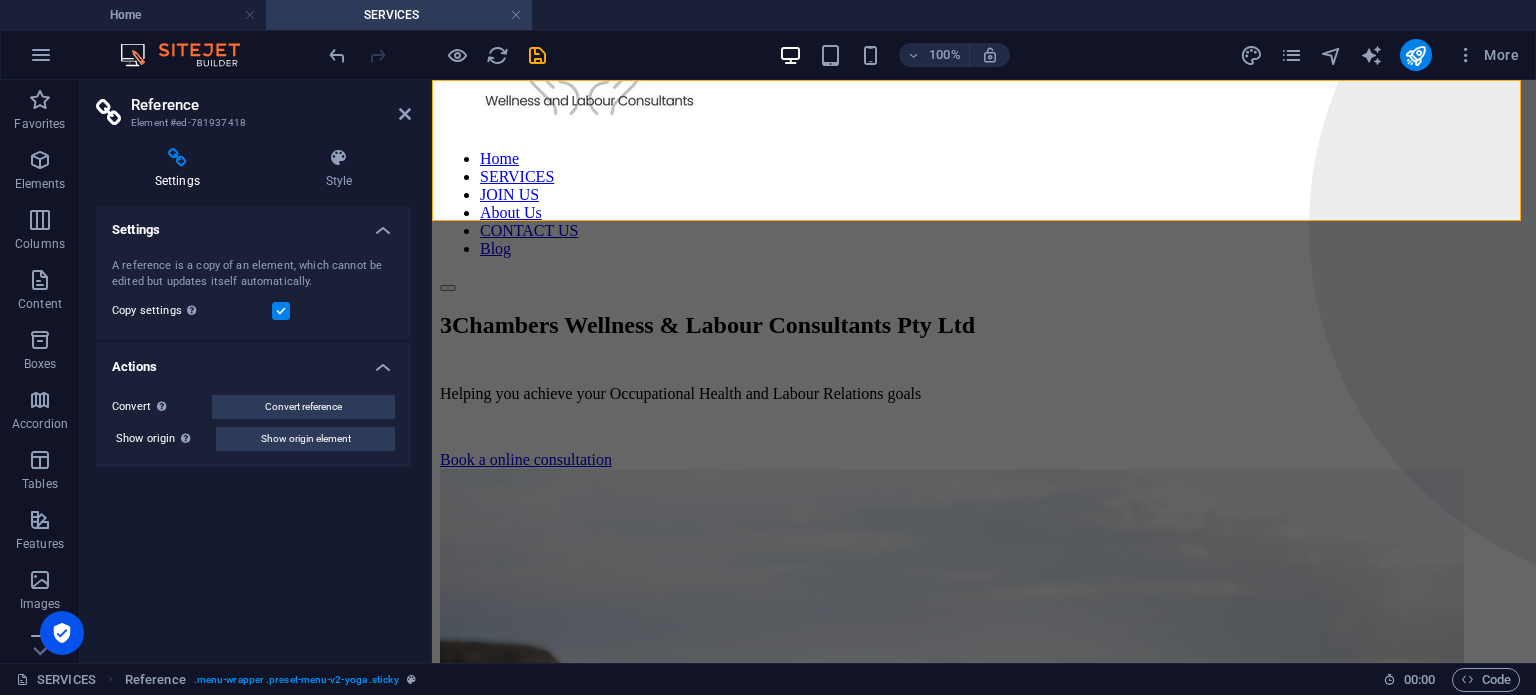 click on "Home SERVICES JOIN US About Us CONTACT US Blog" at bounding box center [984, 204] 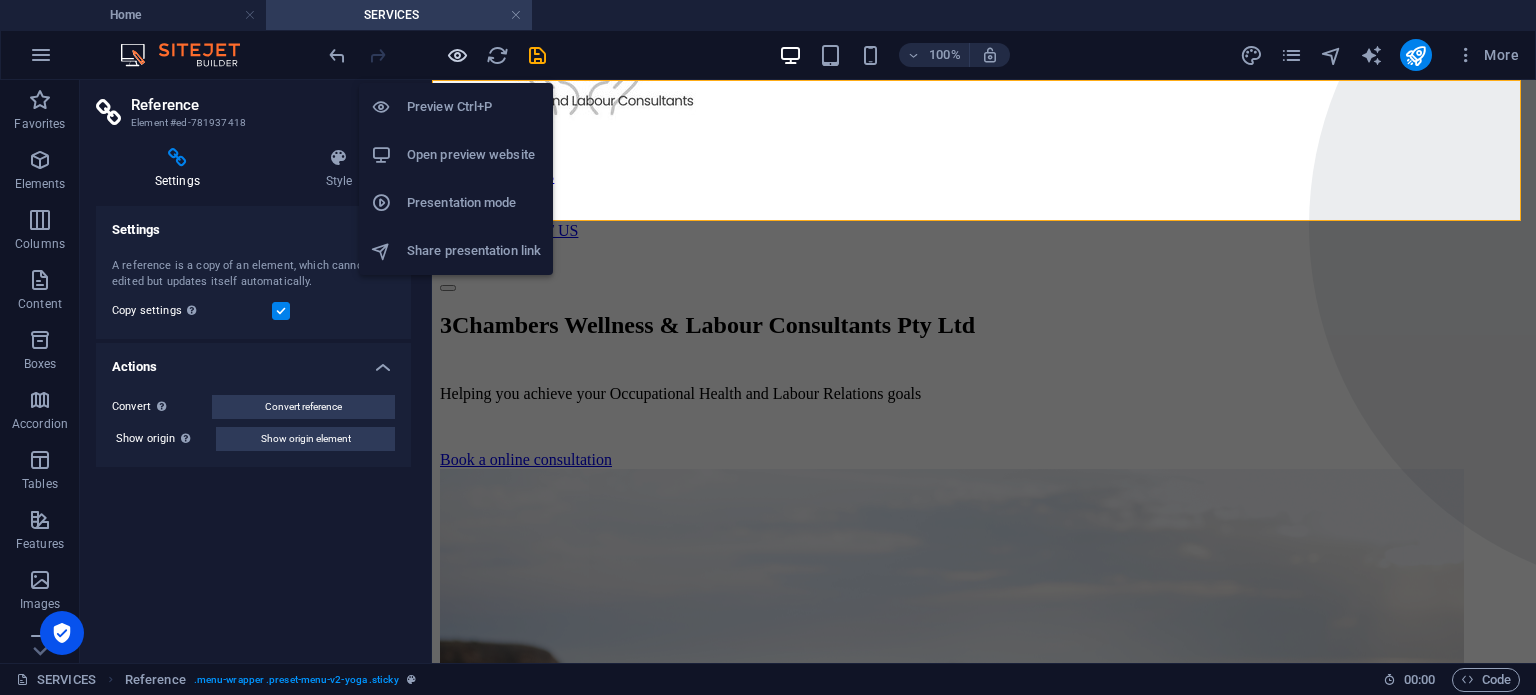 click at bounding box center (457, 55) 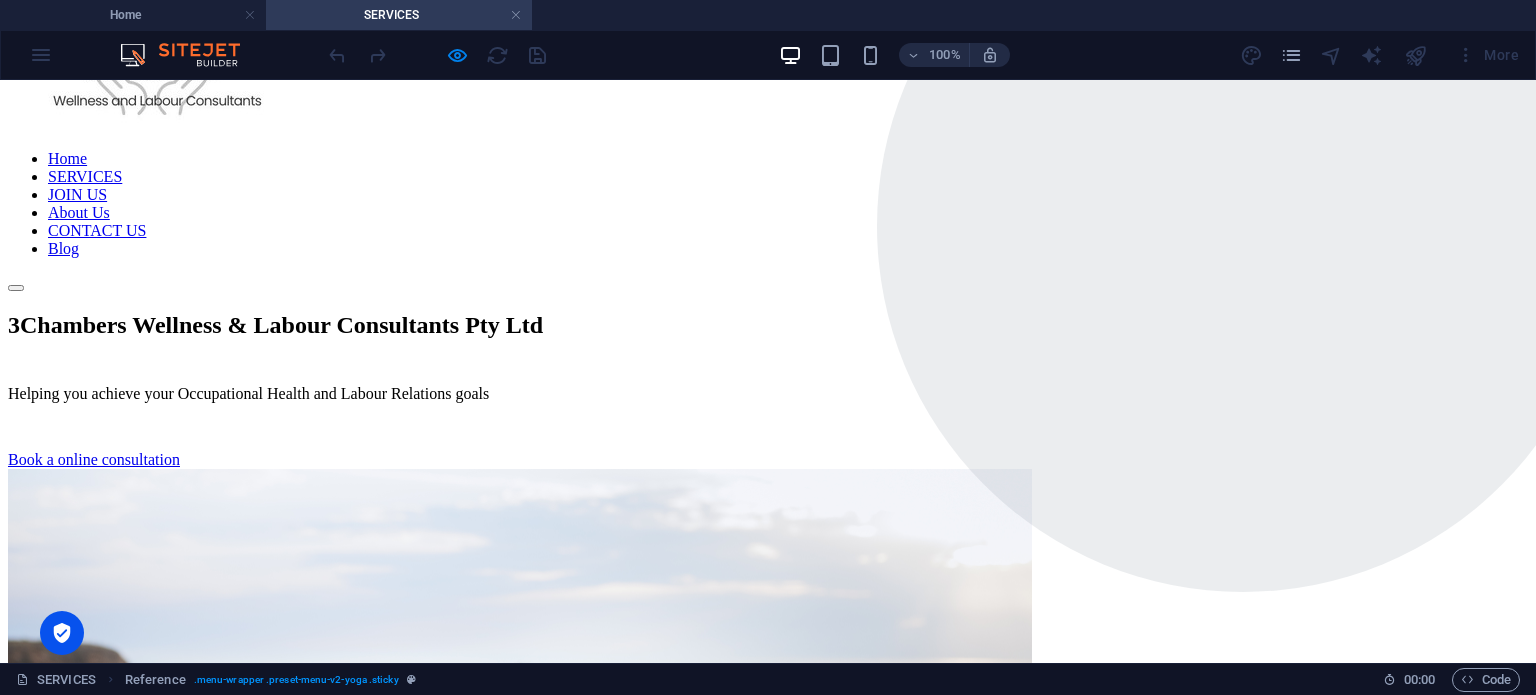 click on "JOIN US" at bounding box center (77, 194) 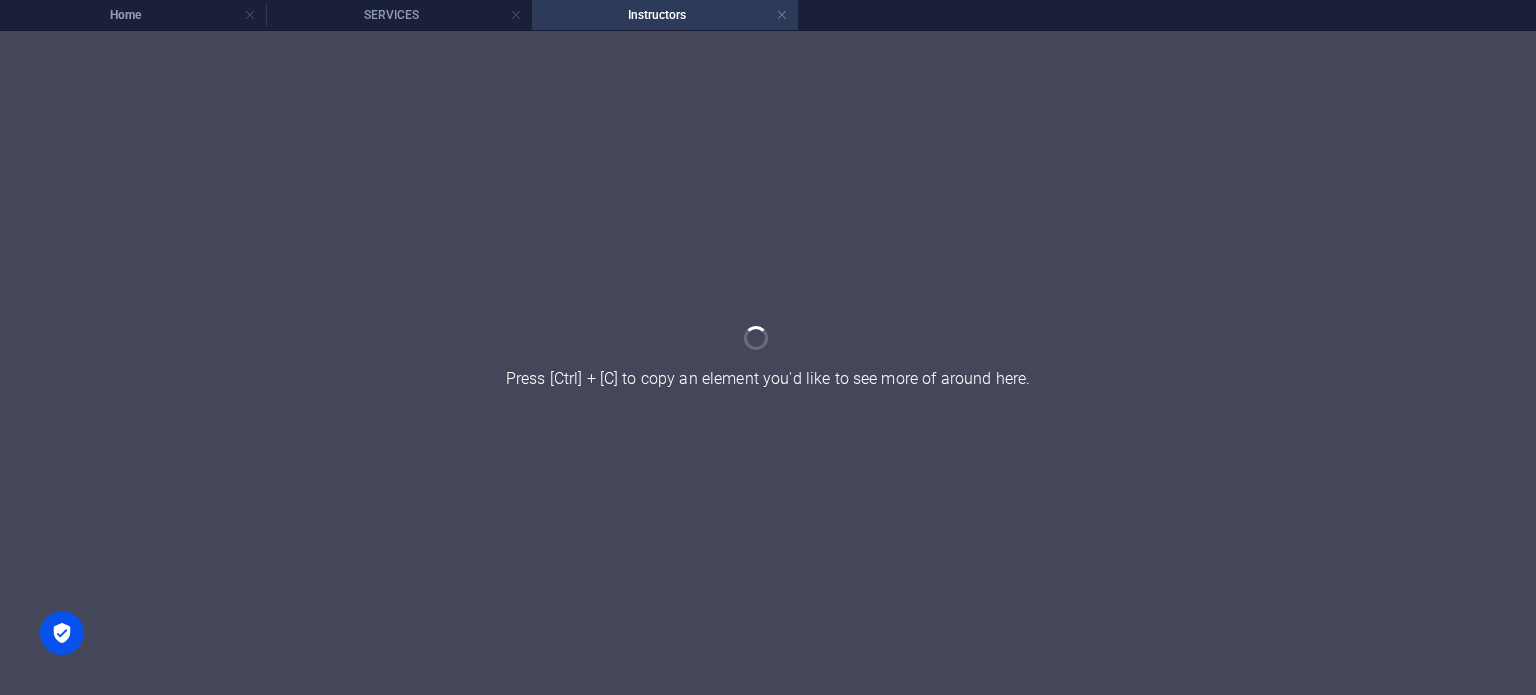 click at bounding box center (768, 363) 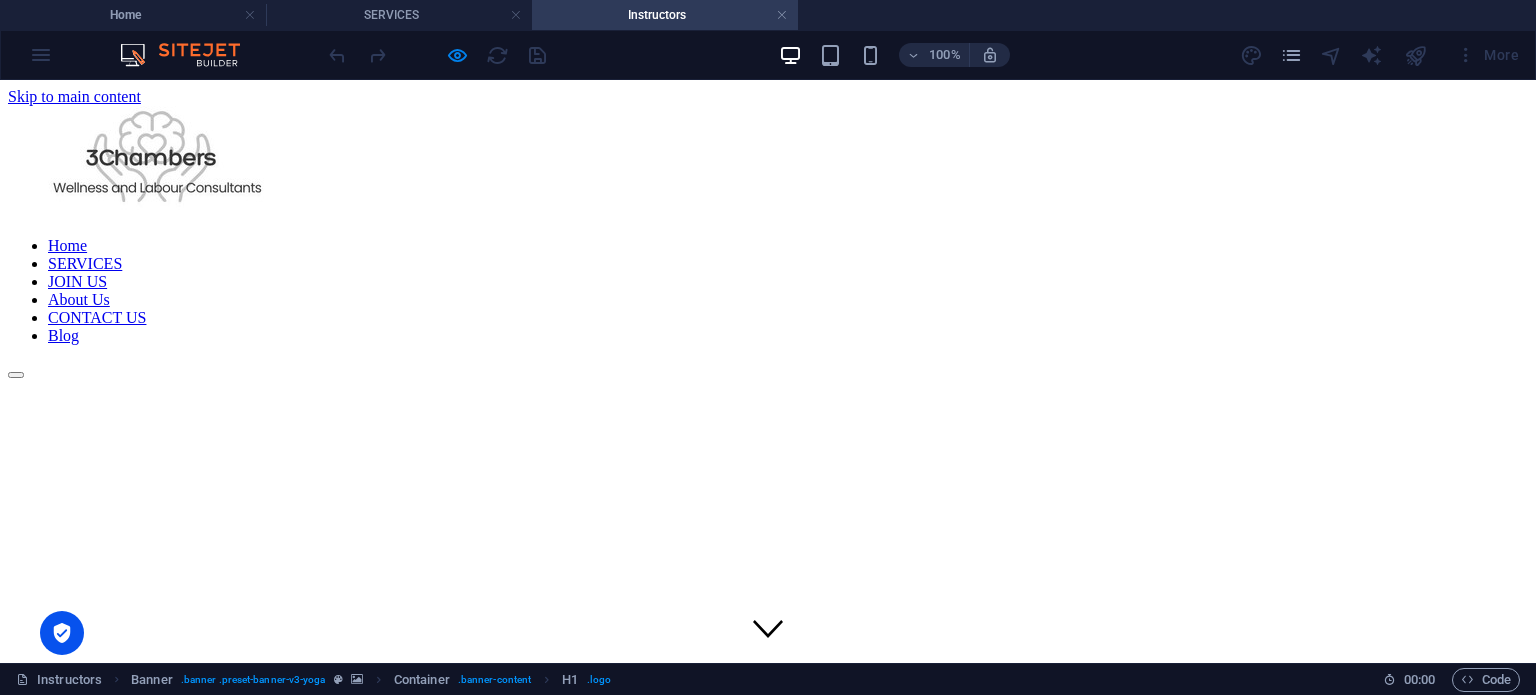 scroll, scrollTop: 0, scrollLeft: 0, axis: both 